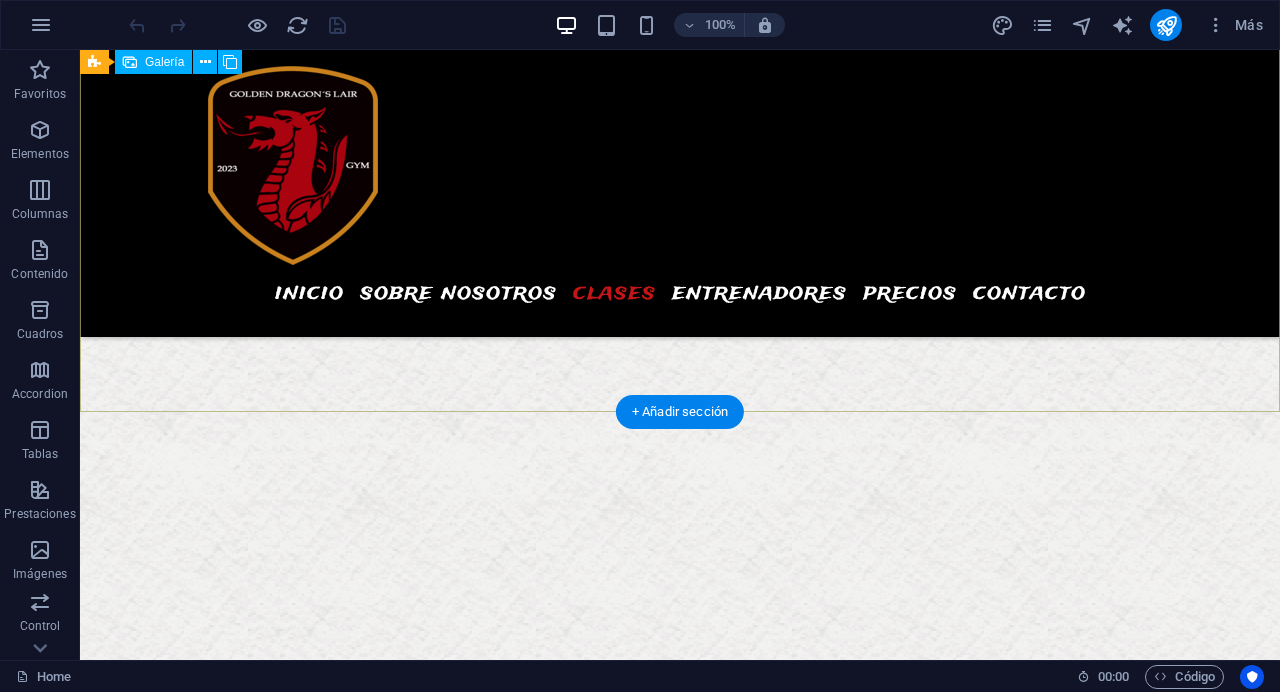 scroll, scrollTop: 6399, scrollLeft: 0, axis: vertical 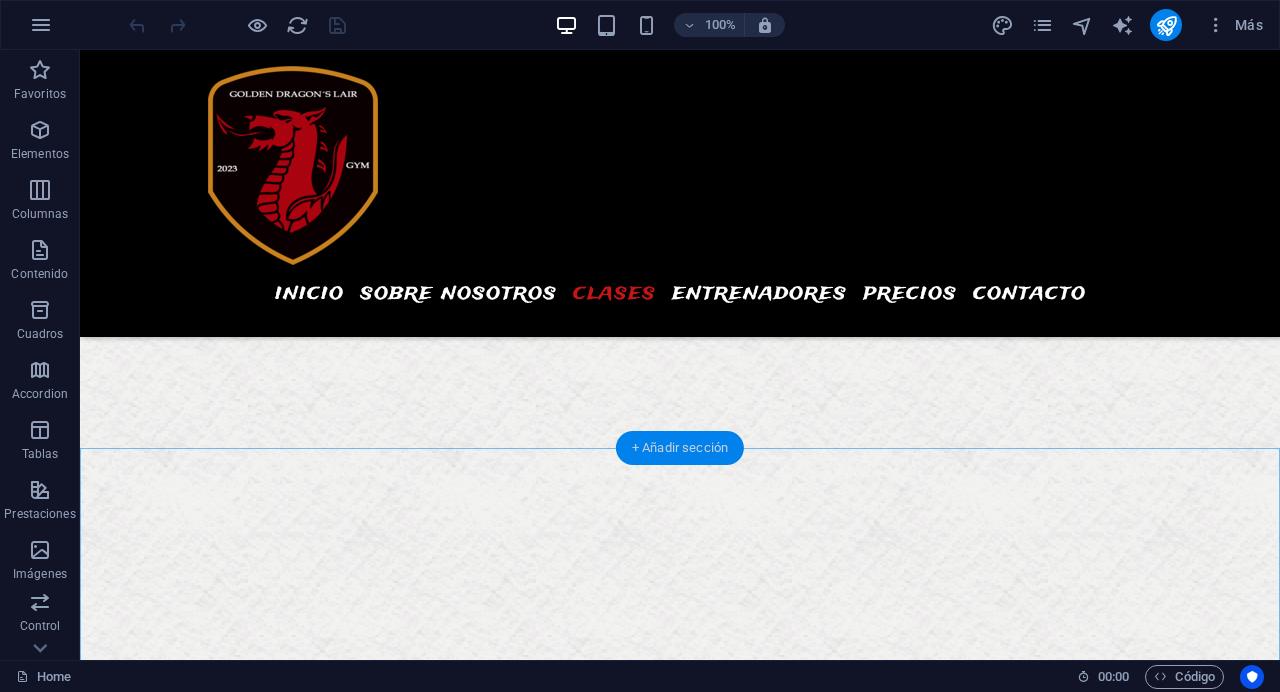 click on "+ Añadir sección" at bounding box center [680, 448] 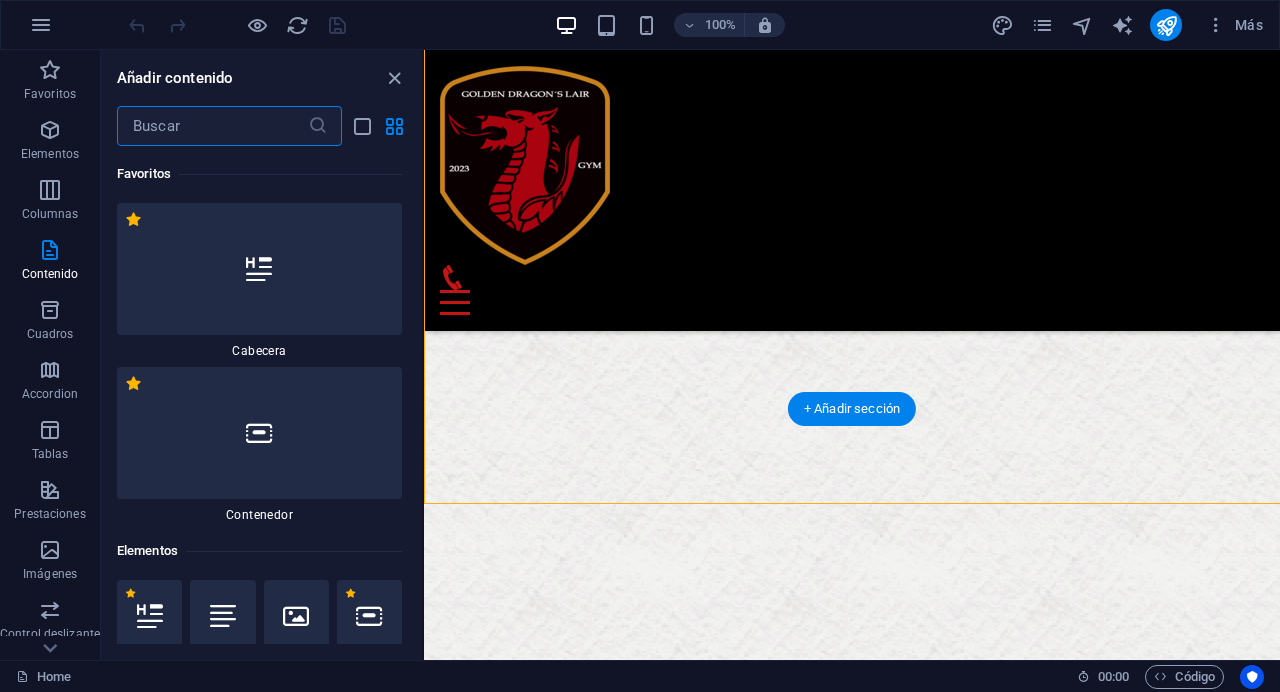 scroll, scrollTop: 6343, scrollLeft: 0, axis: vertical 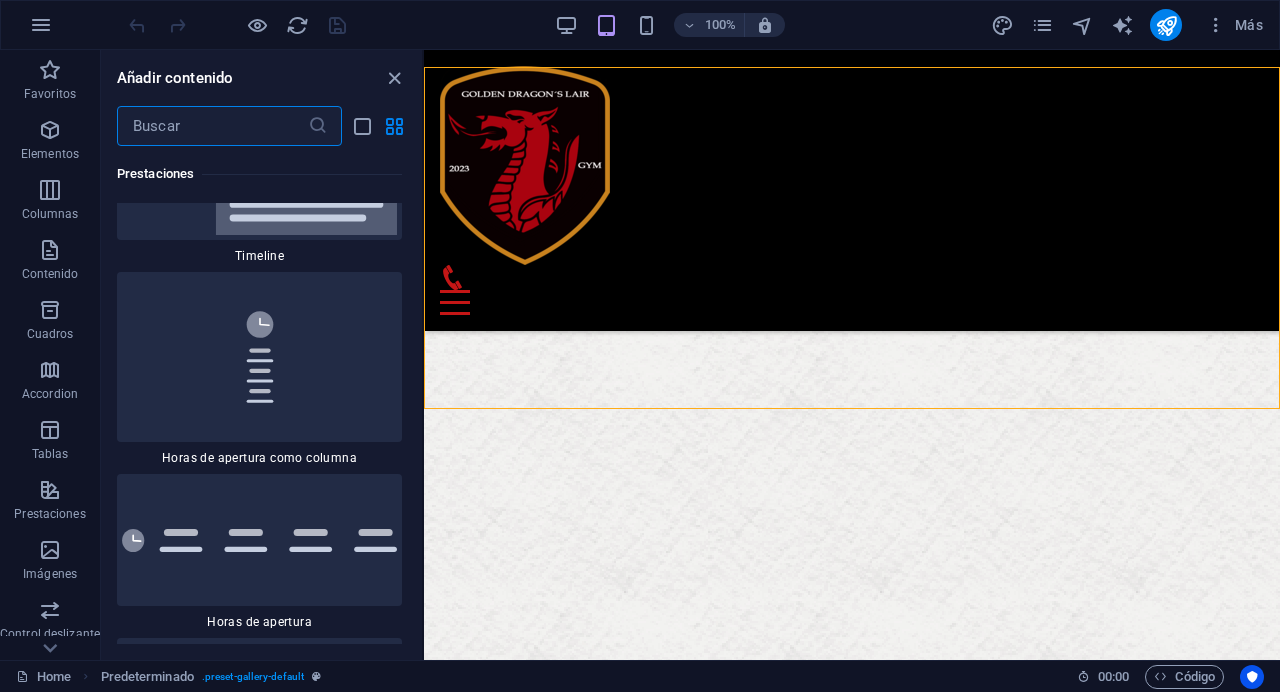 click at bounding box center (259, 17882) 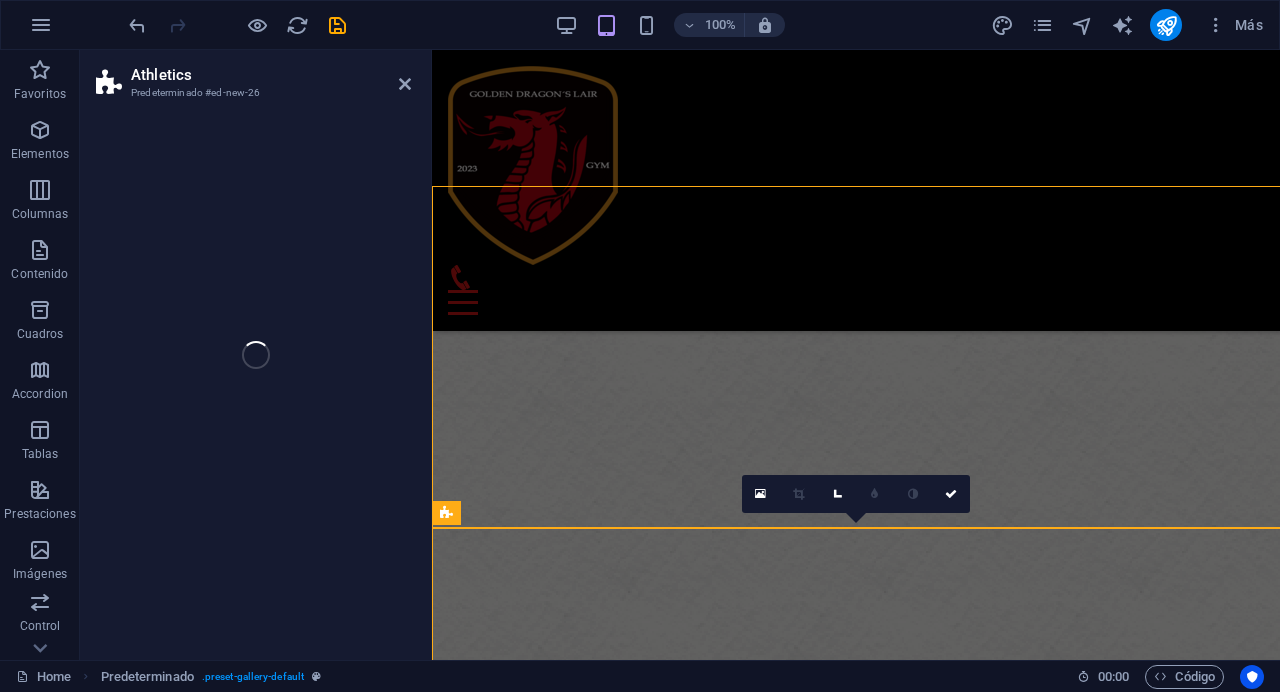 scroll, scrollTop: 6224, scrollLeft: 0, axis: vertical 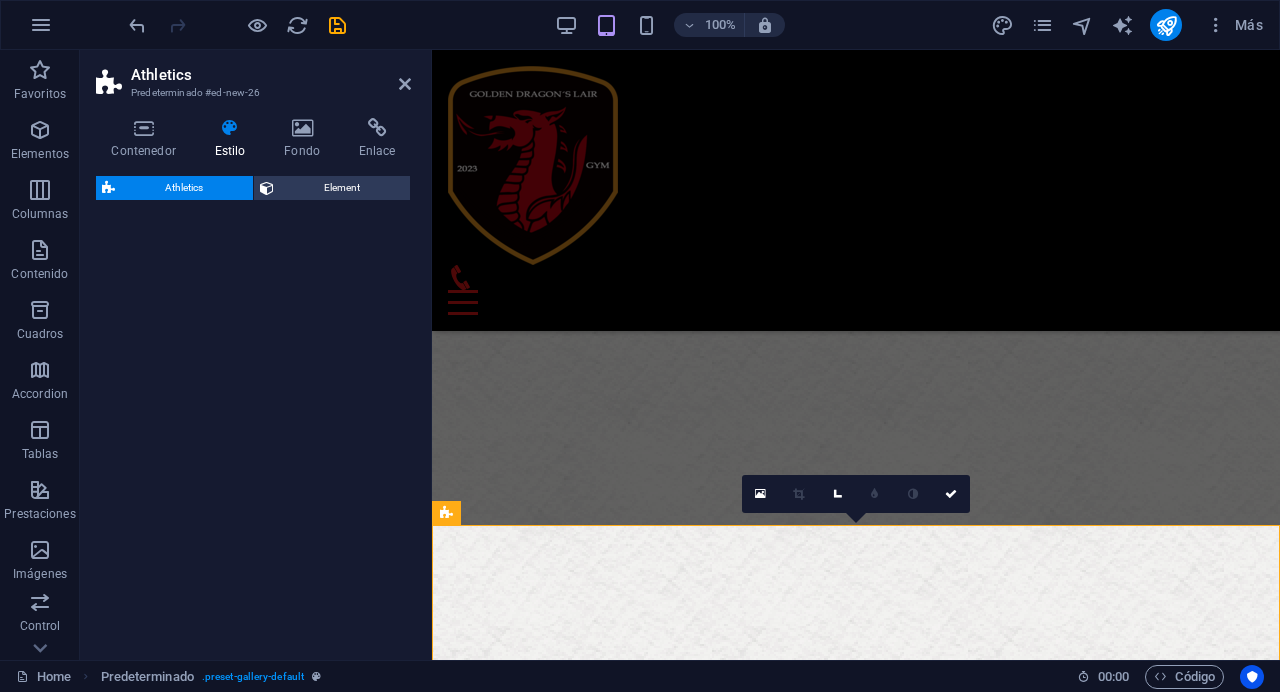 select on "%" 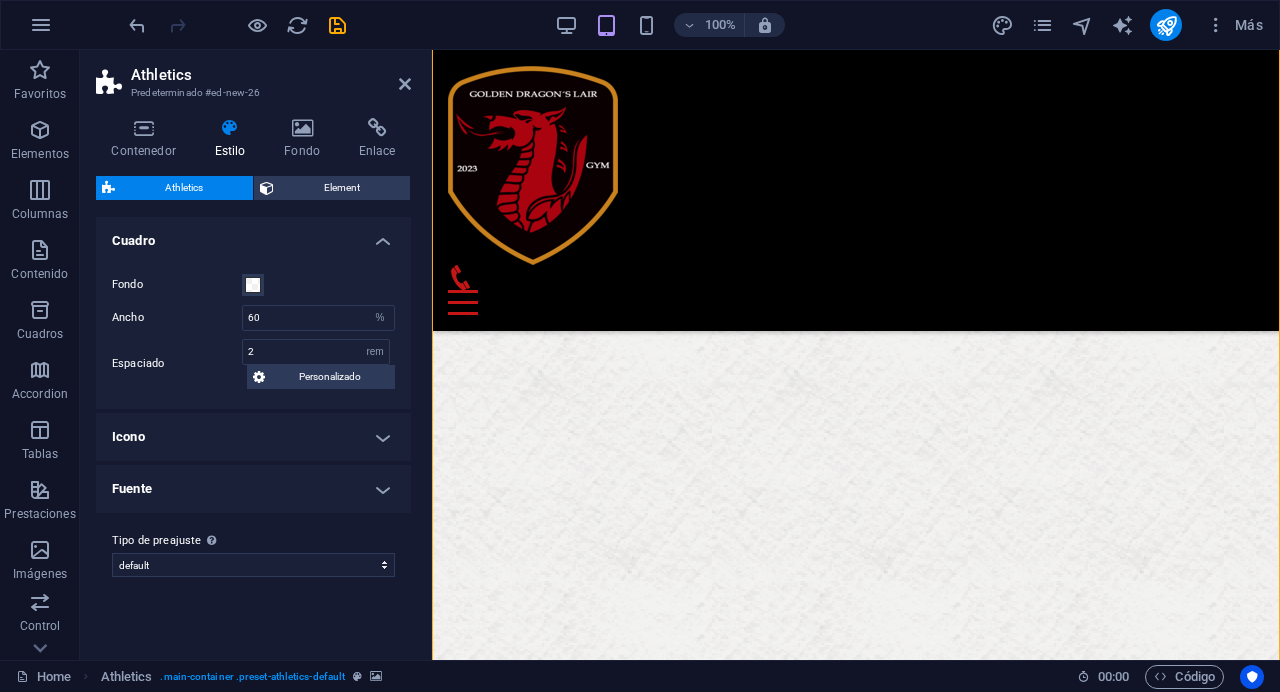 scroll, scrollTop: 6881, scrollLeft: 0, axis: vertical 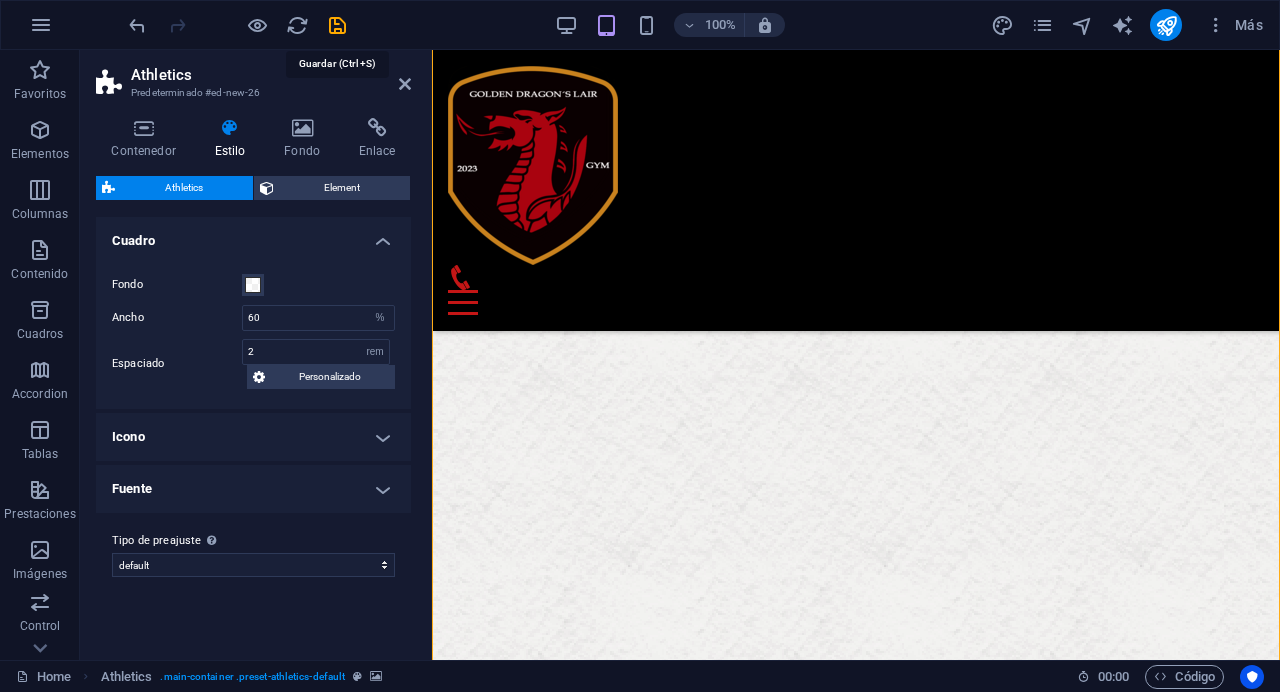 click at bounding box center [237, 25] 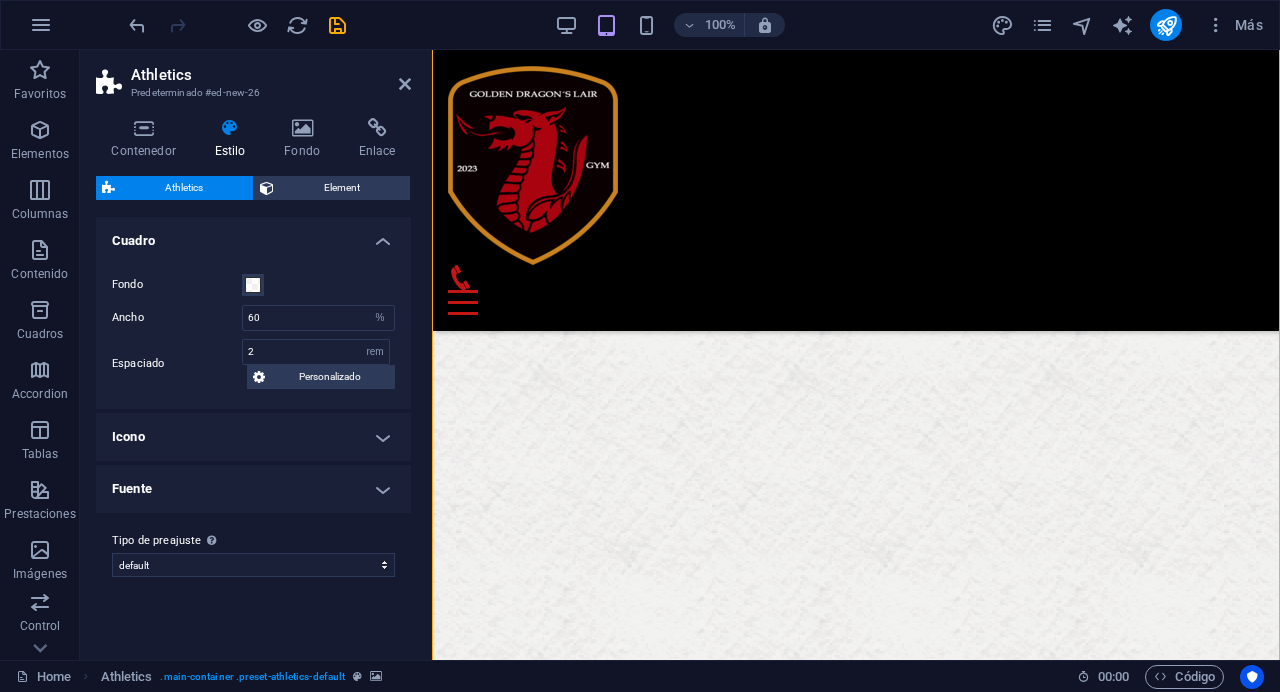 click on "Athletics Predeterminado #ed-new-26" at bounding box center (253, 76) 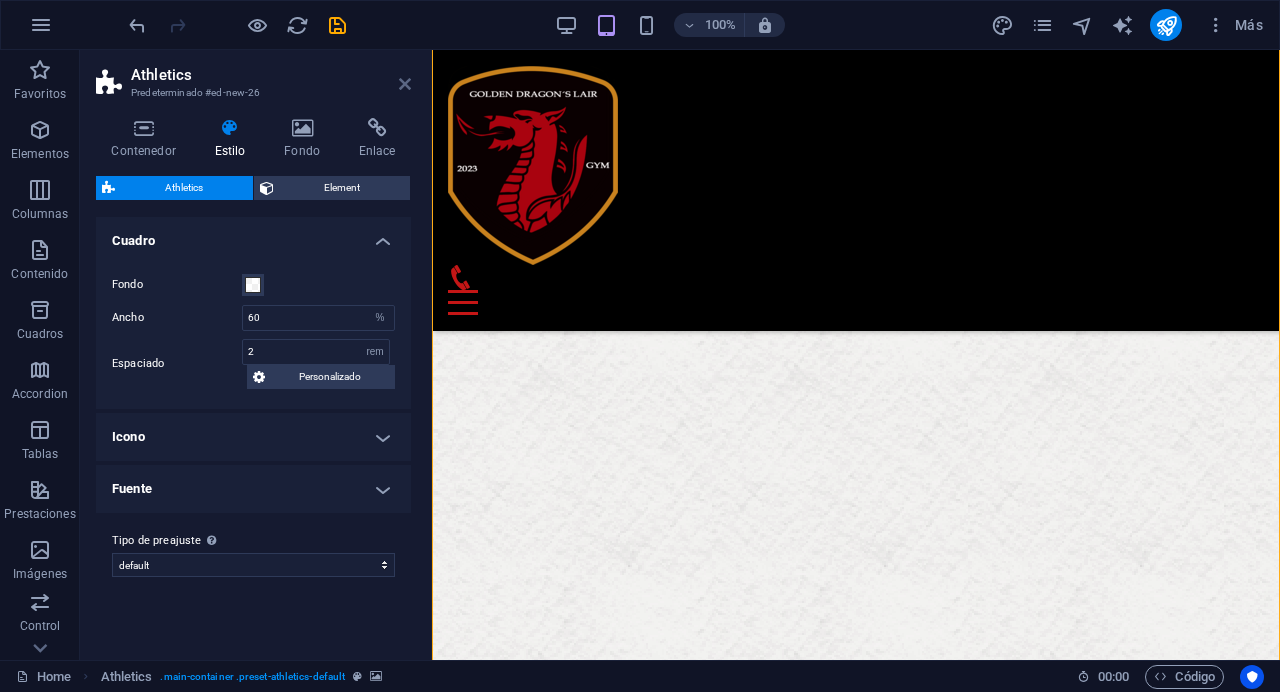 click at bounding box center (405, 84) 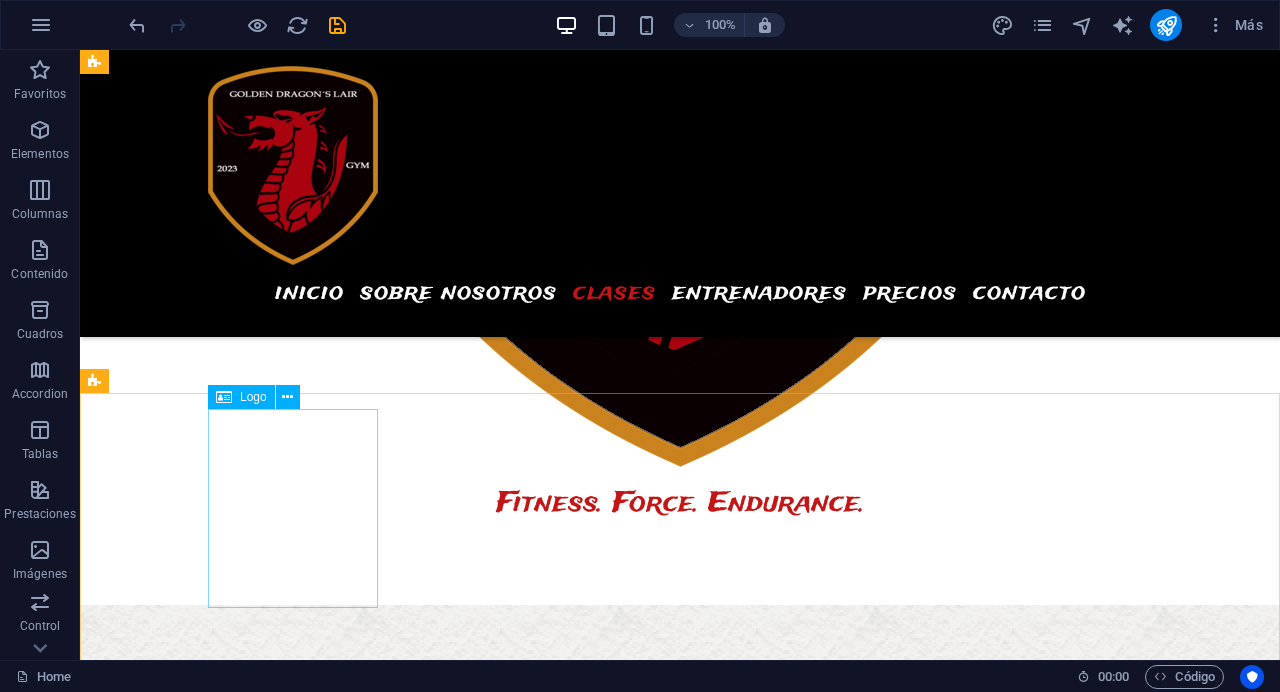 scroll, scrollTop: 4635, scrollLeft: 0, axis: vertical 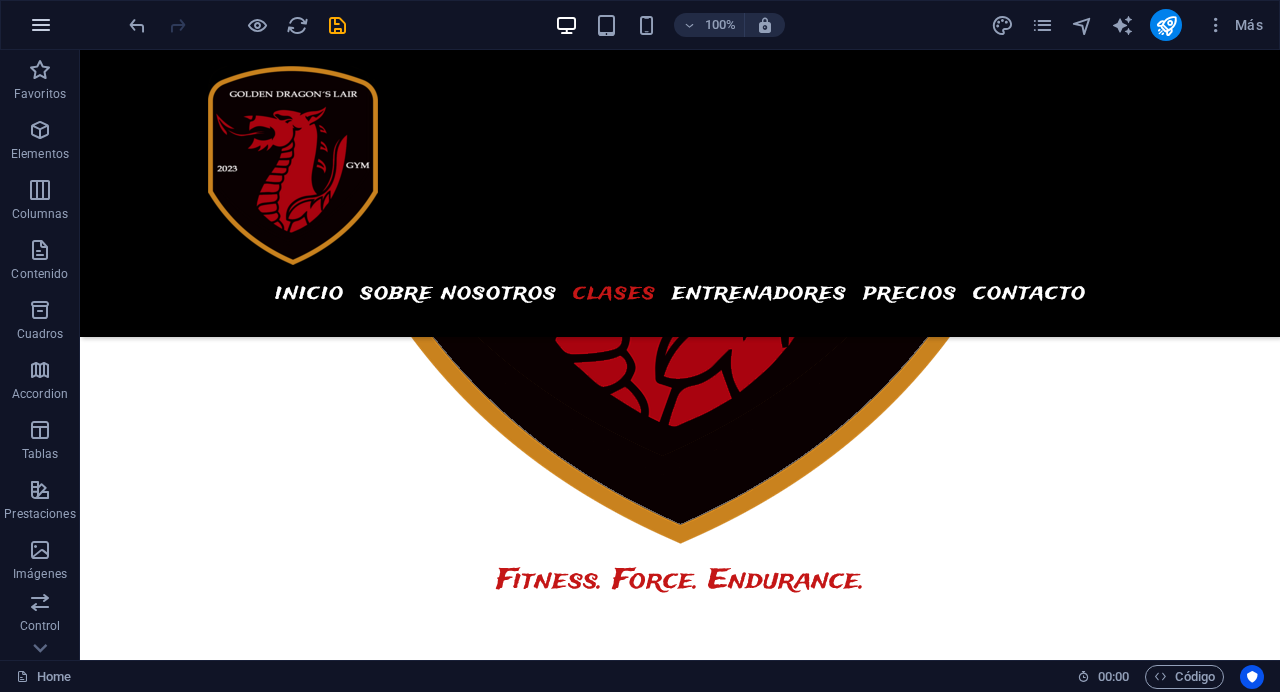 click at bounding box center (41, 25) 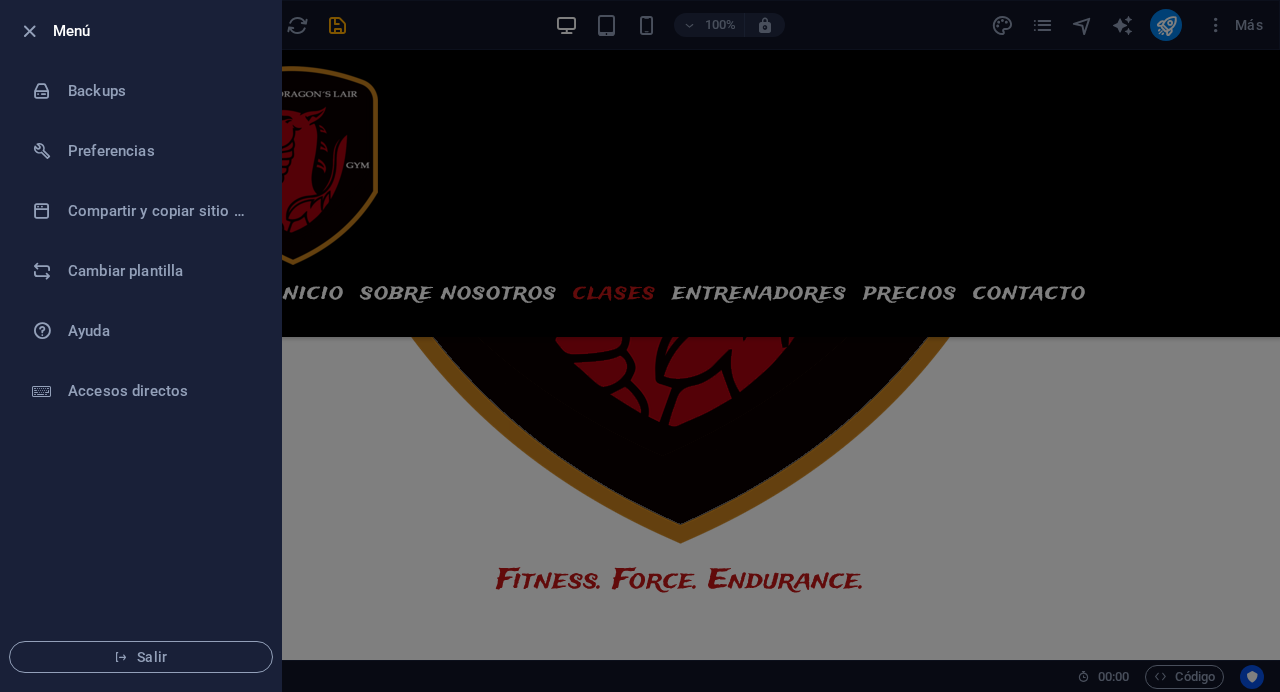 click at bounding box center [640, 346] 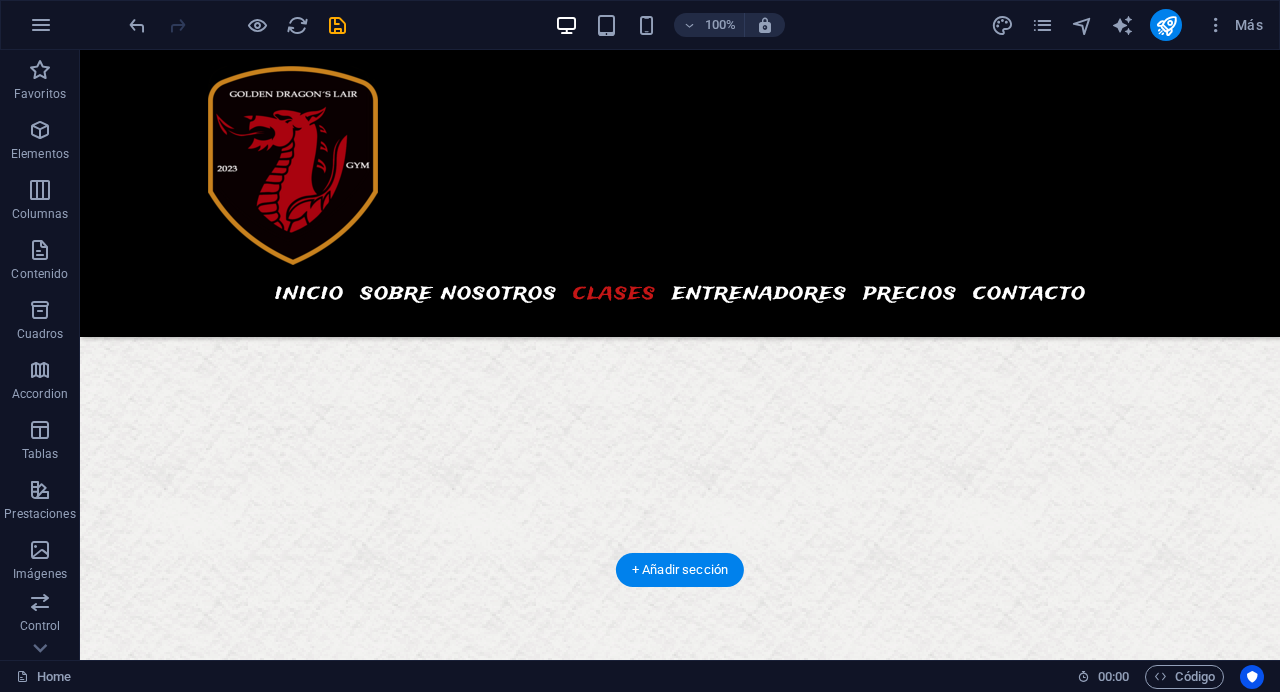 scroll, scrollTop: 7436, scrollLeft: 0, axis: vertical 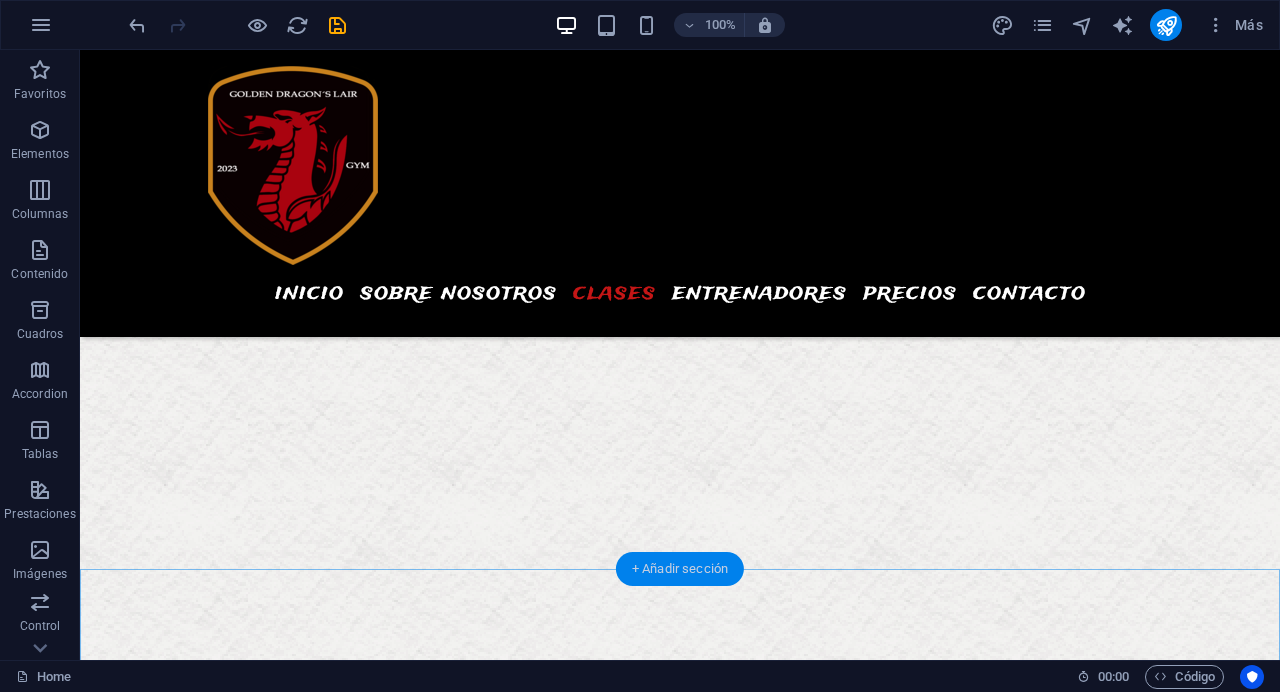 click on "+ Añadir sección" at bounding box center [680, 569] 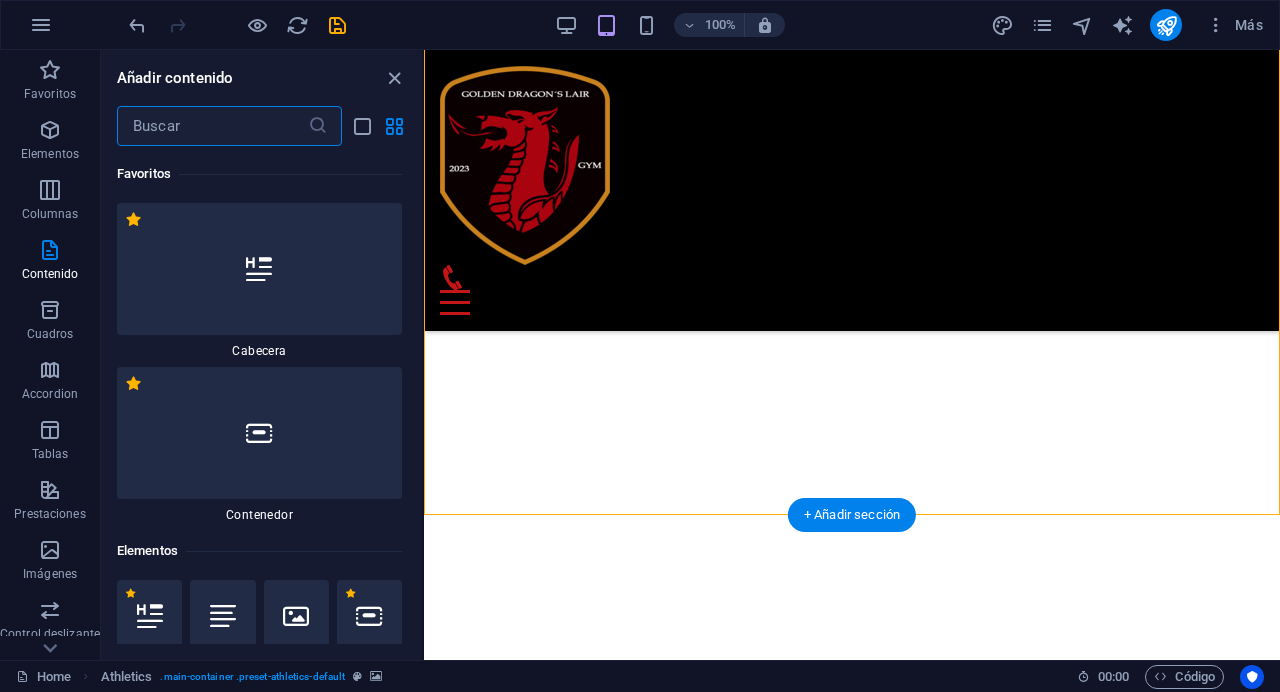 scroll, scrollTop: 7380, scrollLeft: 0, axis: vertical 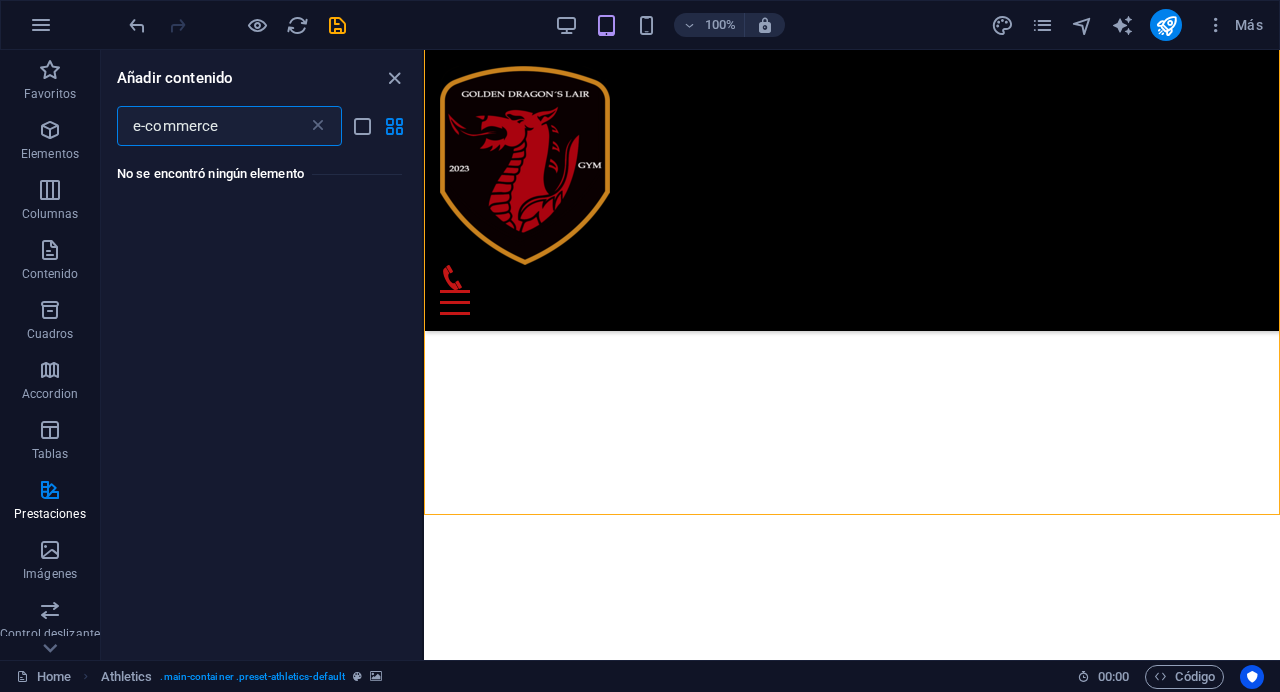 click on "e-commerce" at bounding box center (212, 126) 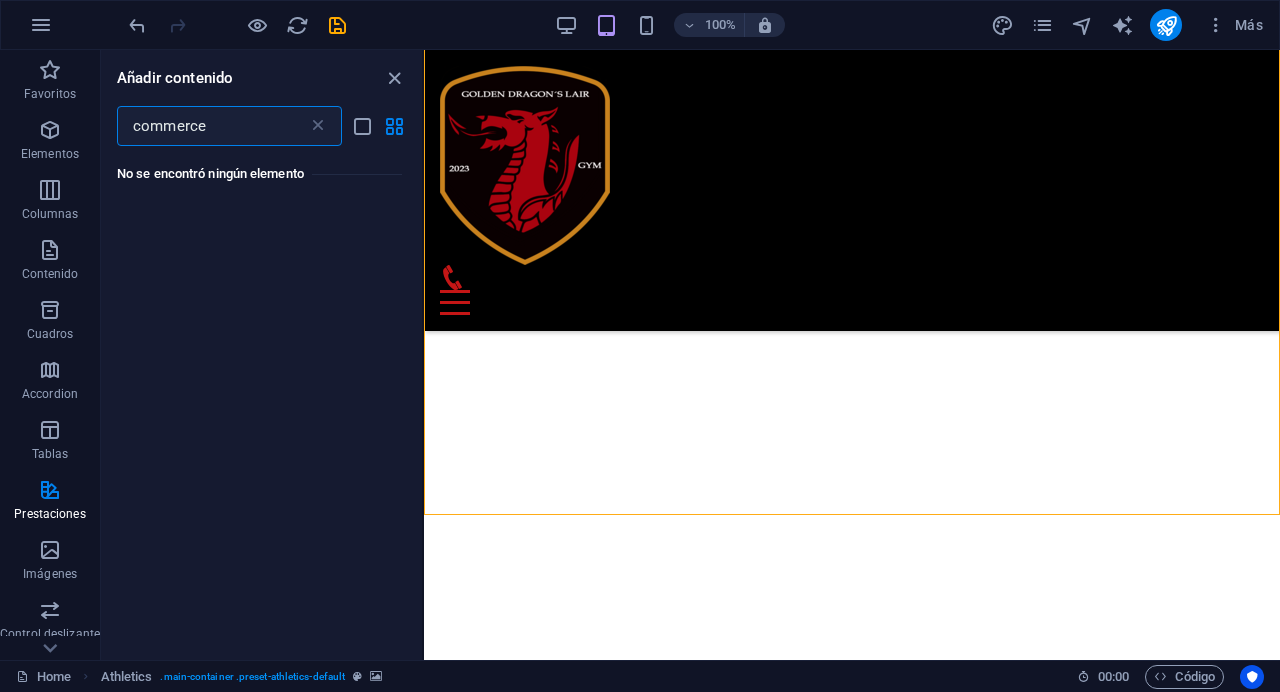 click on "commerce" at bounding box center (212, 126) 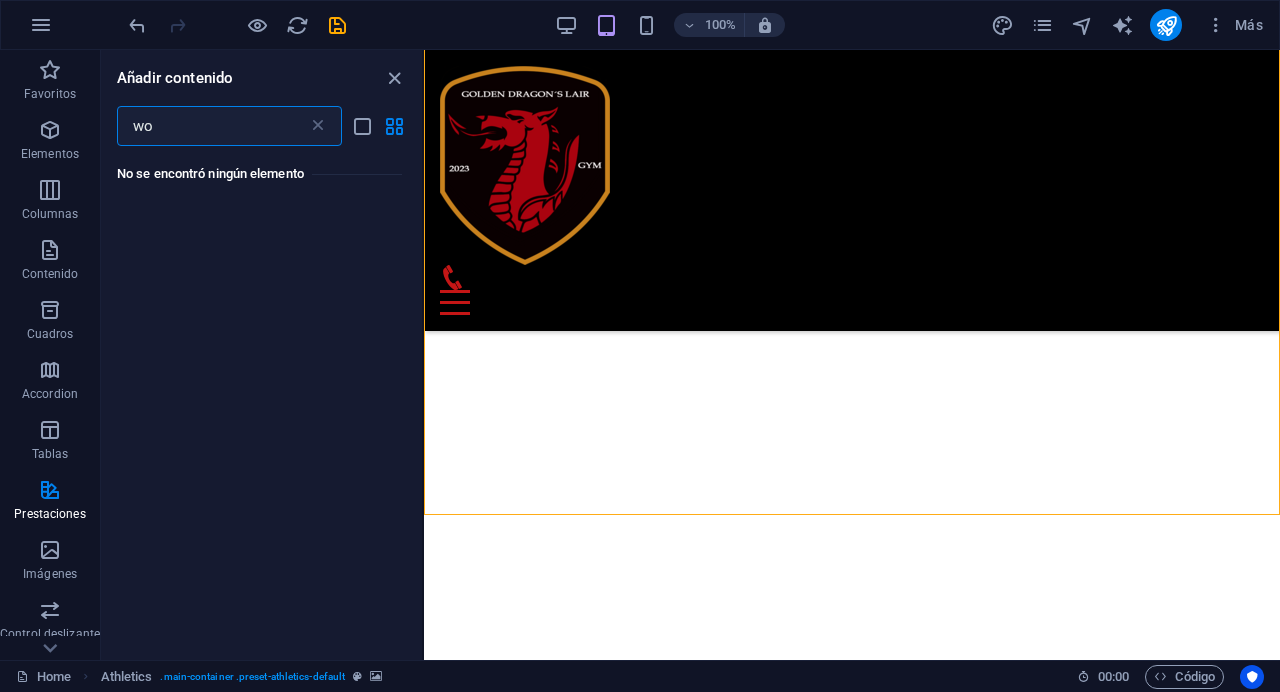 type on "w" 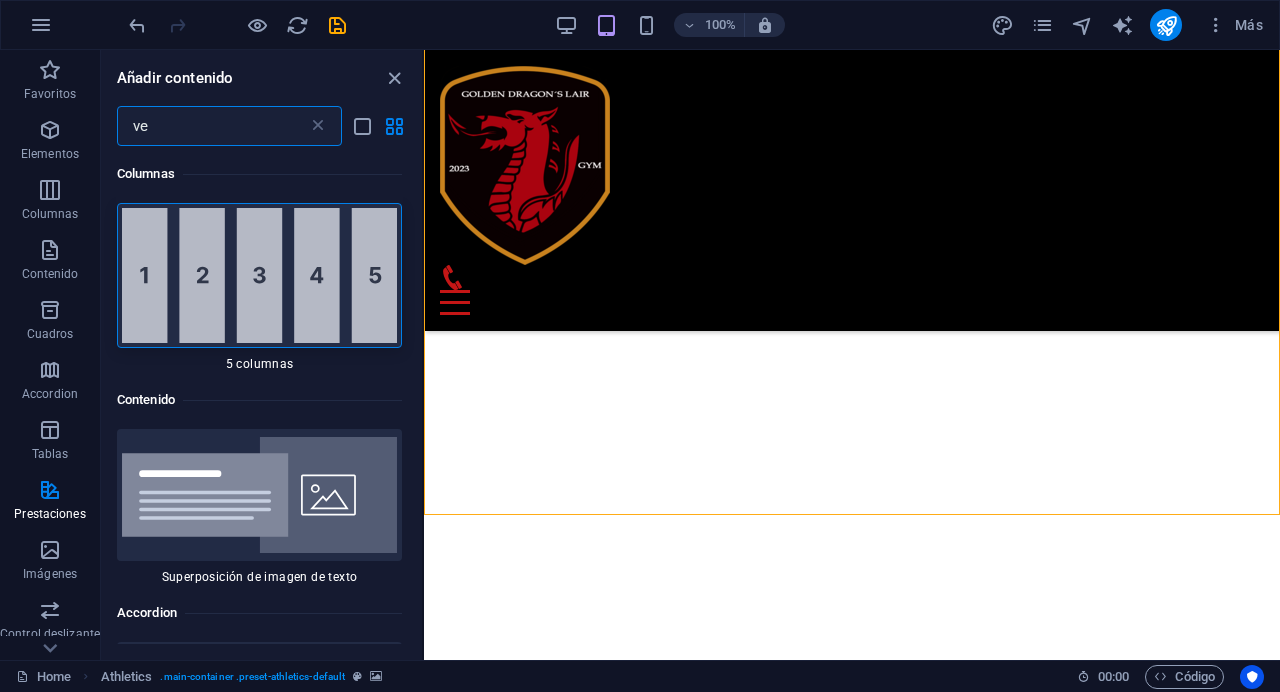 type on "v" 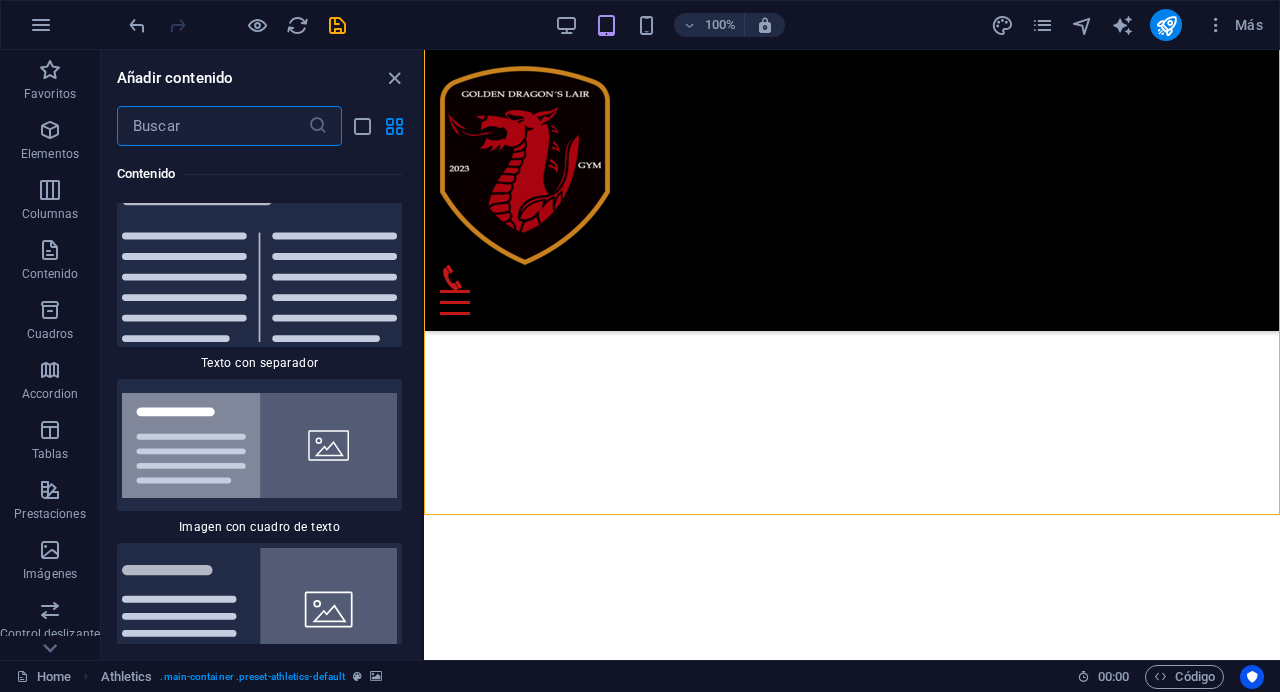 scroll, scrollTop: 6710, scrollLeft: 0, axis: vertical 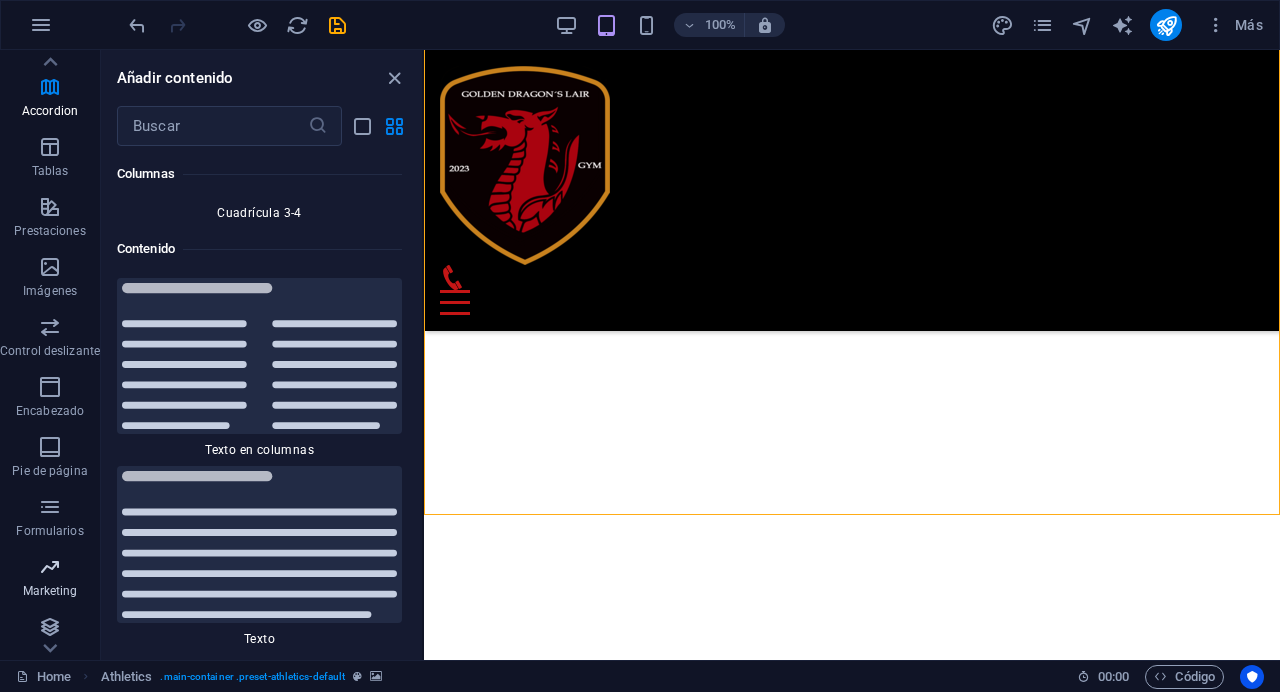 click at bounding box center [50, 567] 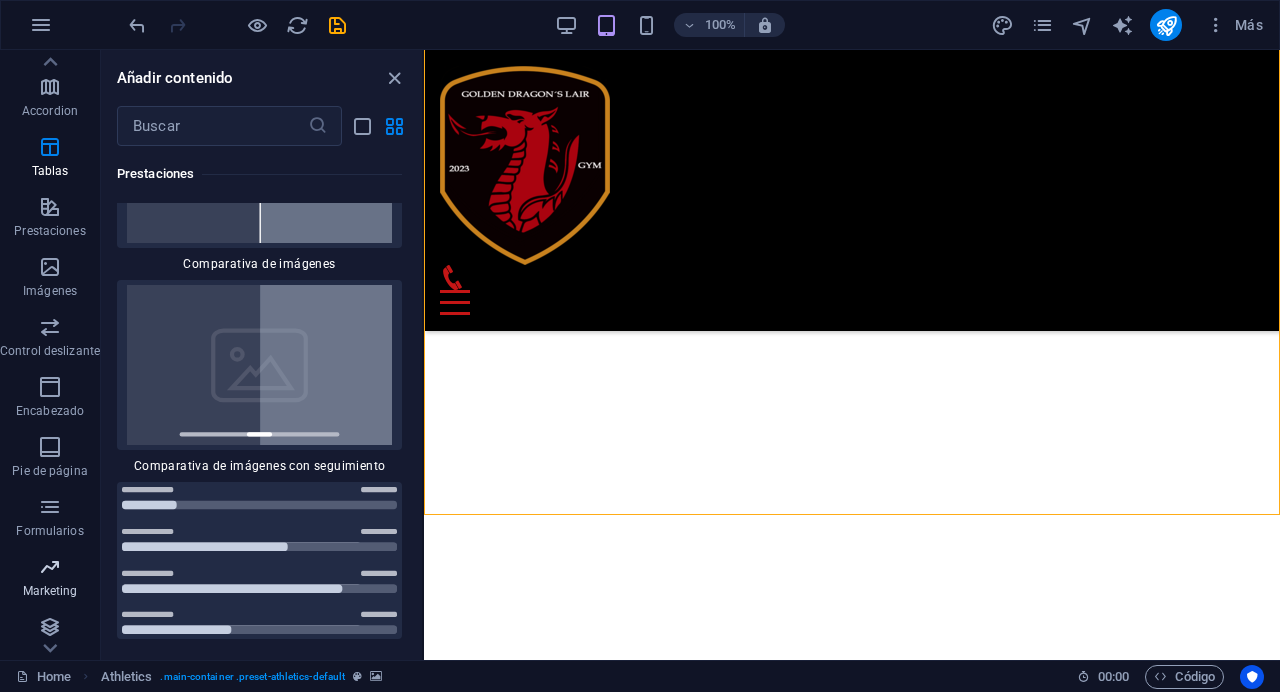 scroll, scrollTop: 16289, scrollLeft: 0, axis: vertical 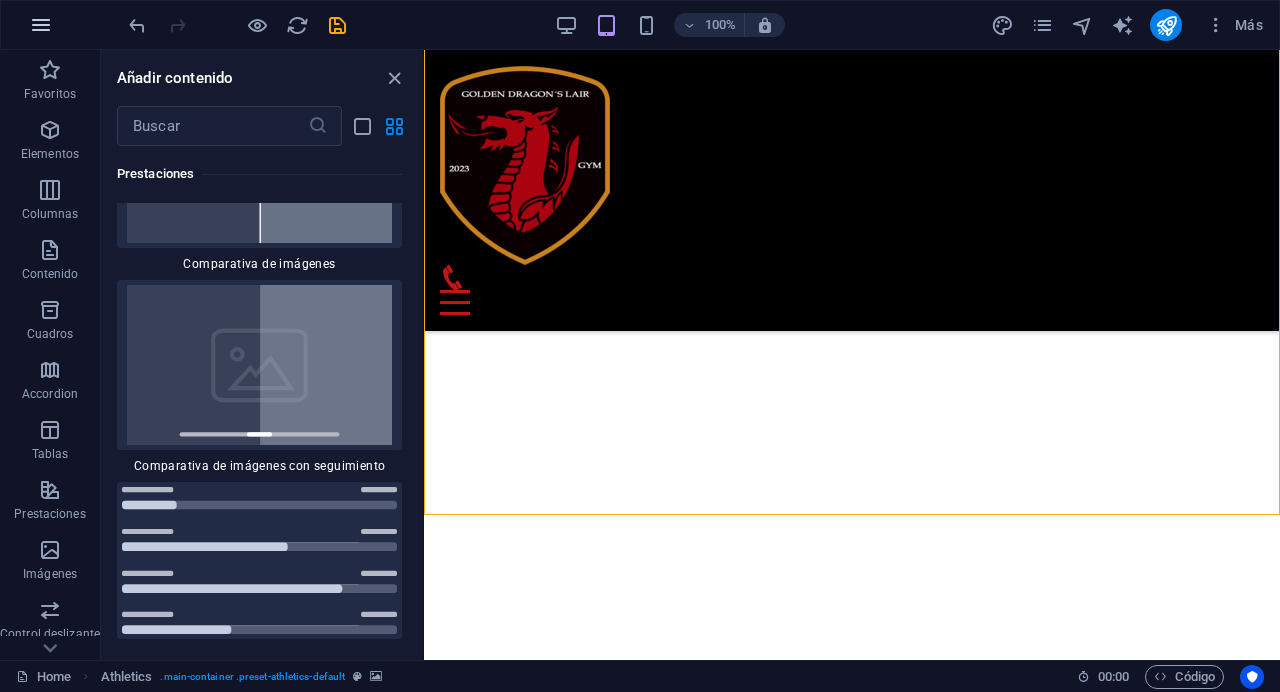 click at bounding box center (41, 25) 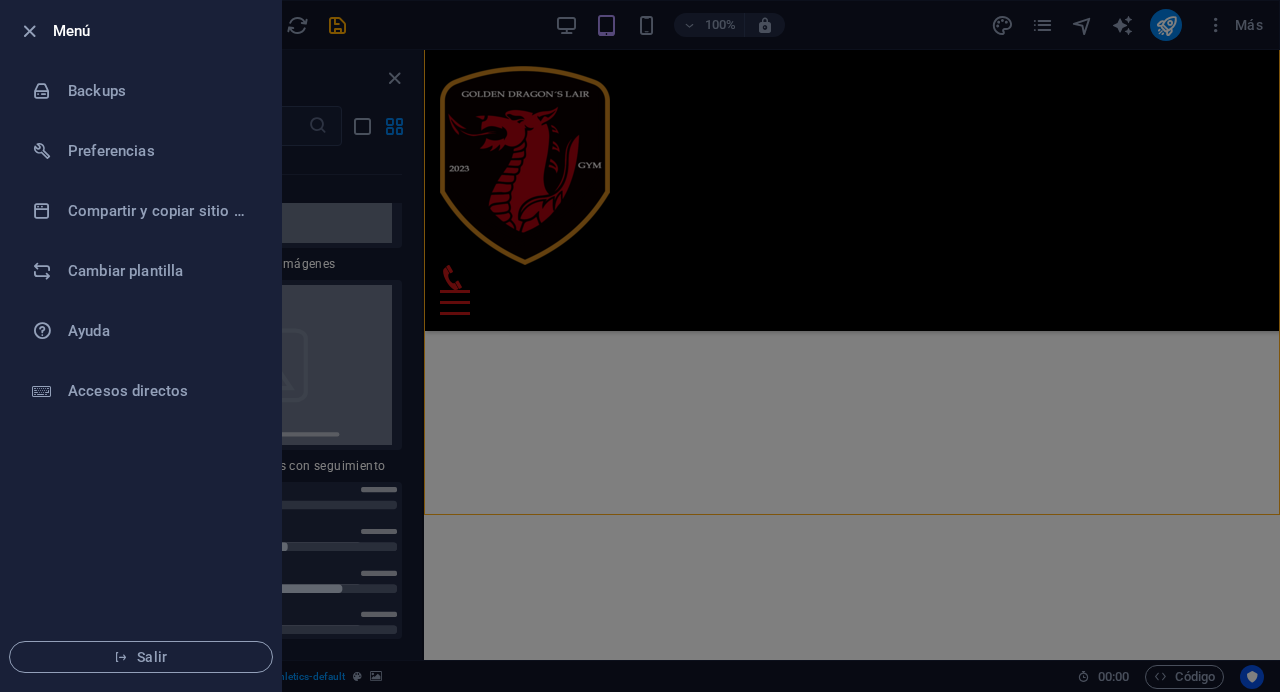 click at bounding box center [640, 346] 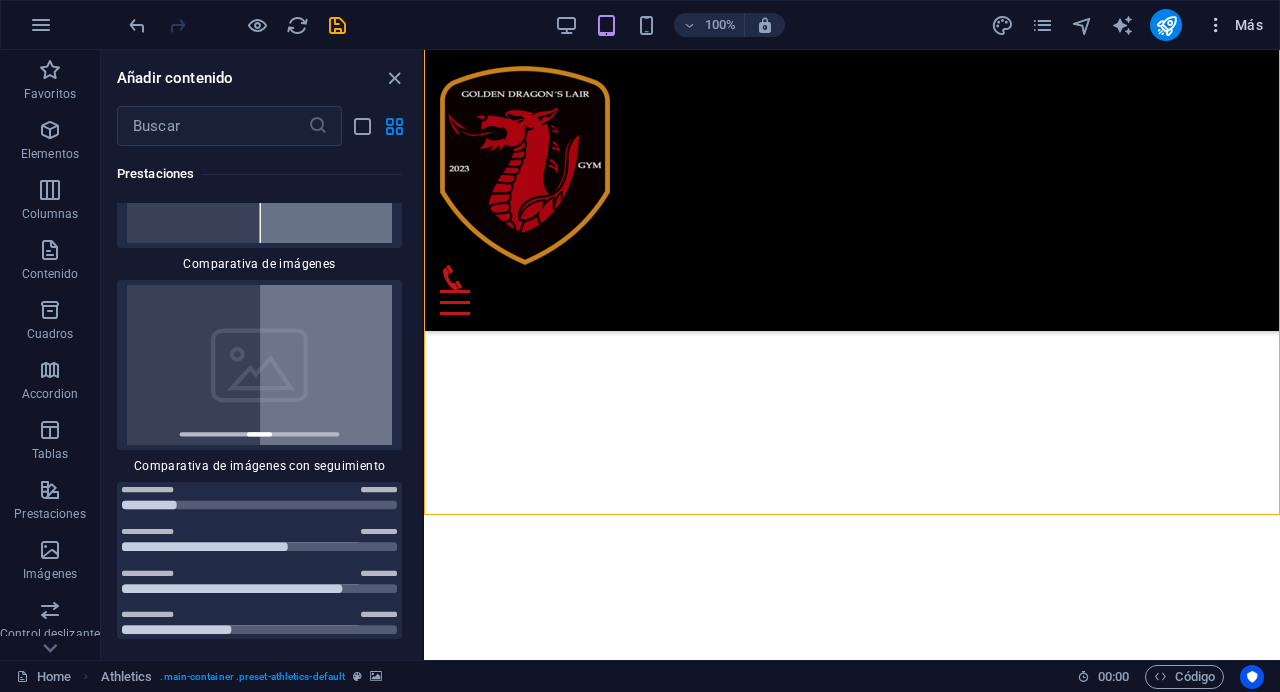 click on "Más" at bounding box center (1234, 25) 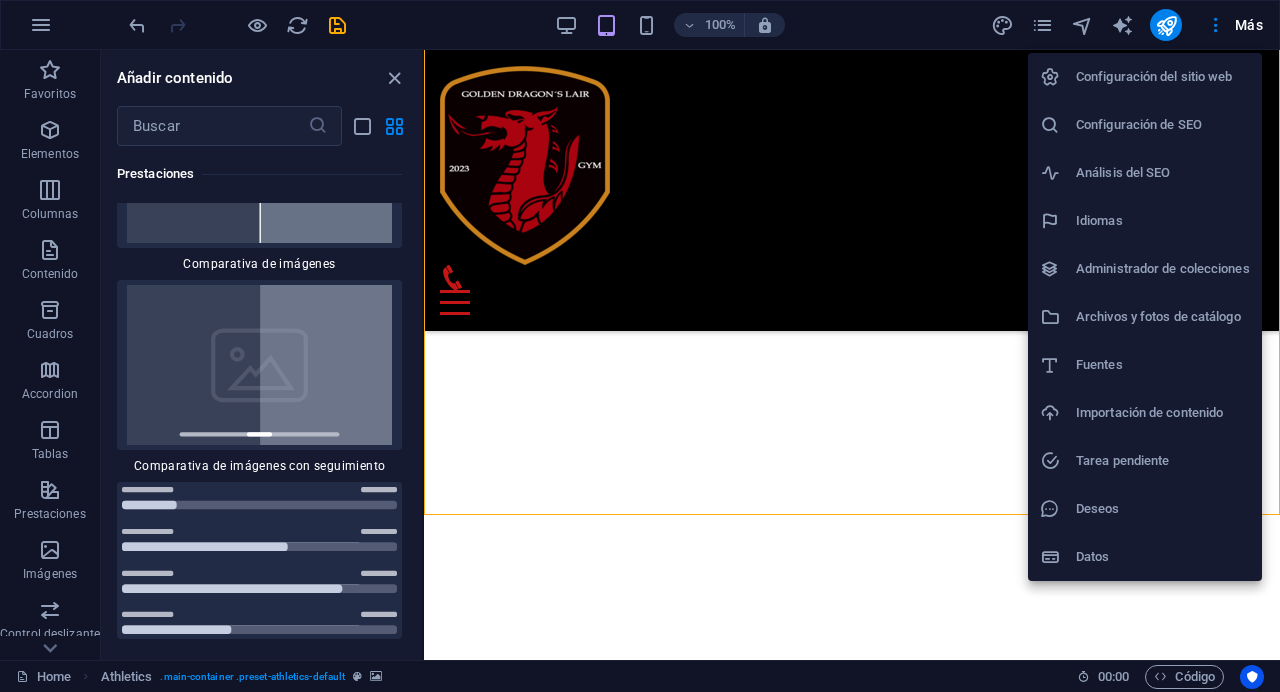click on "Configuración del sitio web" at bounding box center (1163, 77) 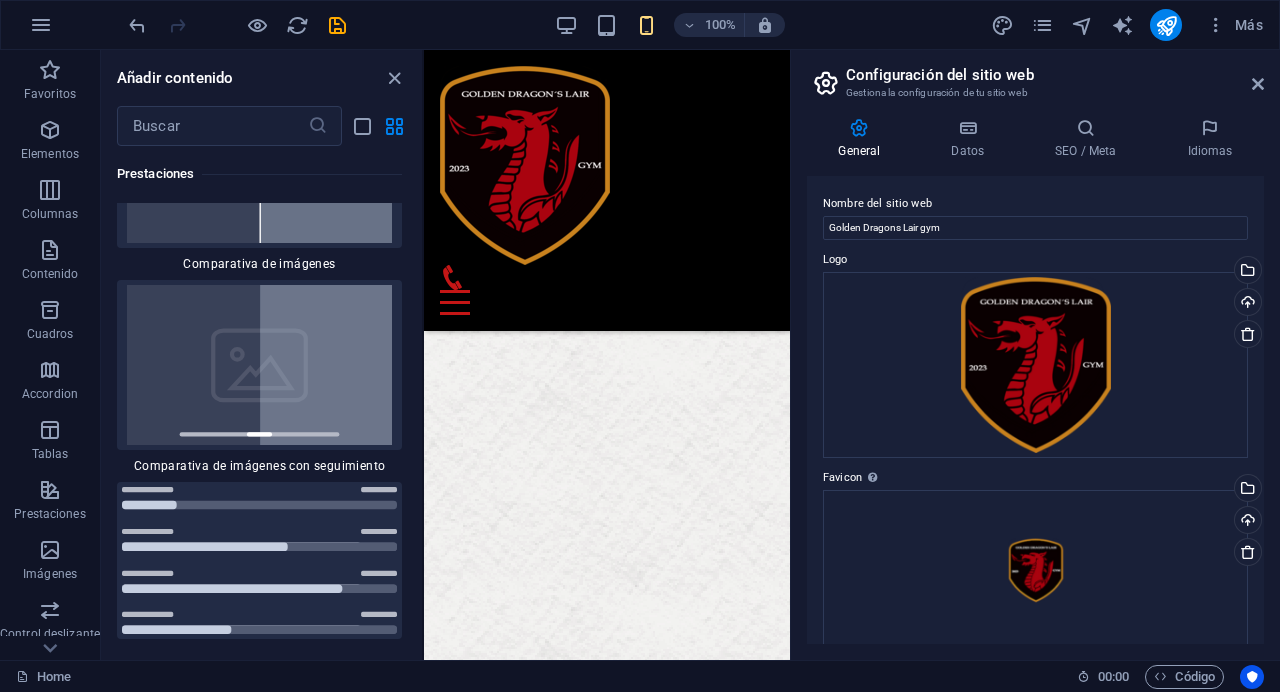 scroll, scrollTop: 7855, scrollLeft: 0, axis: vertical 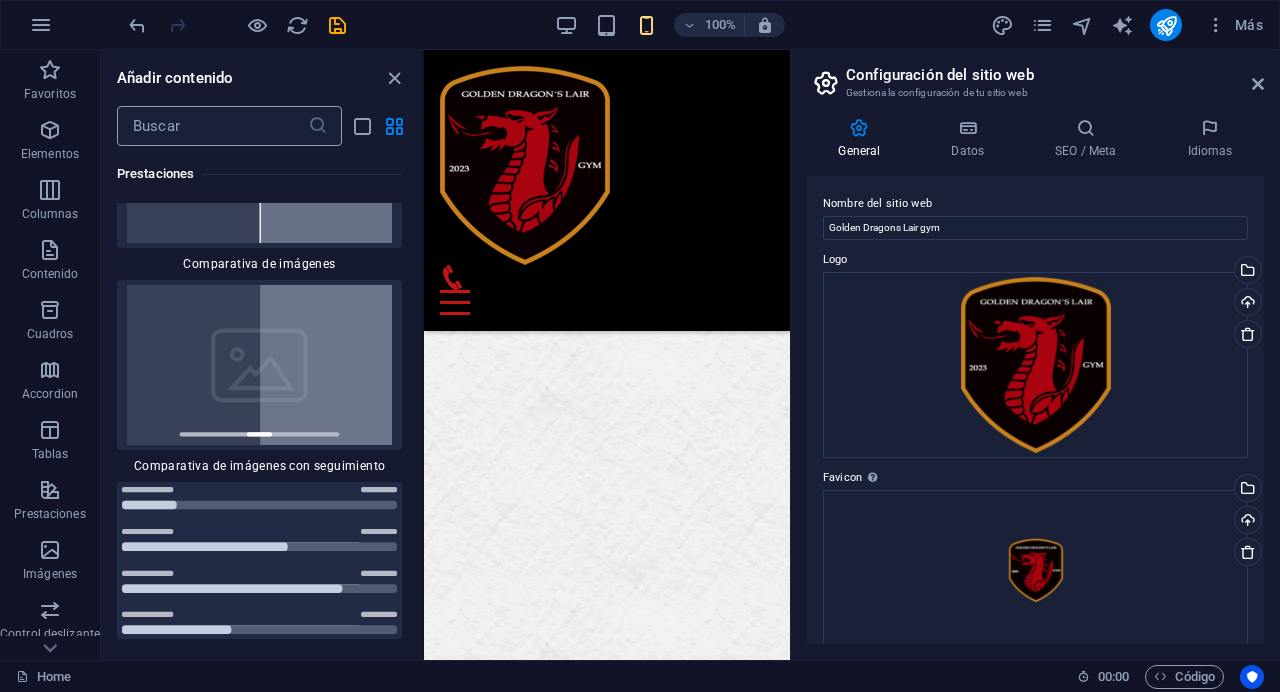 click at bounding box center (212, 126) 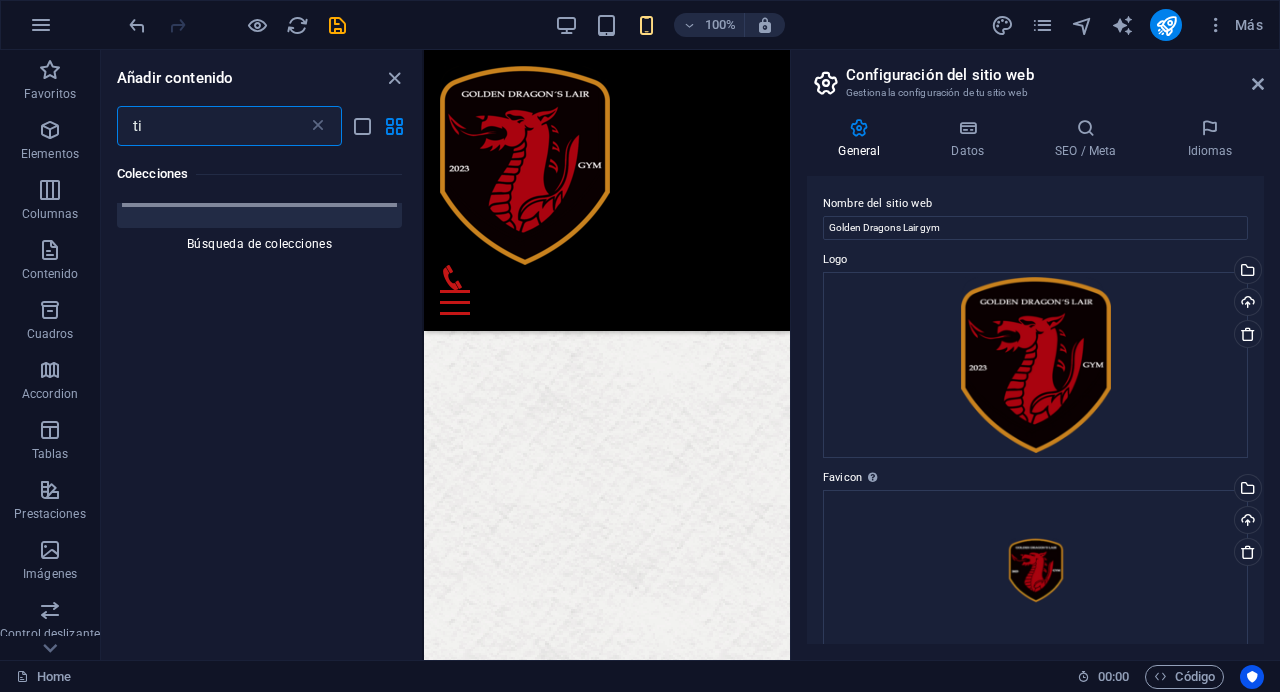 scroll, scrollTop: 0, scrollLeft: 0, axis: both 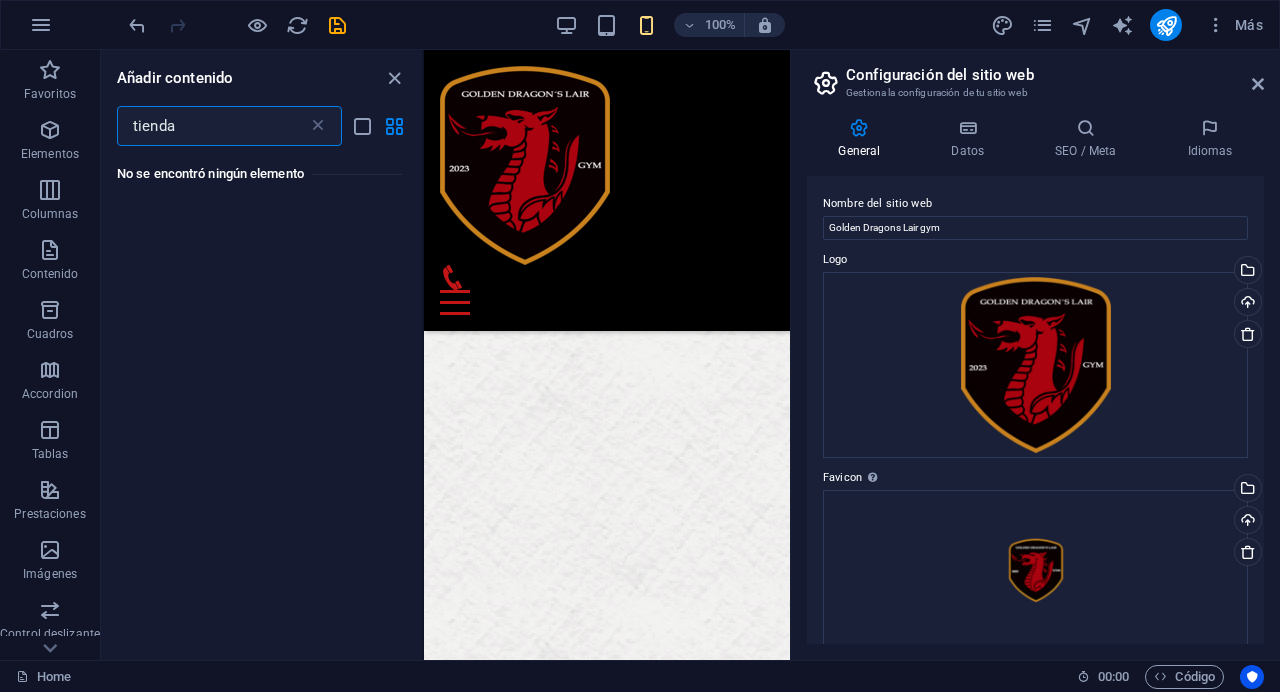 drag, startPoint x: 198, startPoint y: 128, endPoint x: 102, endPoint y: 137, distance: 96.42095 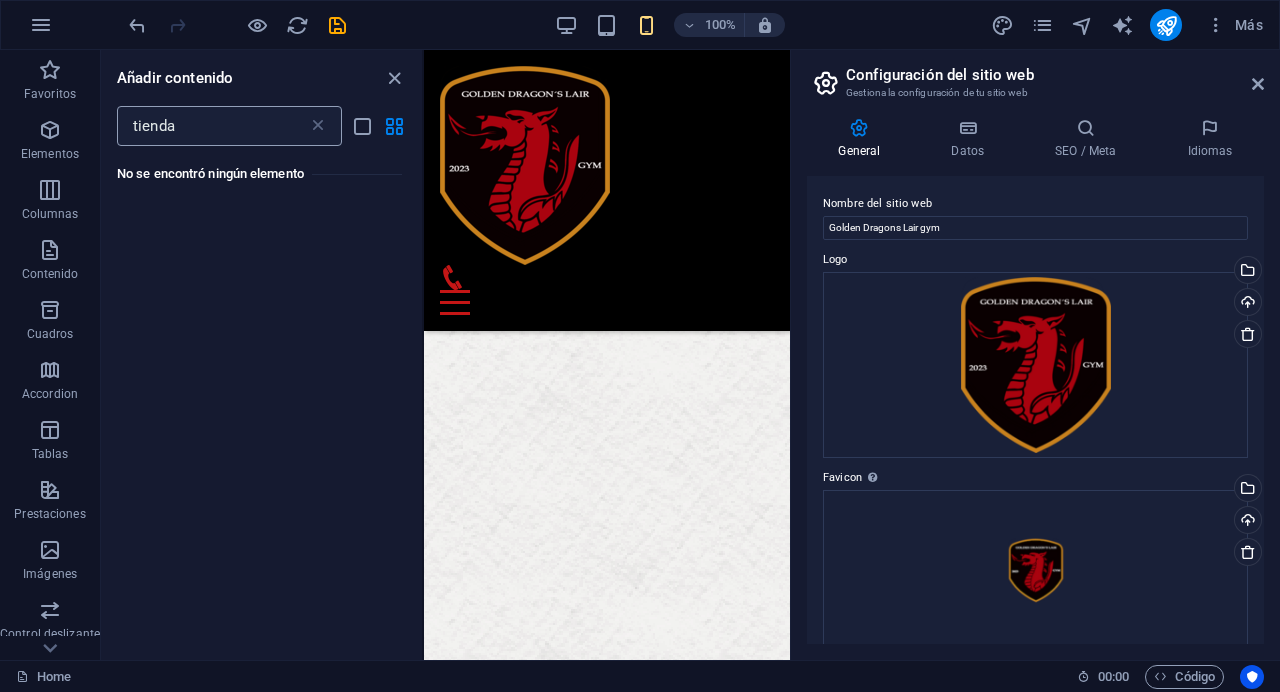 drag, startPoint x: 102, startPoint y: 134, endPoint x: 147, endPoint y: 124, distance: 46.09772 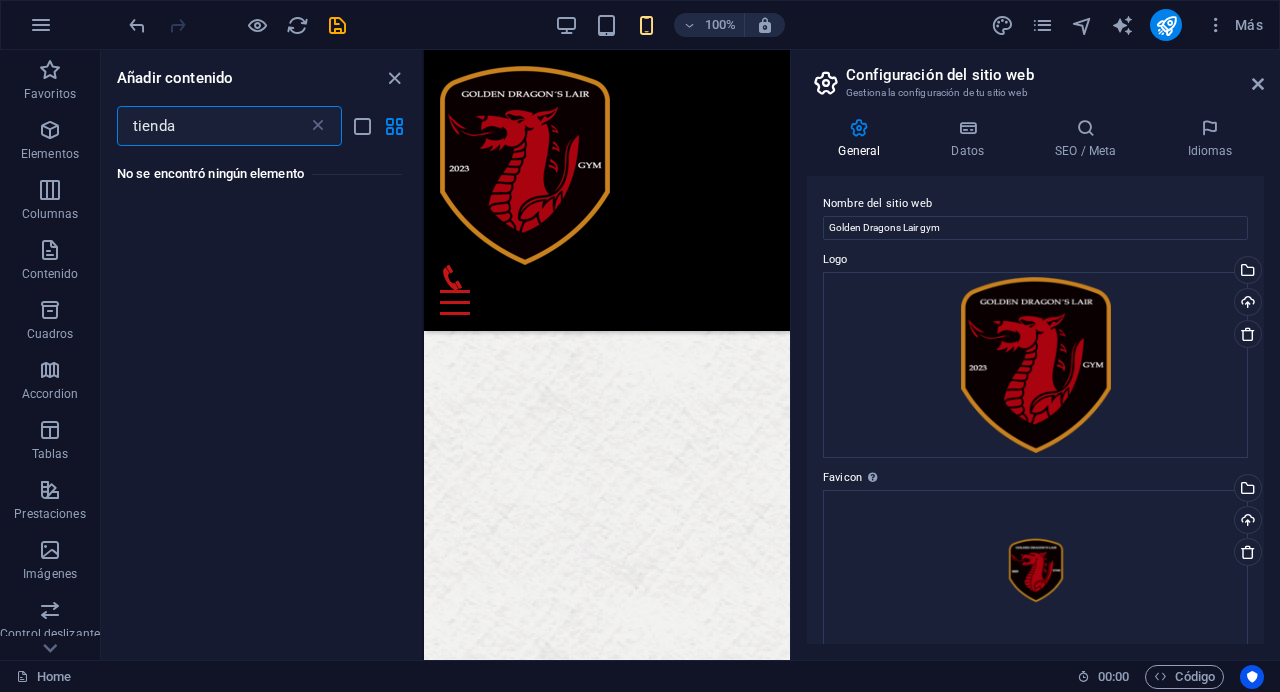 click on "tienda" at bounding box center [212, 126] 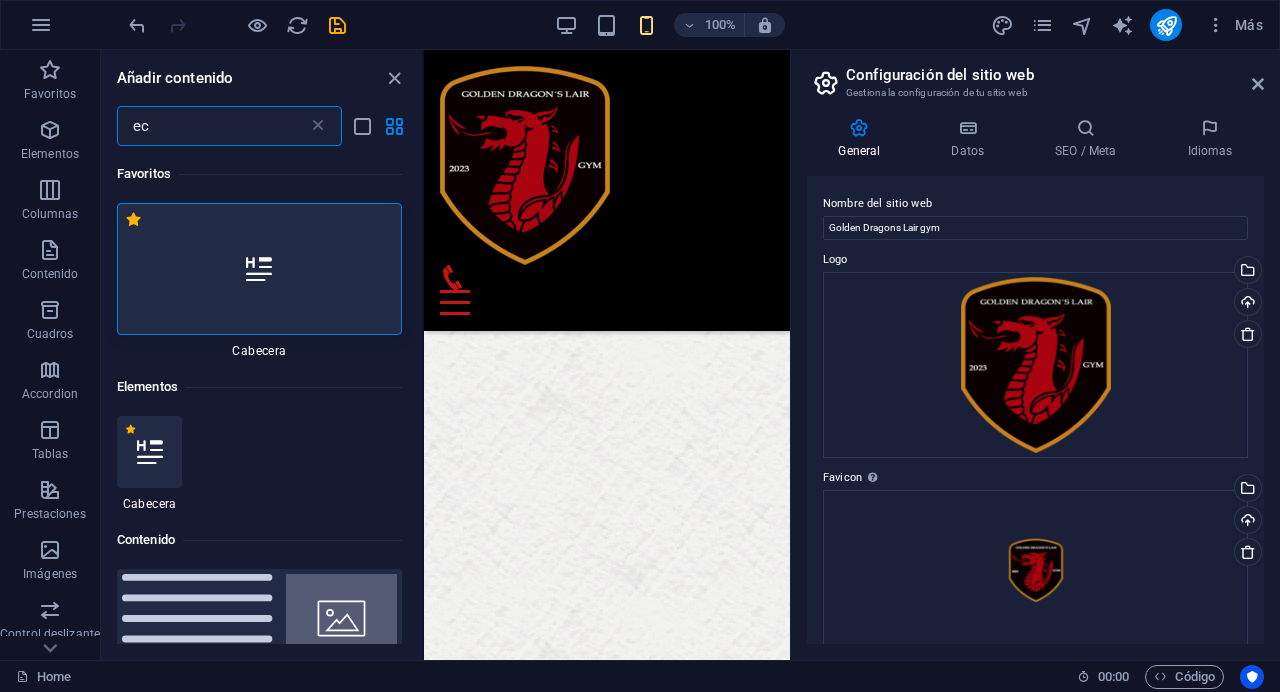 type on "e" 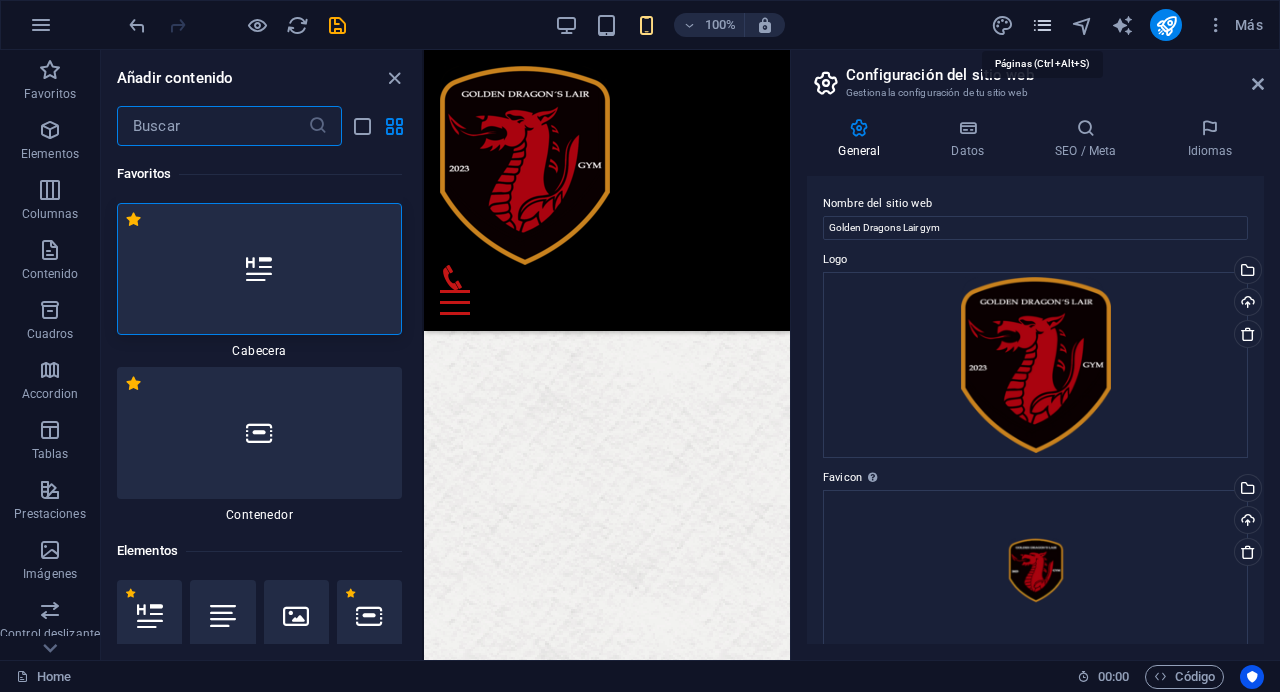 type 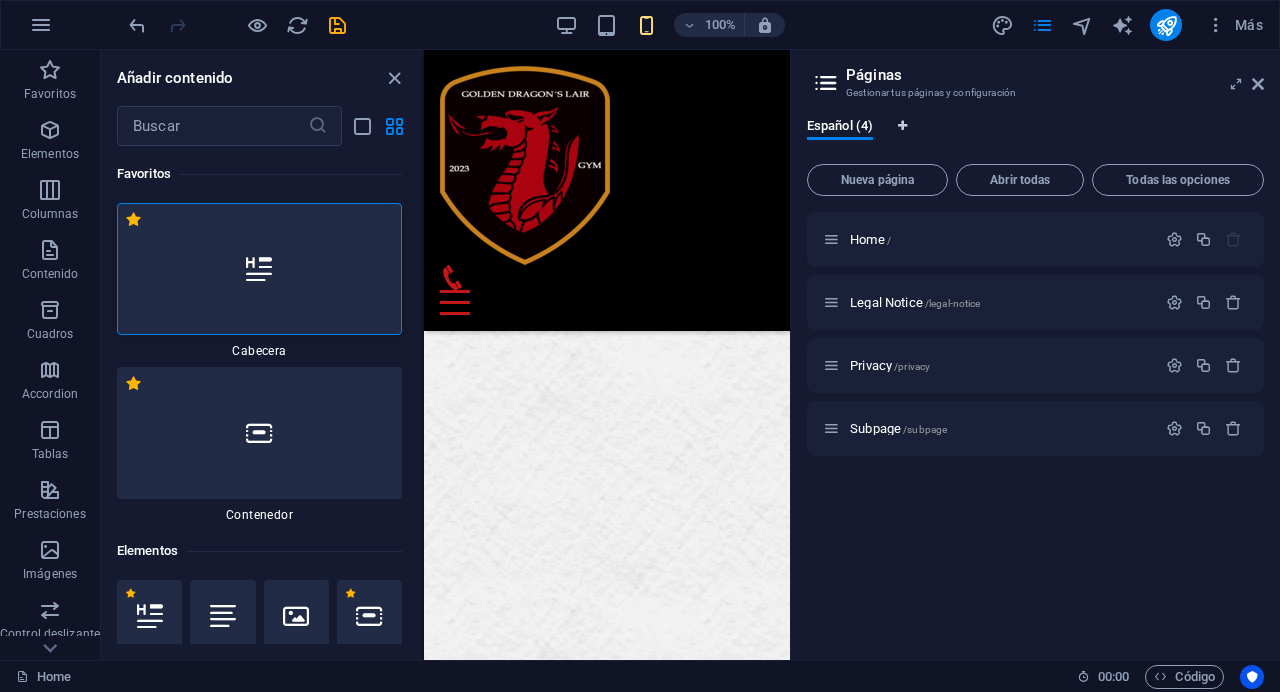 click at bounding box center (903, 129) 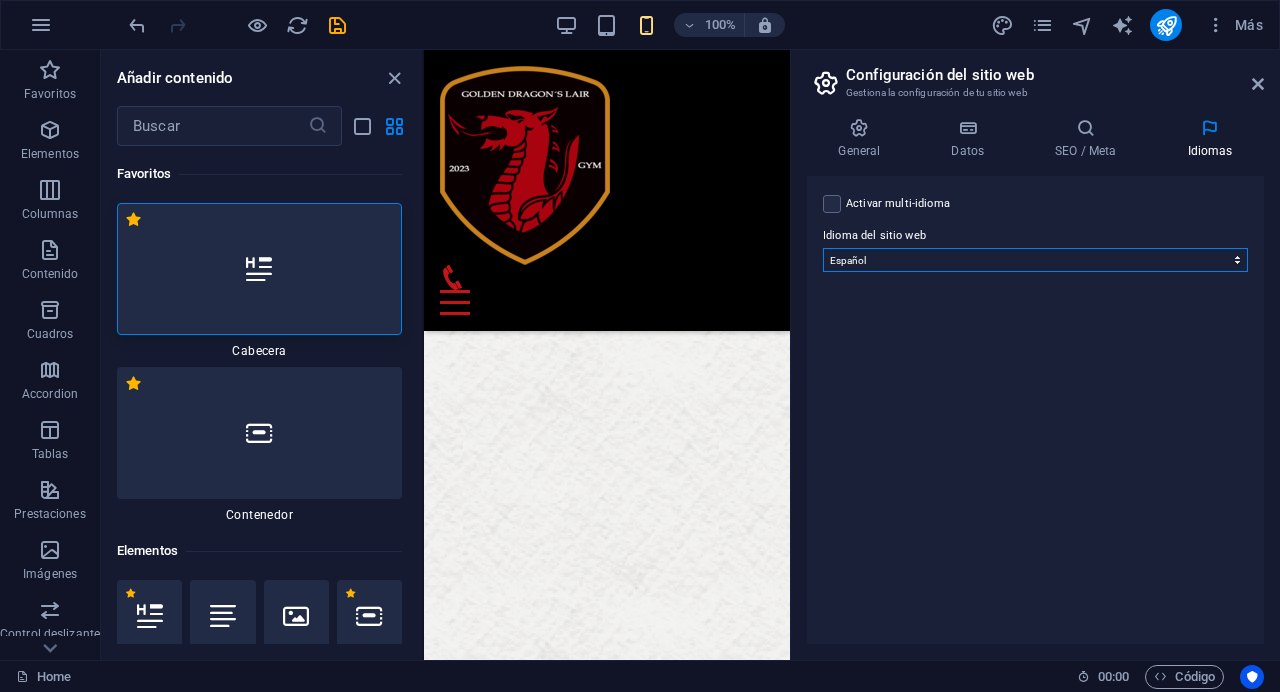 click on "Abkhazian Afar Afrikaans Akan Albanés Alemán Amharic Árabe Aragonese Armenian Assamese Avaric Avestan Aymara Azerbaijani Bambara Bashkir Basque Belarusian Bengalí Bihari languages Bislama Bokmål Bosnian Breton Búlgaro Burmese Catalán Central Khmer Chamorro Chechen Checo Chino Church Slavic Chuvash Coreano Cornish Corsican Cree Croata Danés Dzongkha Eslovaco Esloveno Español Esperanto Estonian Ewe Faroese Farsi (Persa) Fijian Finlandés Francés Fulah Gaelic Galician Ganda Georgian Greenlandic Griego Guaraní Gujarati Haitian Creole Hausa Hebreo Herero Hindi Hiri Motu Holandés Húngaro Ido Igbo Indonesio Inglés Interlingua Interlingue Inuktitut Inupiaq Irish Islandés Italiano Japonés Javanese Kannada Kanuri Kashmiri Kazakh Kikuyu Kinyarwanda Komi Kongo Kurdish Kwanyama Kyrgyz Lao Latín Letón Limburgish Lingala Lituano Luba-Katanga Luxembourgish Macedonio Malagasy Malay Malayalam Maldivian Maltés Manx Maori Marathi Marshallese Mongolian Nauru Navajo Ndonga Nepali North Ndebele Northern Sami Pali" at bounding box center (1035, 260) 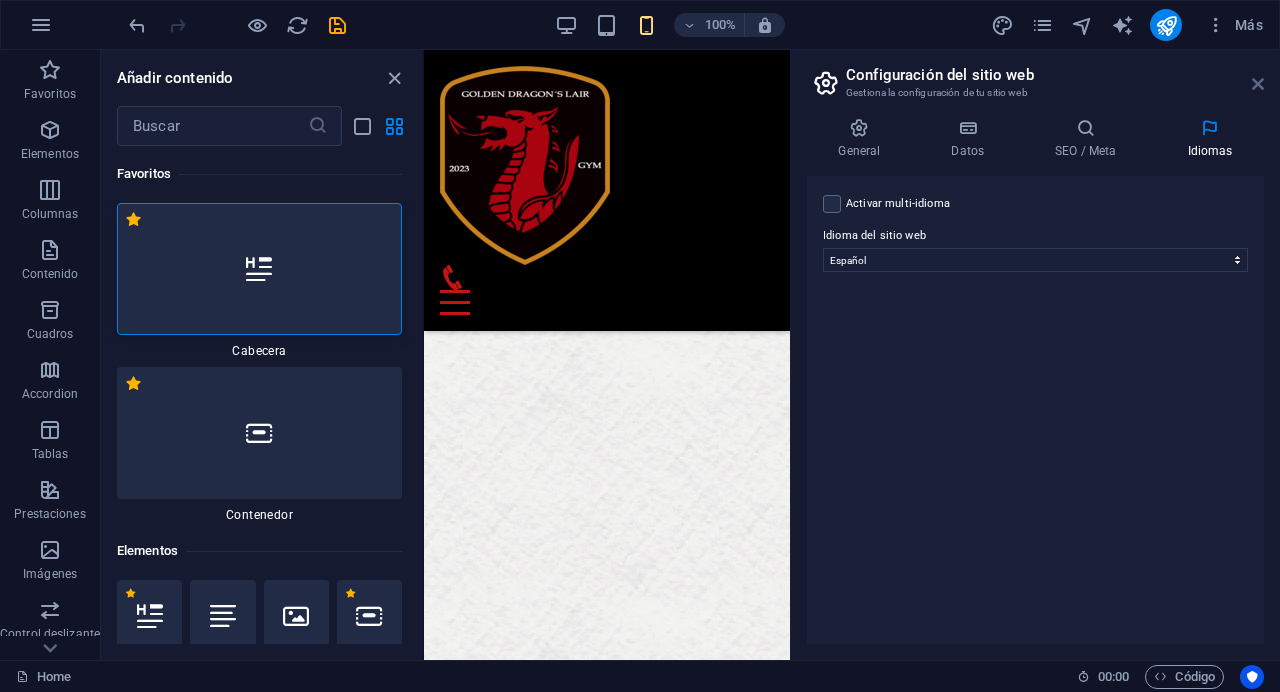 click at bounding box center [1258, 84] 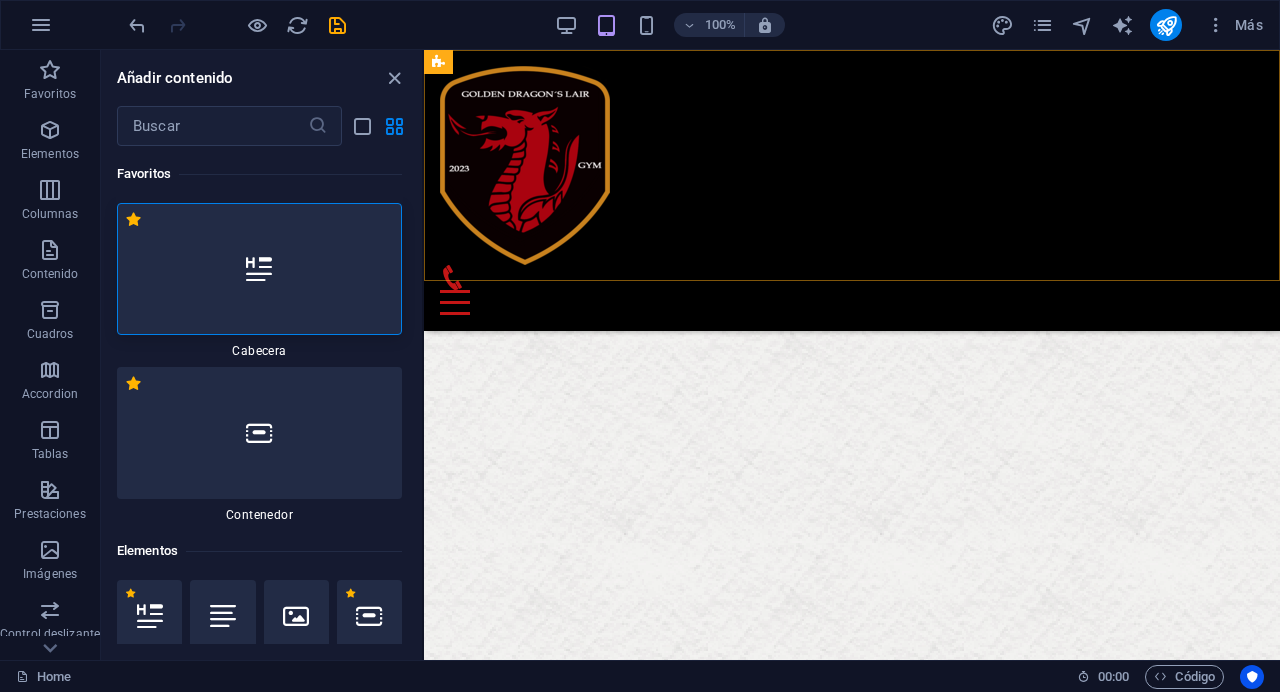 scroll, scrollTop: 7882, scrollLeft: 0, axis: vertical 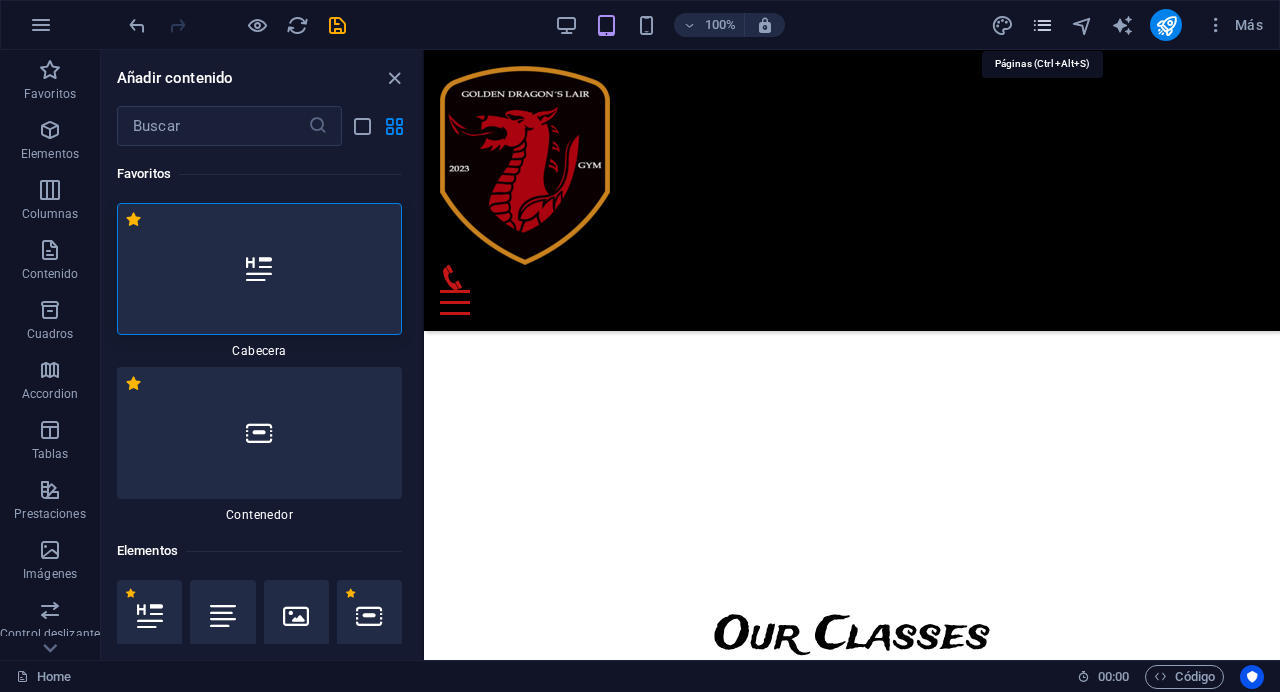 click at bounding box center [1042, 25] 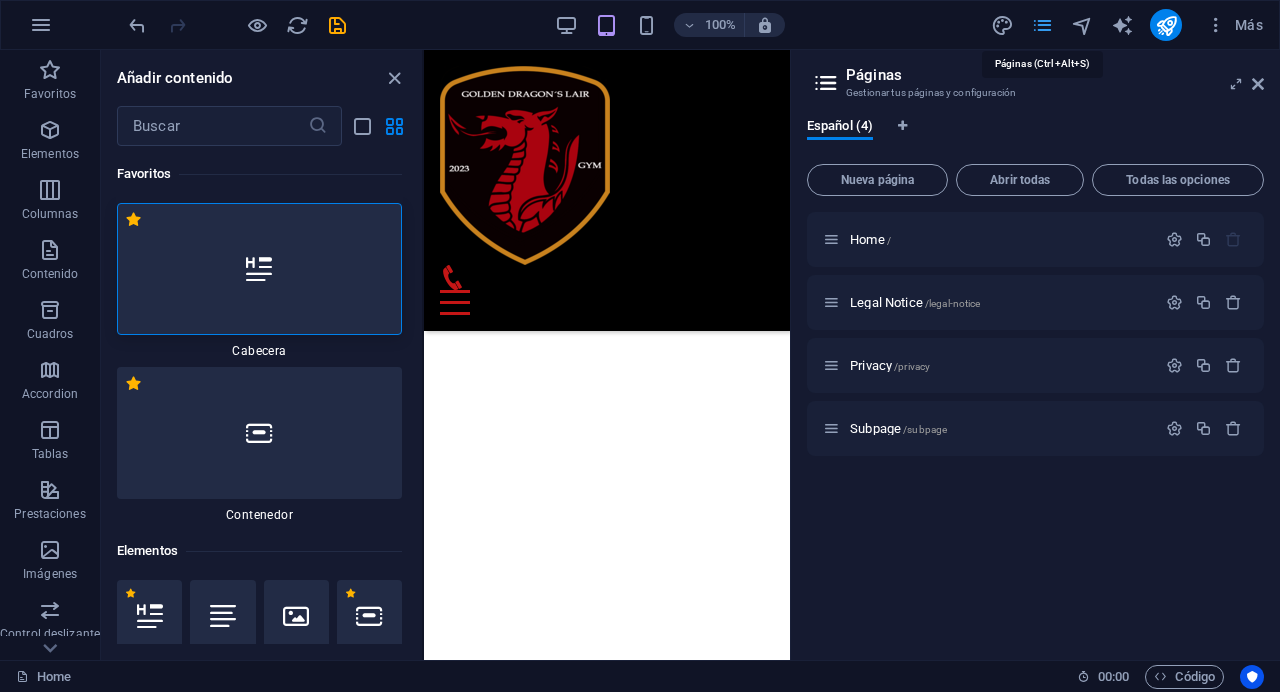 scroll, scrollTop: 7779, scrollLeft: 0, axis: vertical 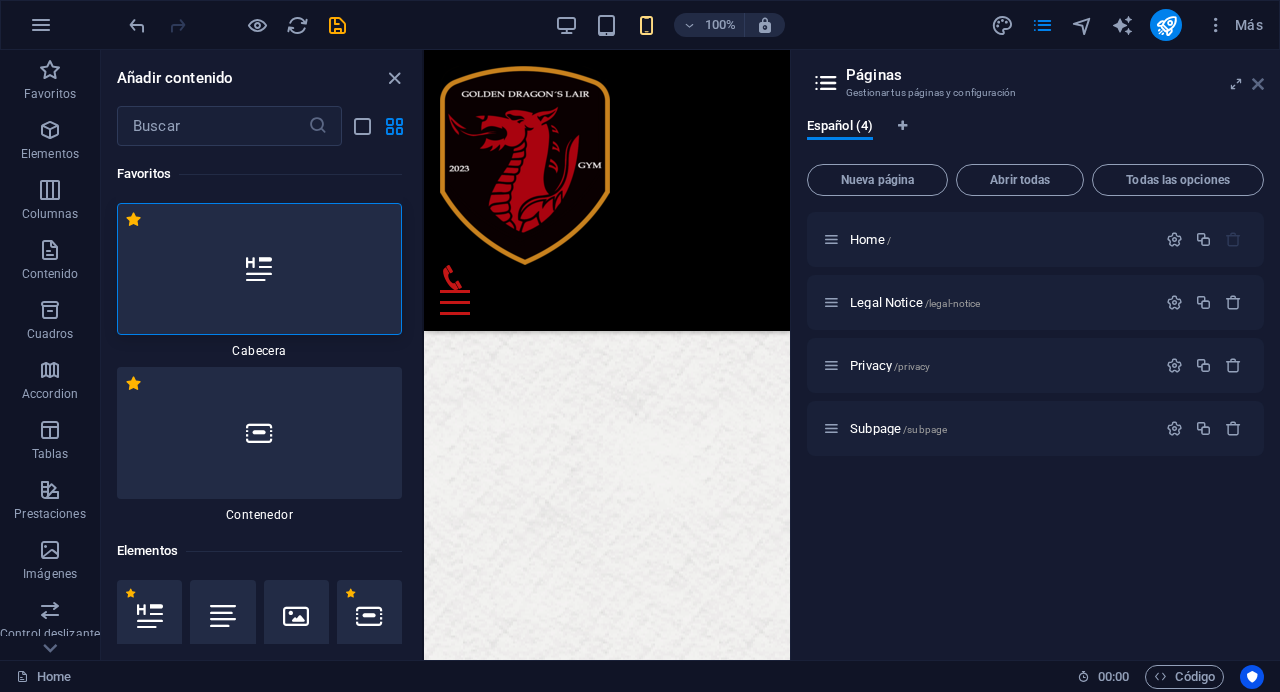 click at bounding box center (1258, 84) 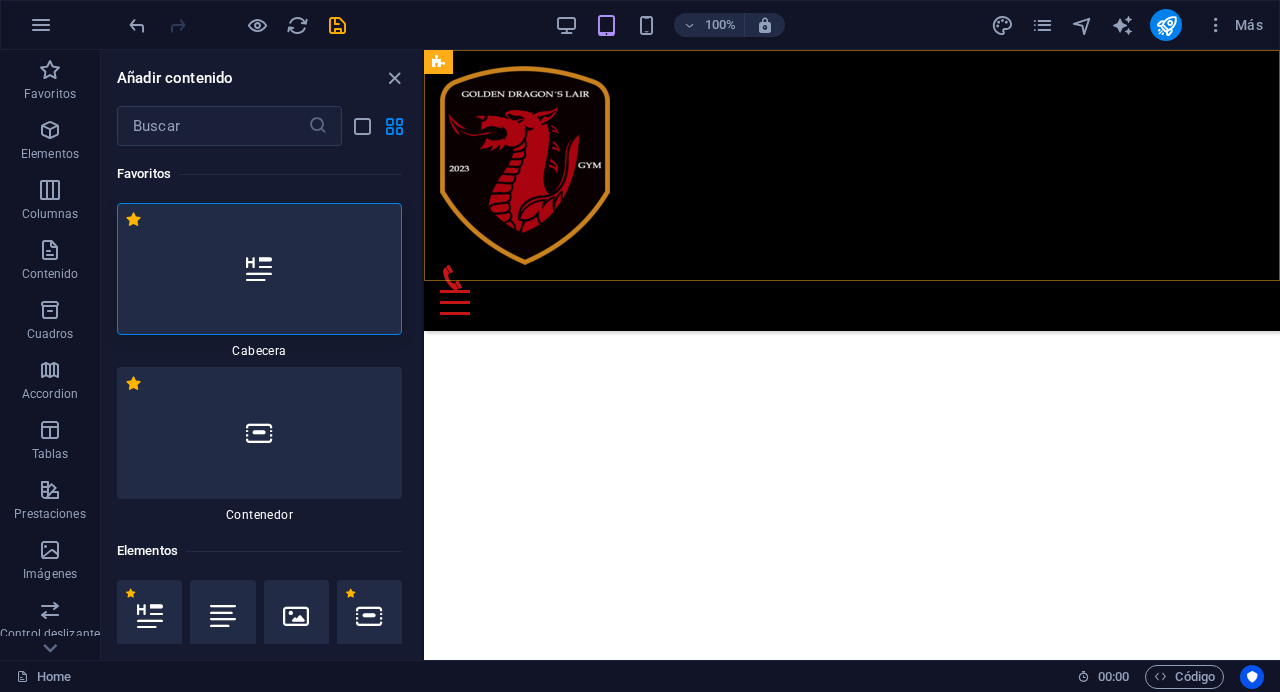 scroll, scrollTop: 7806, scrollLeft: 0, axis: vertical 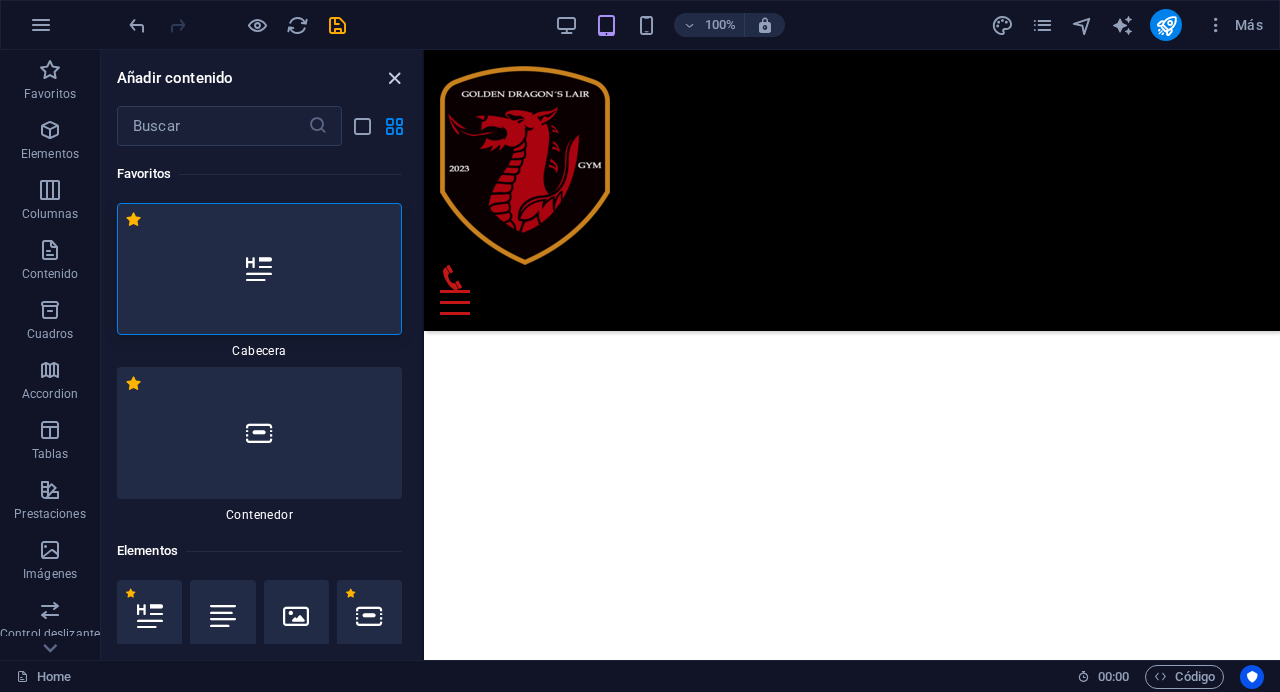 click at bounding box center (394, 78) 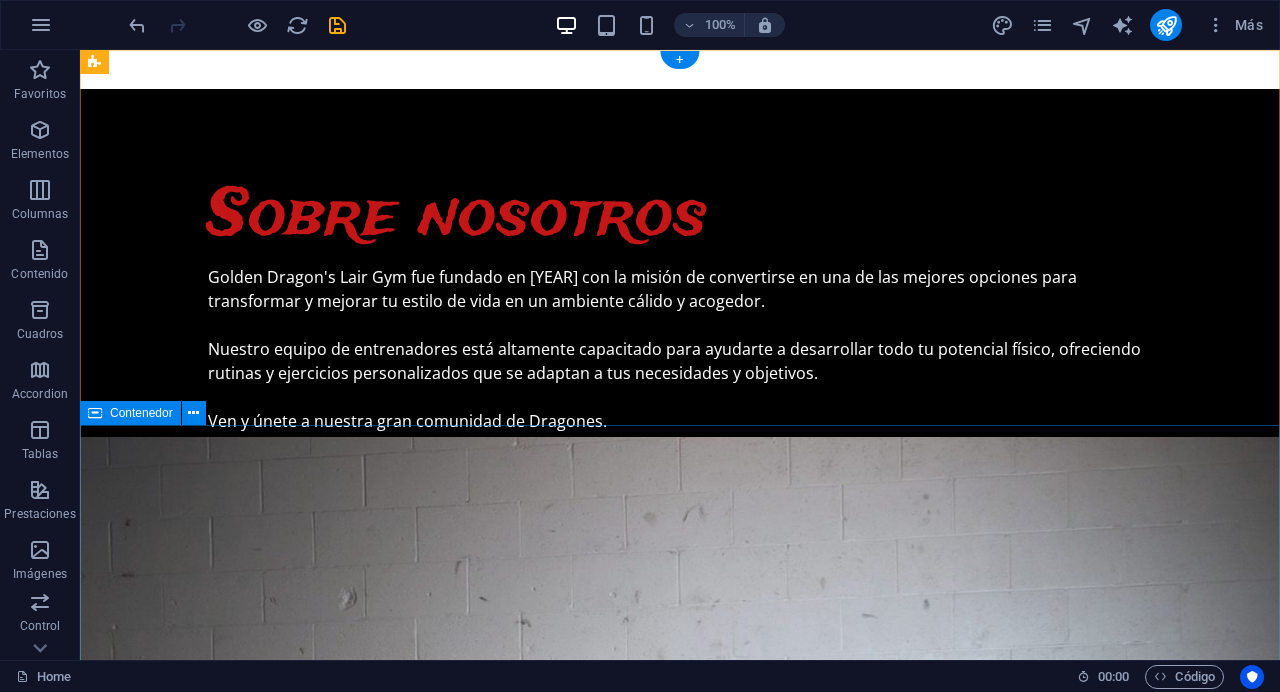 scroll, scrollTop: 0, scrollLeft: 0, axis: both 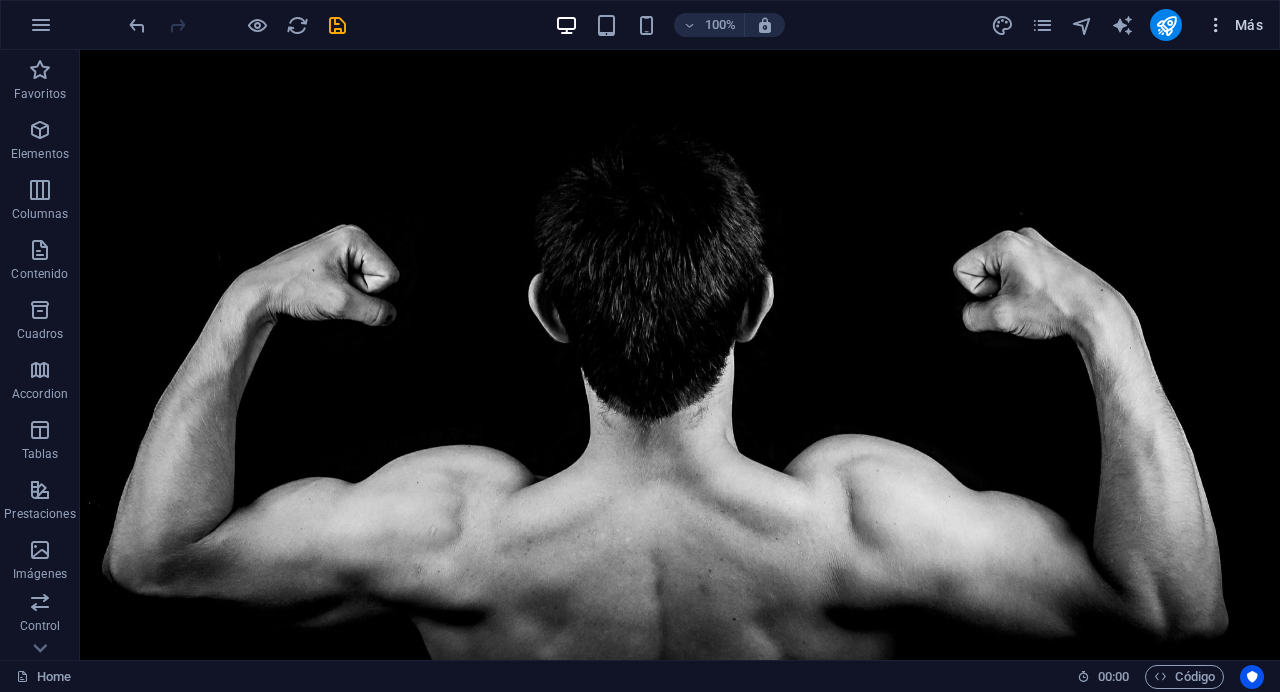 click on "Más" at bounding box center (1234, 25) 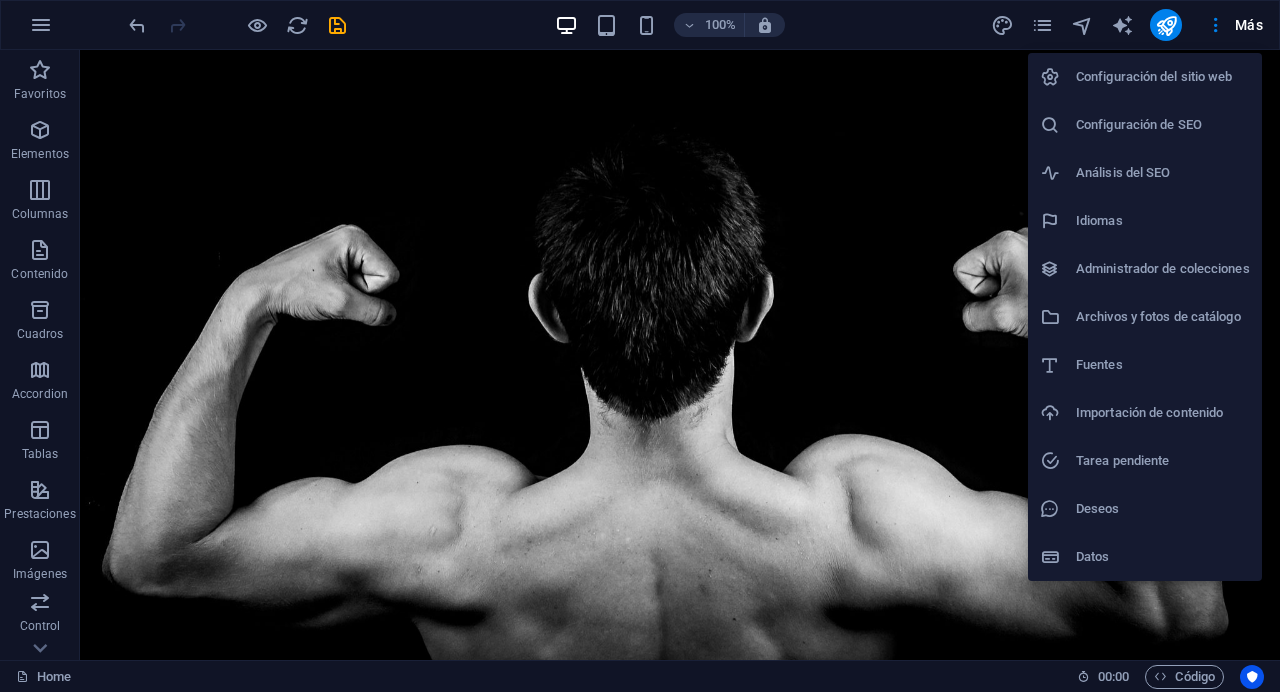 click at bounding box center (640, 346) 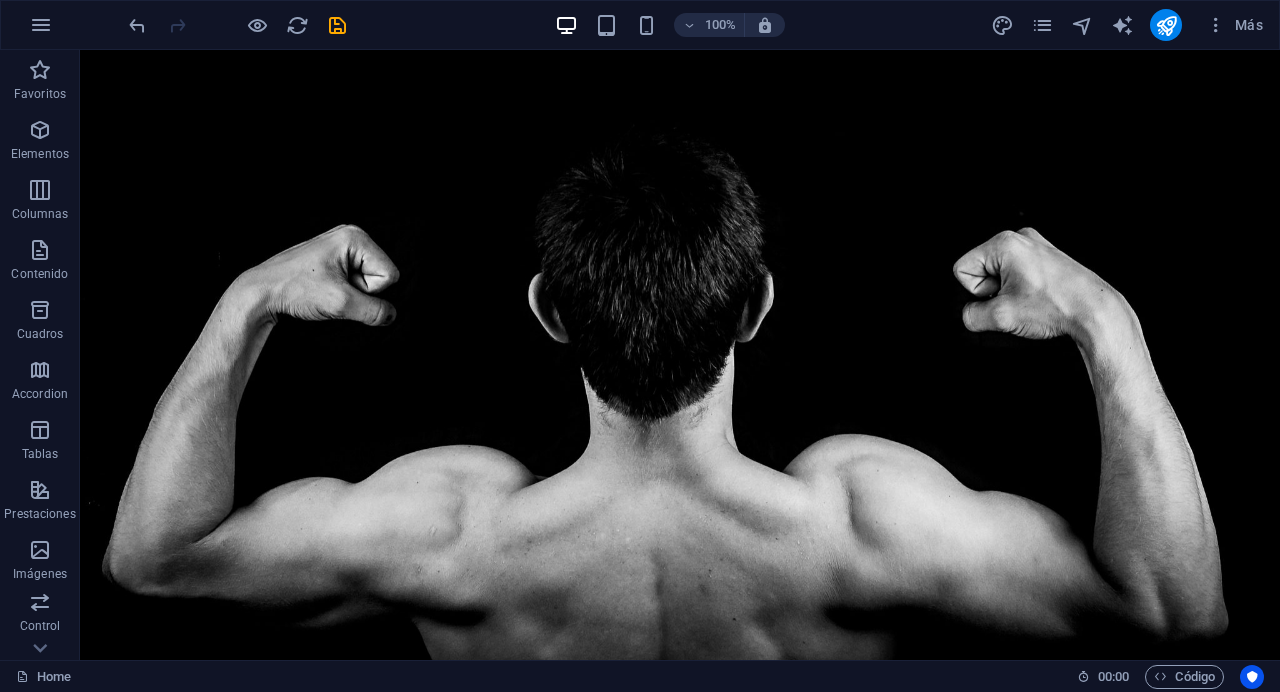 click at bounding box center [1216, 25] 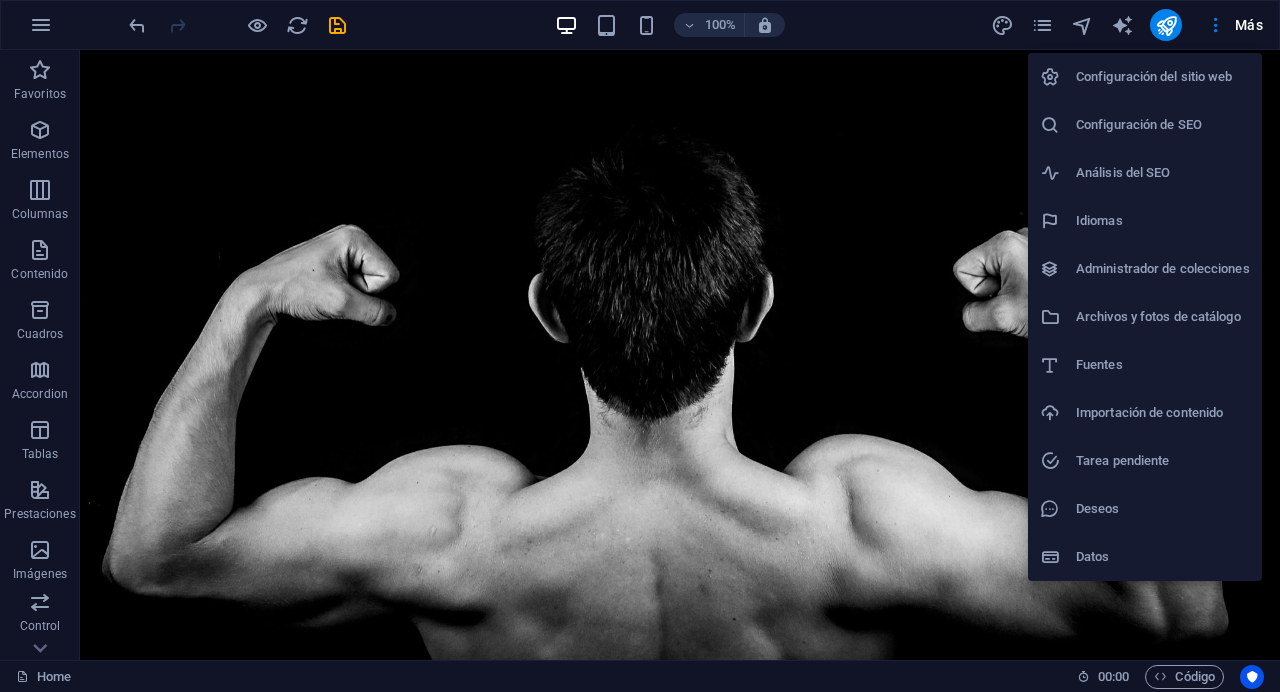 click at bounding box center [640, 346] 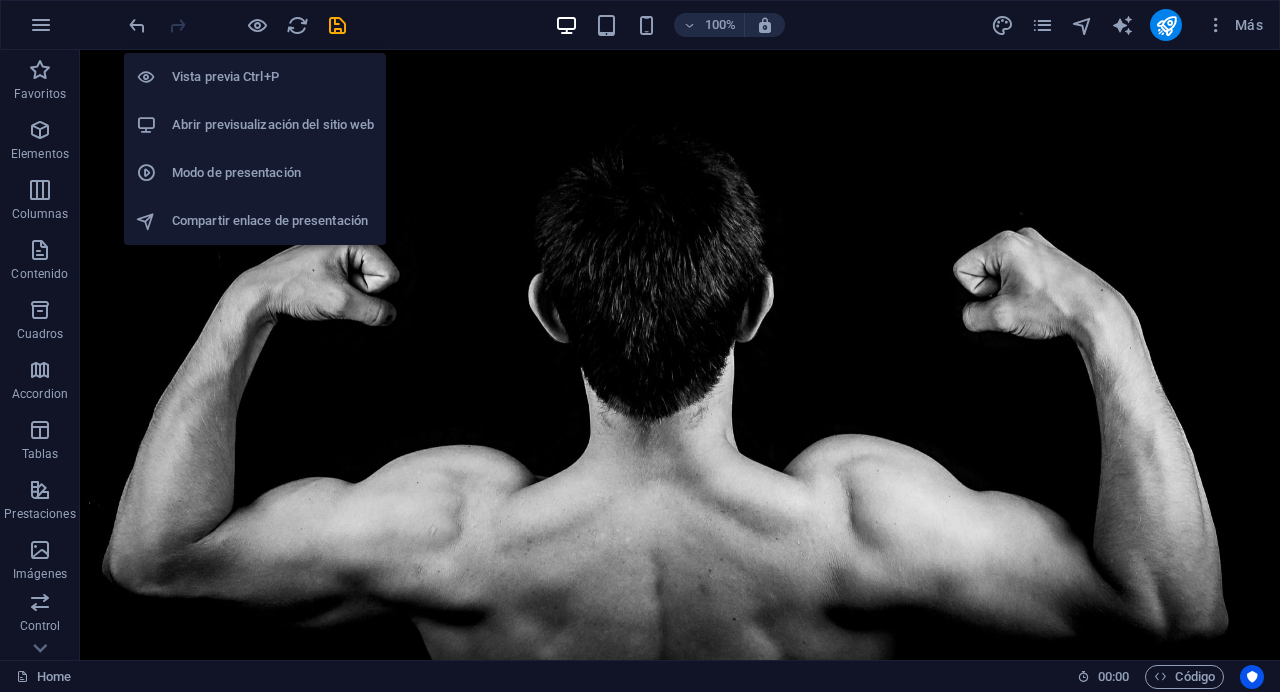 click at bounding box center (257, 25) 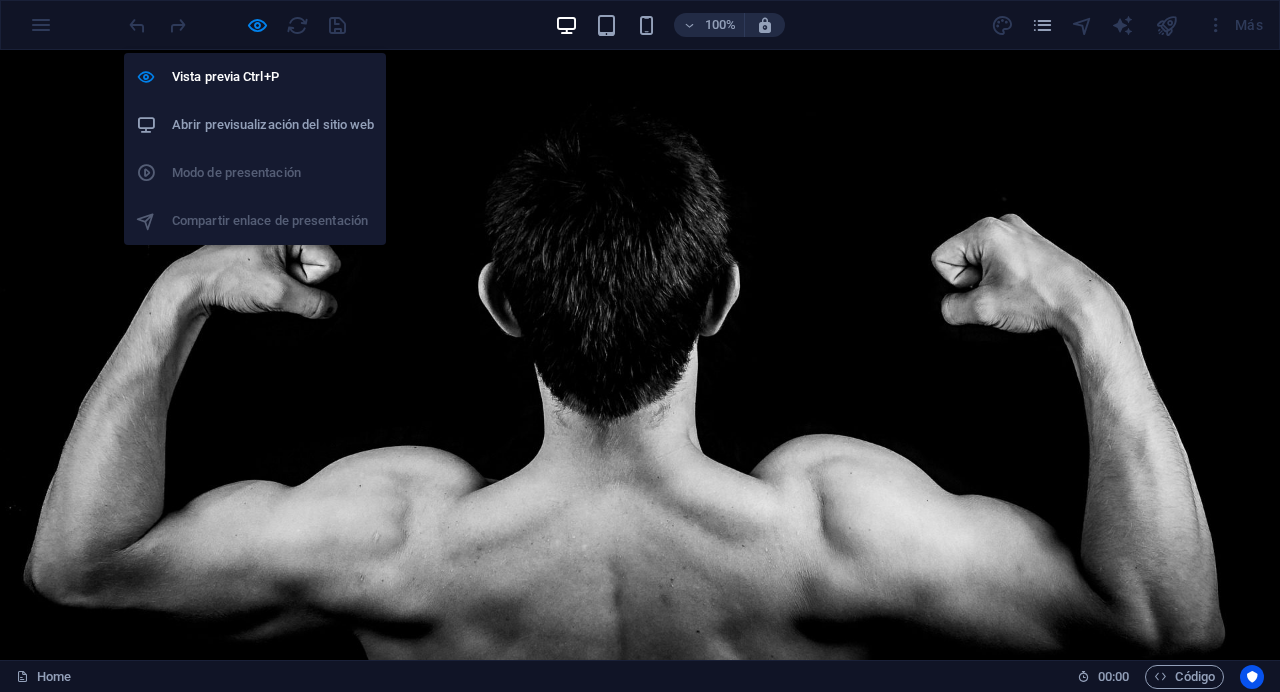 click at bounding box center [257, 25] 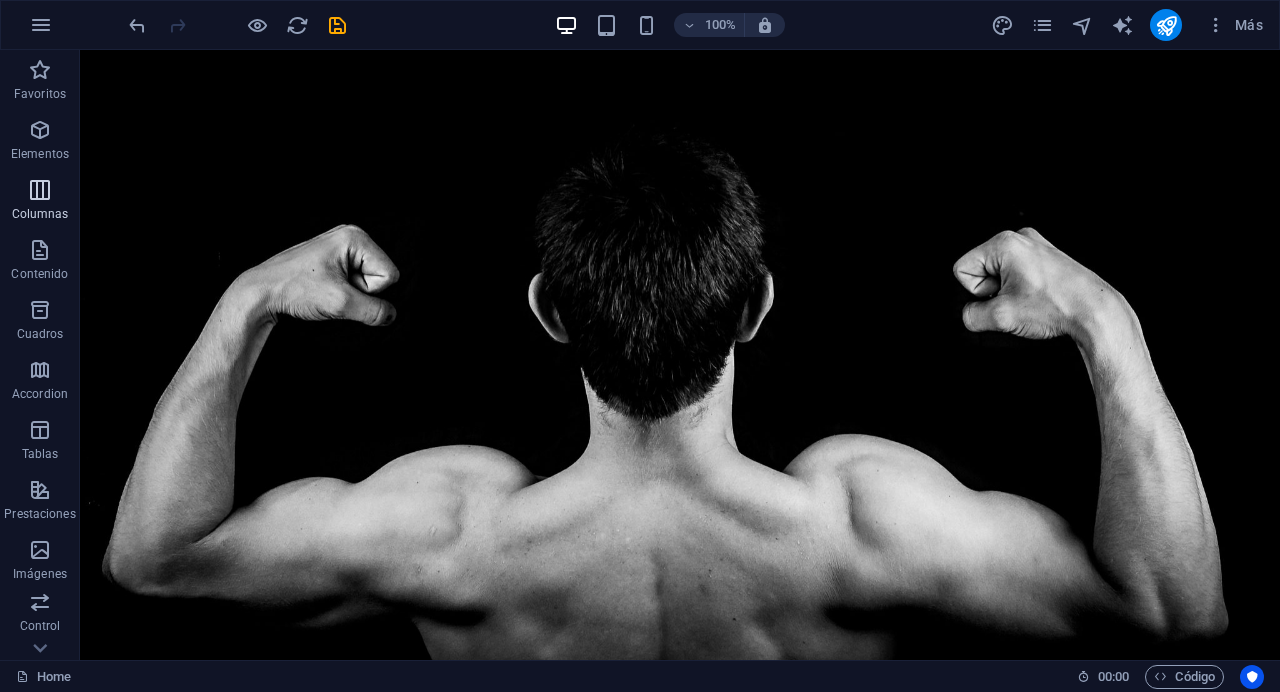 scroll, scrollTop: 290, scrollLeft: 0, axis: vertical 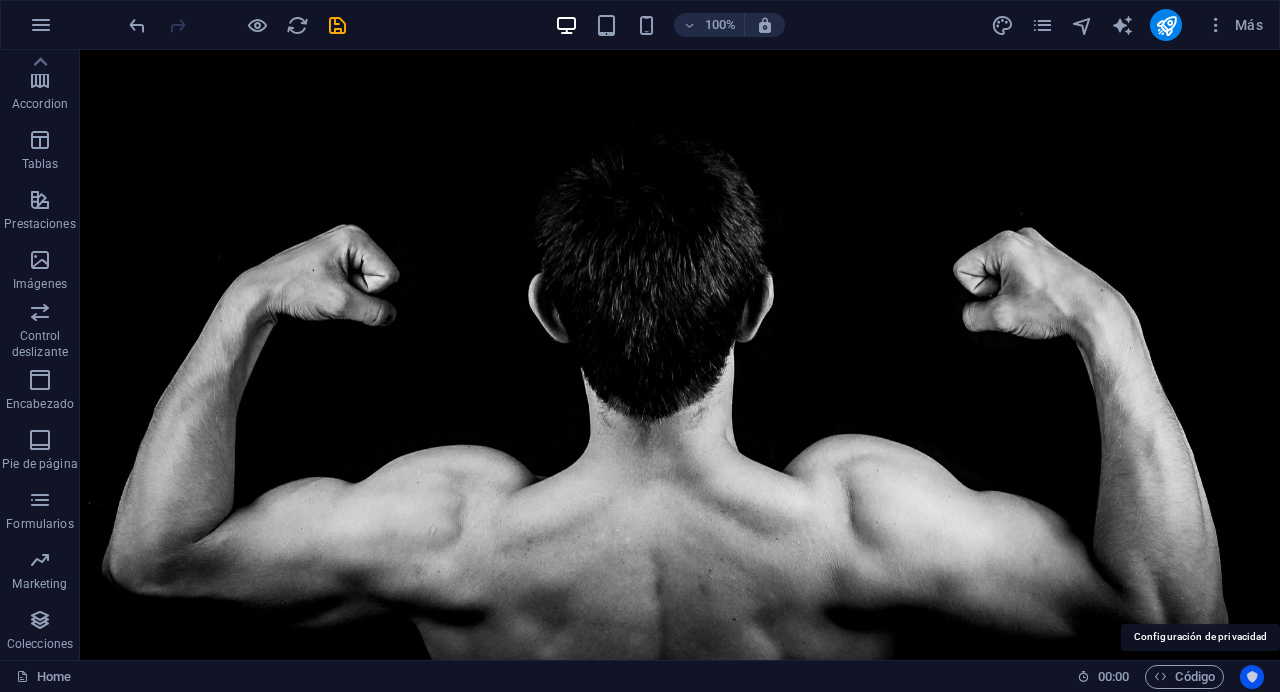 click at bounding box center [1252, 677] 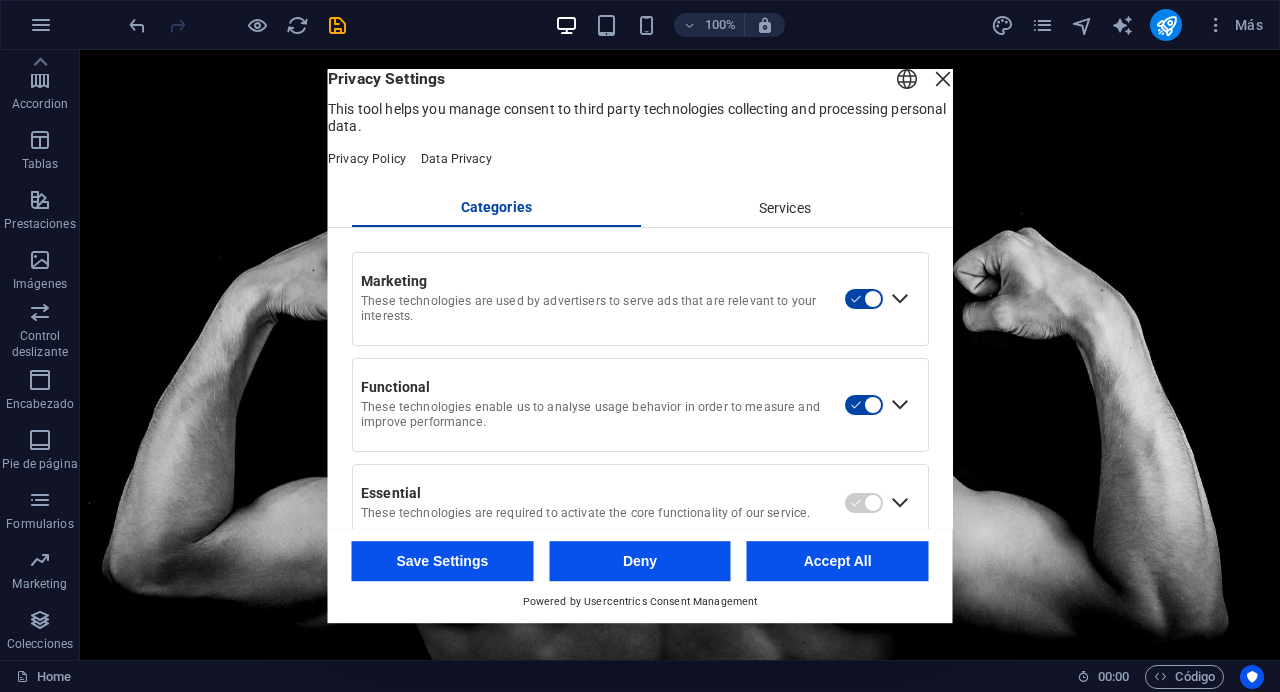 click at bounding box center (900, 299) 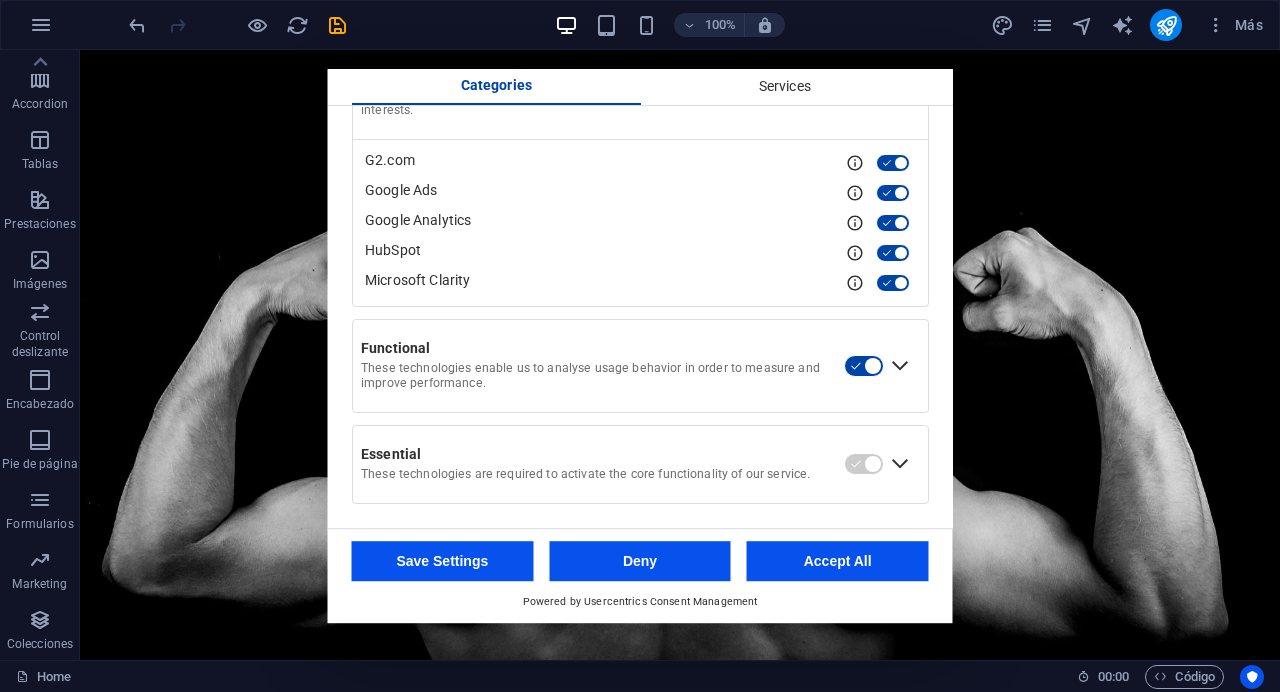scroll, scrollTop: 231, scrollLeft: 0, axis: vertical 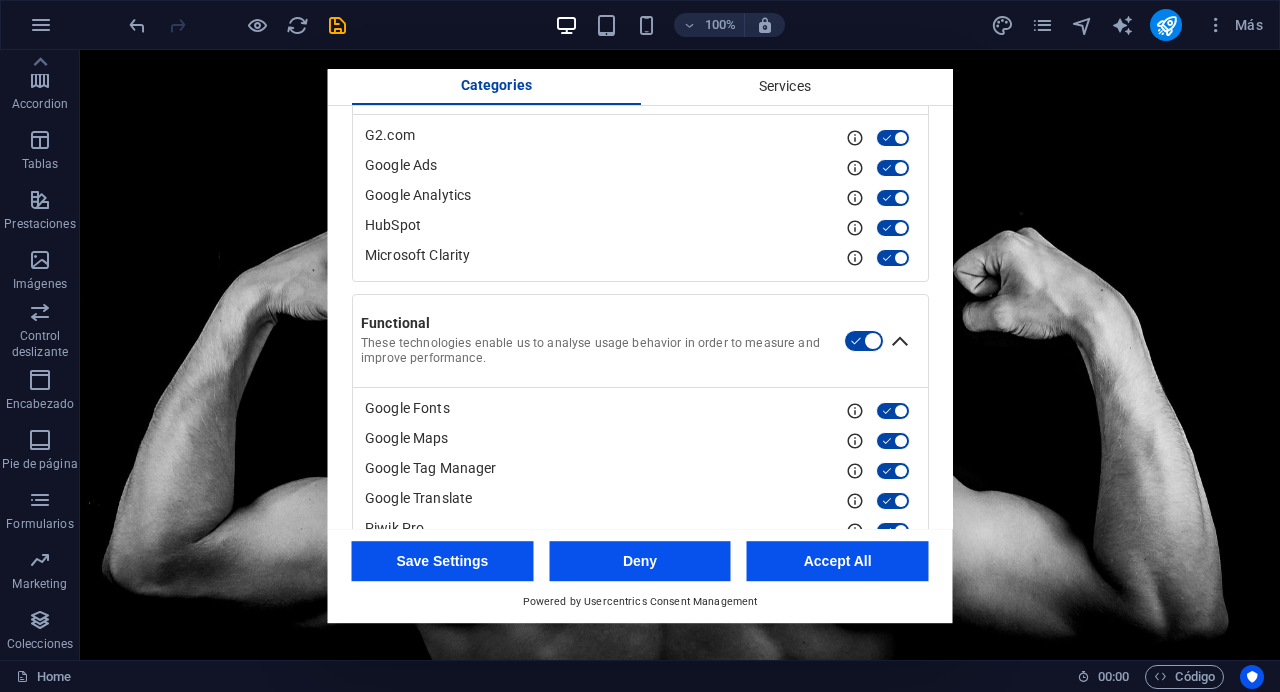 click on "Functional
These technologies enable us to analyse usage behavior in order to measure and improve performance." at bounding box center [640, 341] 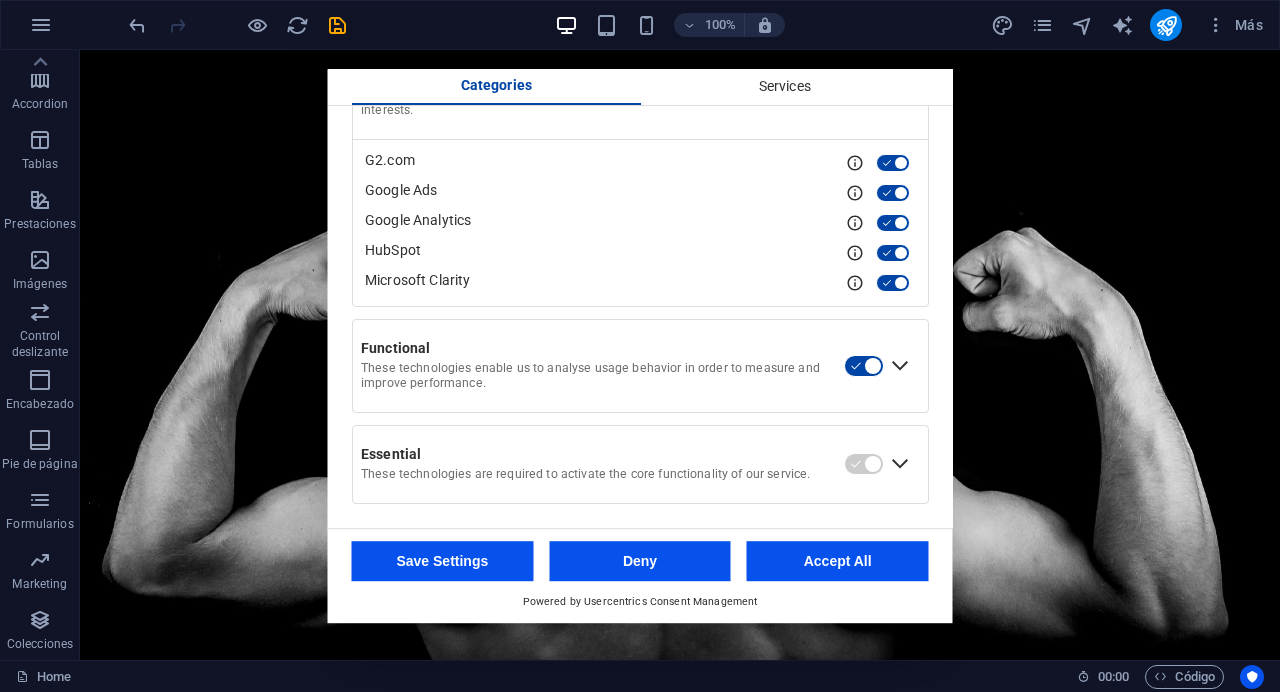 click at bounding box center (900, 464) 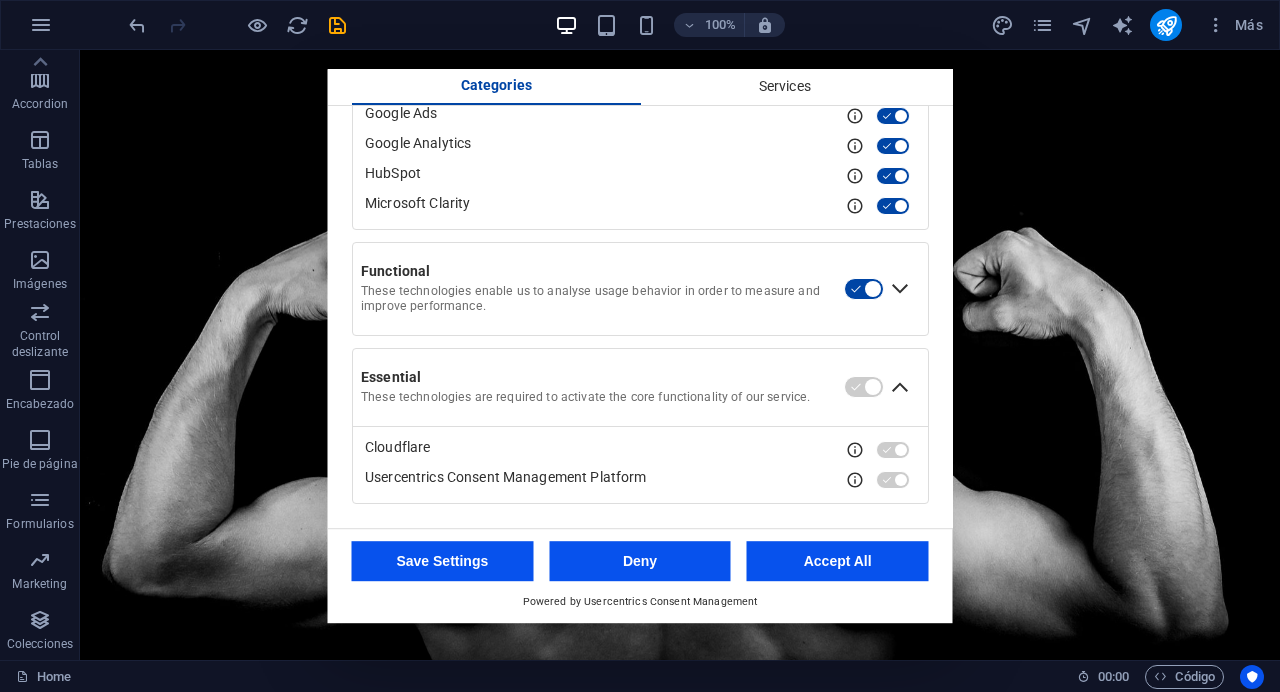 scroll, scrollTop: 306, scrollLeft: 0, axis: vertical 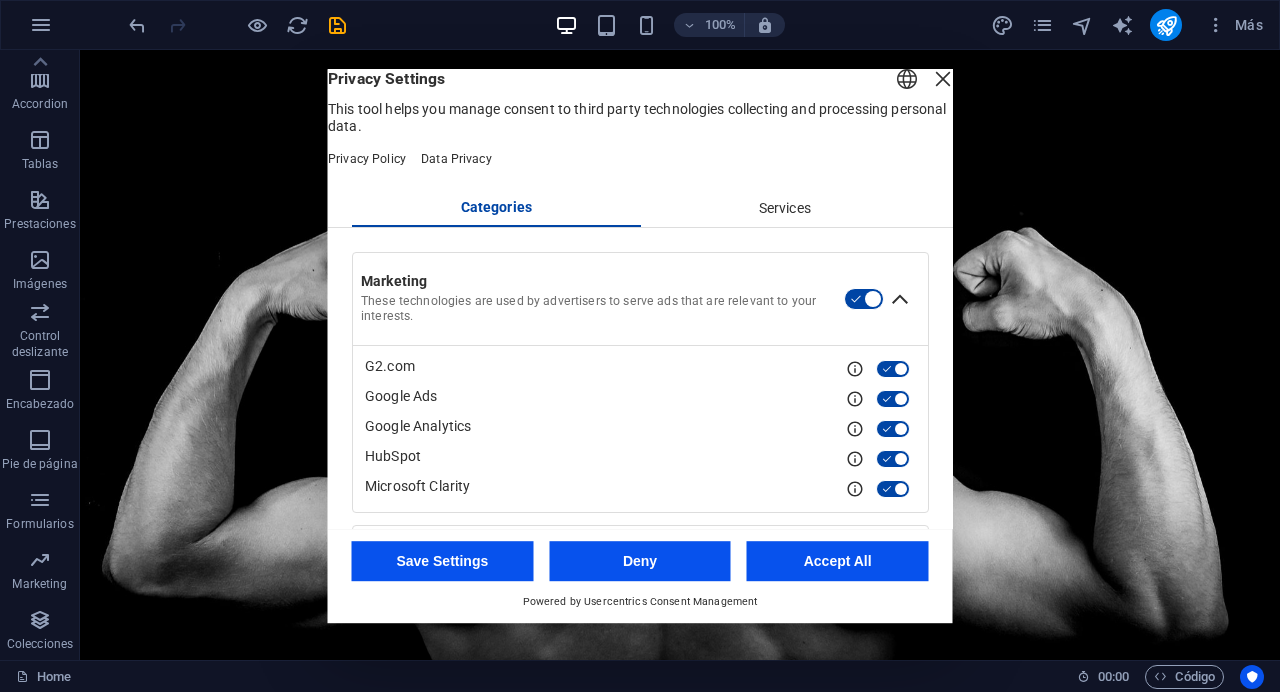 click on "Services" at bounding box center (784, 209) 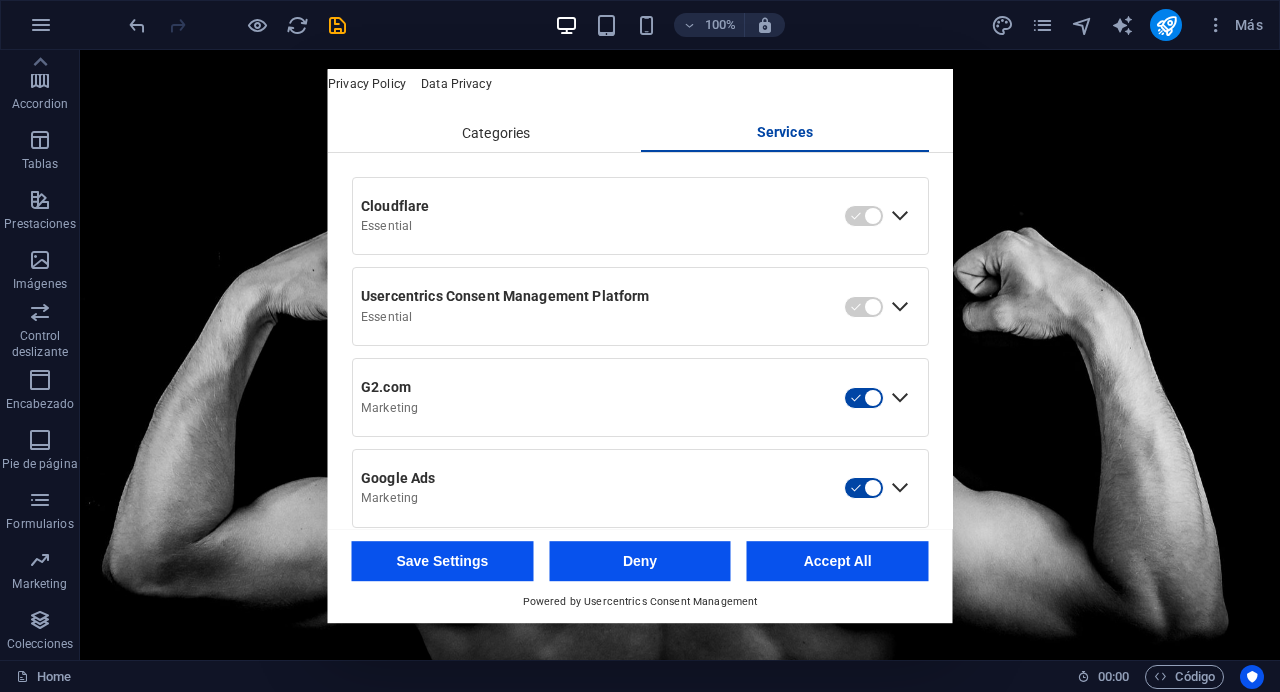 scroll, scrollTop: 0, scrollLeft: 0, axis: both 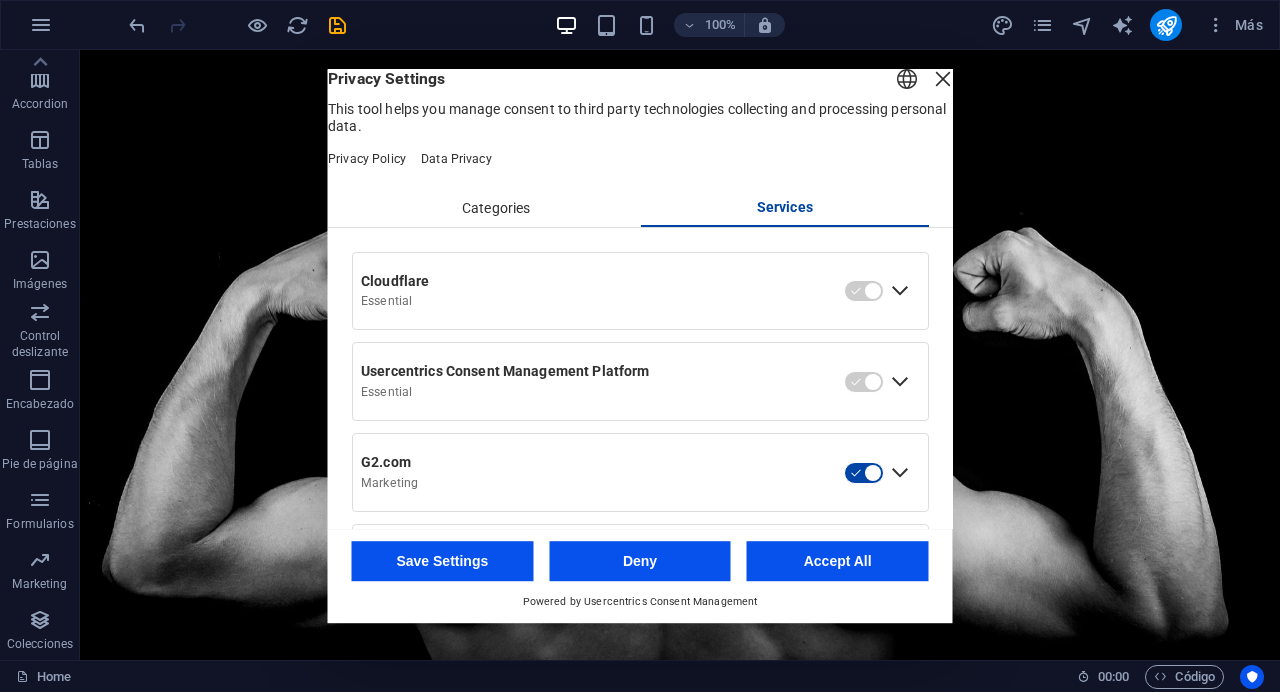 click at bounding box center (943, 79) 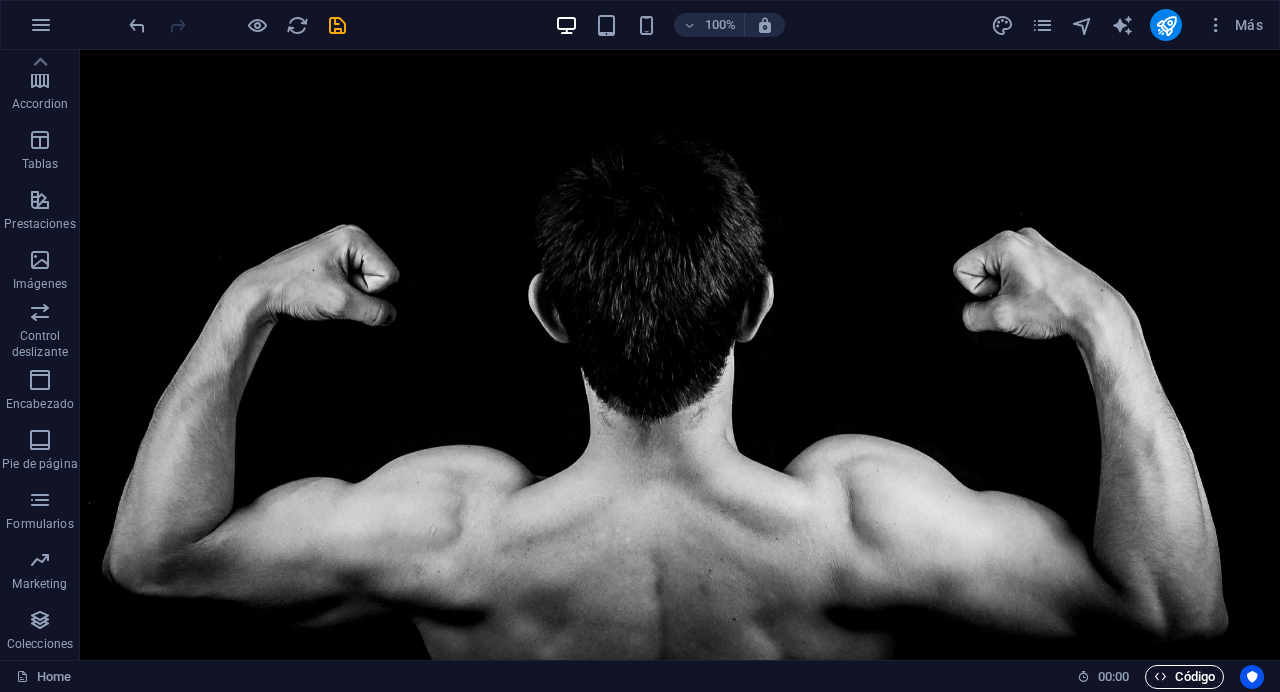click on "Código" at bounding box center [1184, 677] 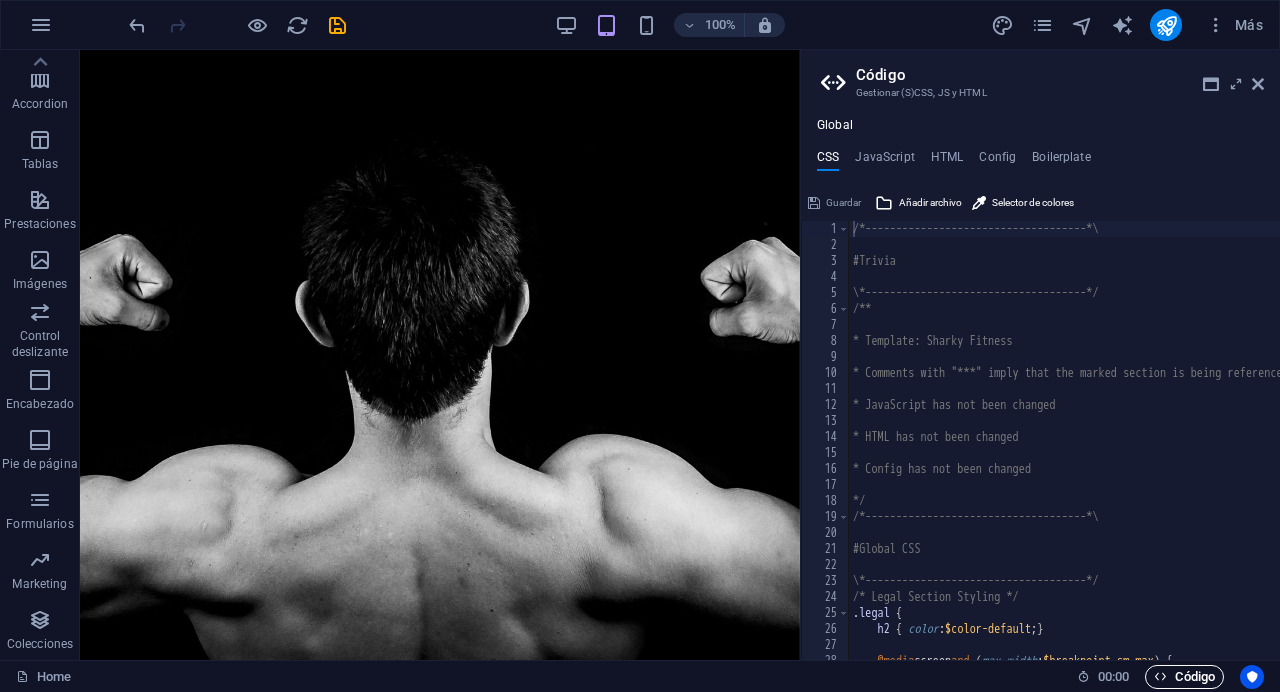 click on "Código" at bounding box center [1184, 677] 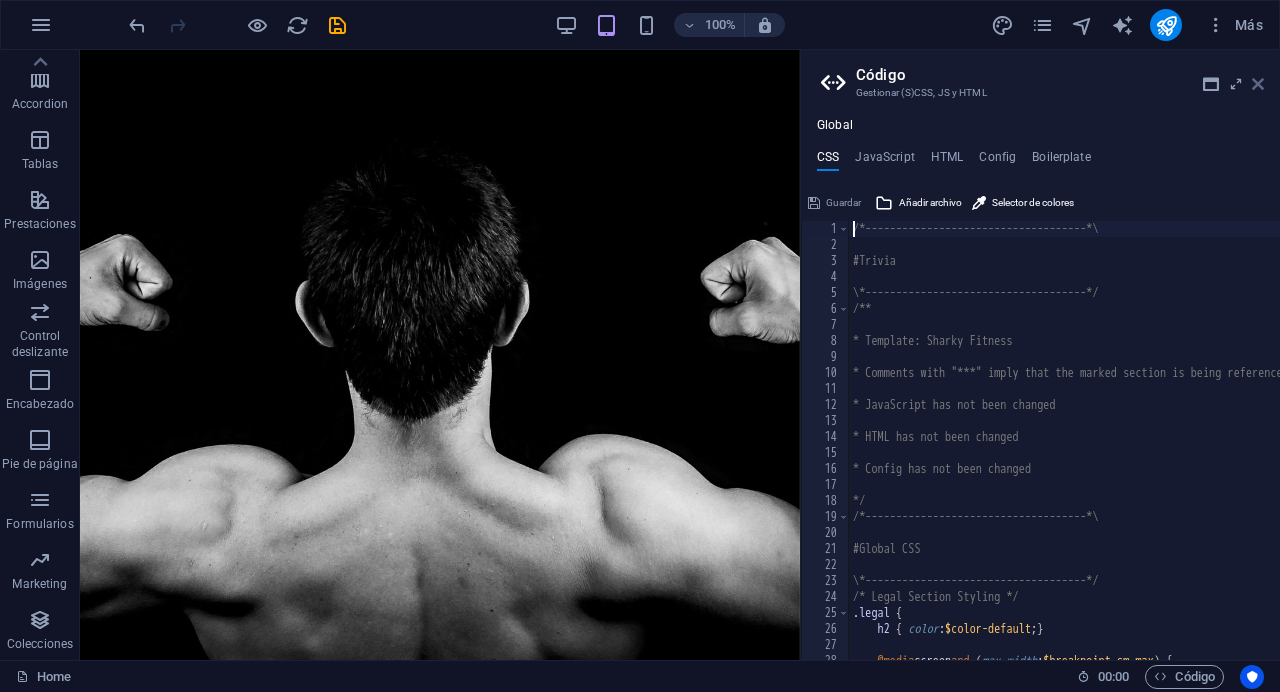 click at bounding box center [1258, 84] 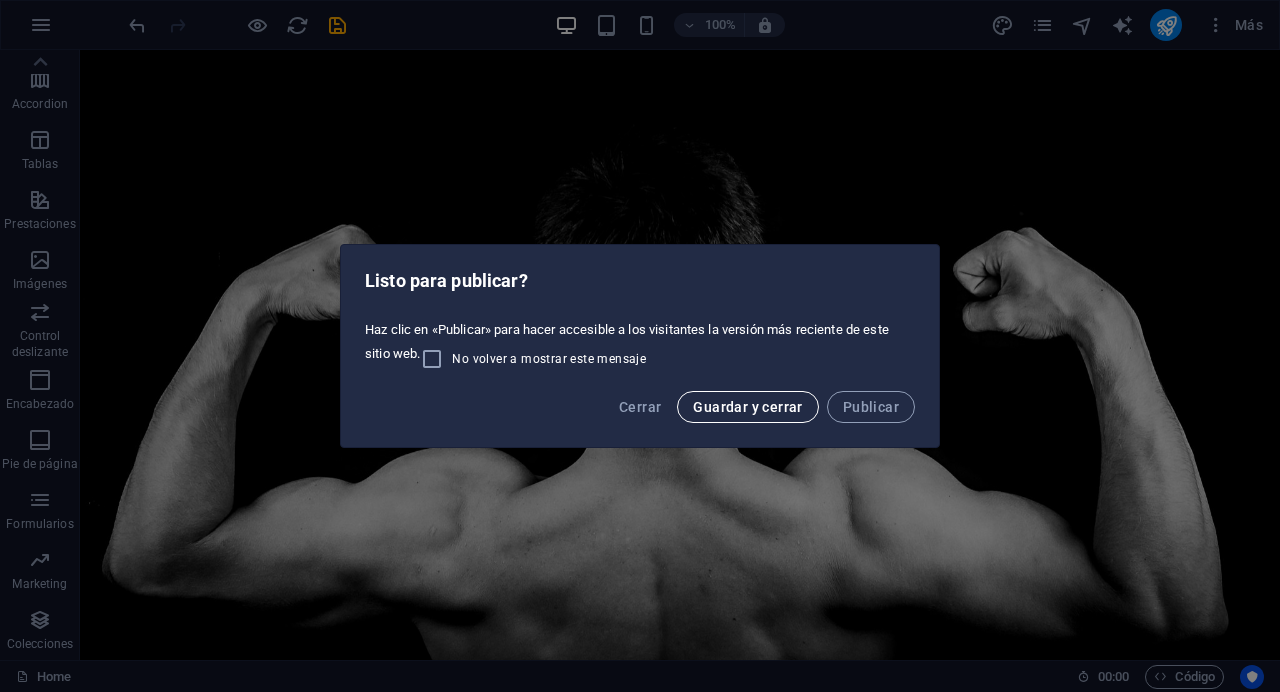click on "Guardar y cerrar" at bounding box center [747, 407] 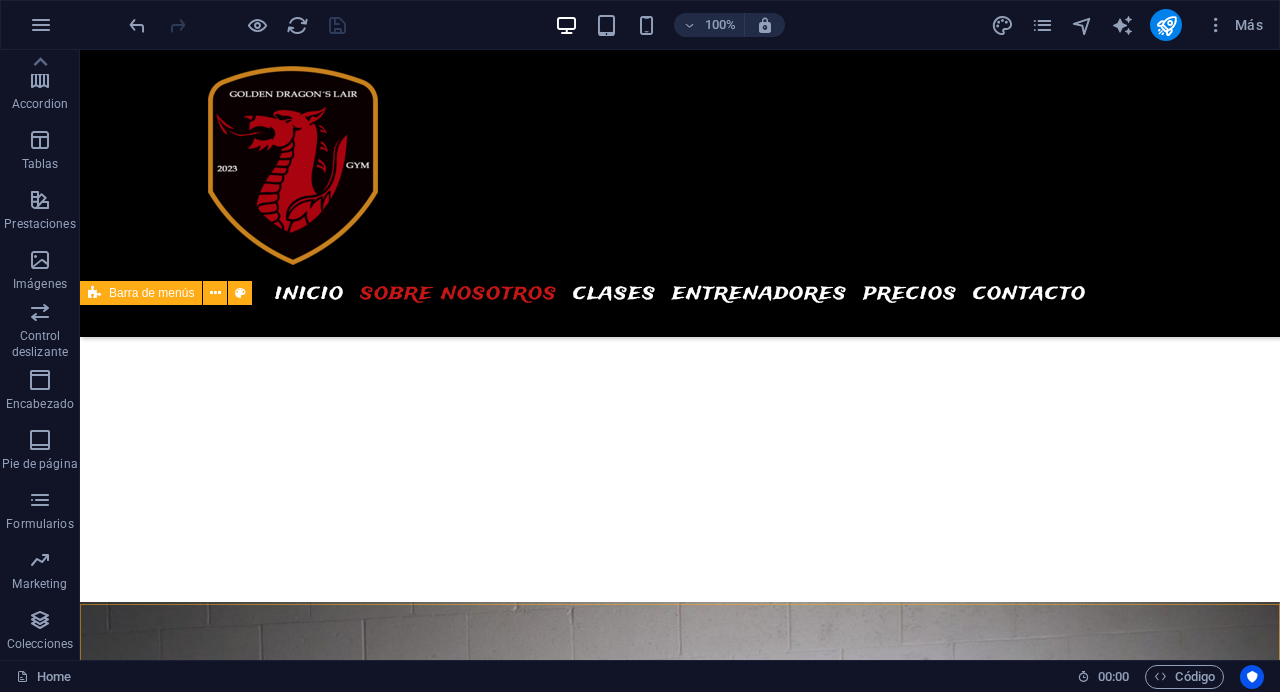 scroll, scrollTop: 2018, scrollLeft: 0, axis: vertical 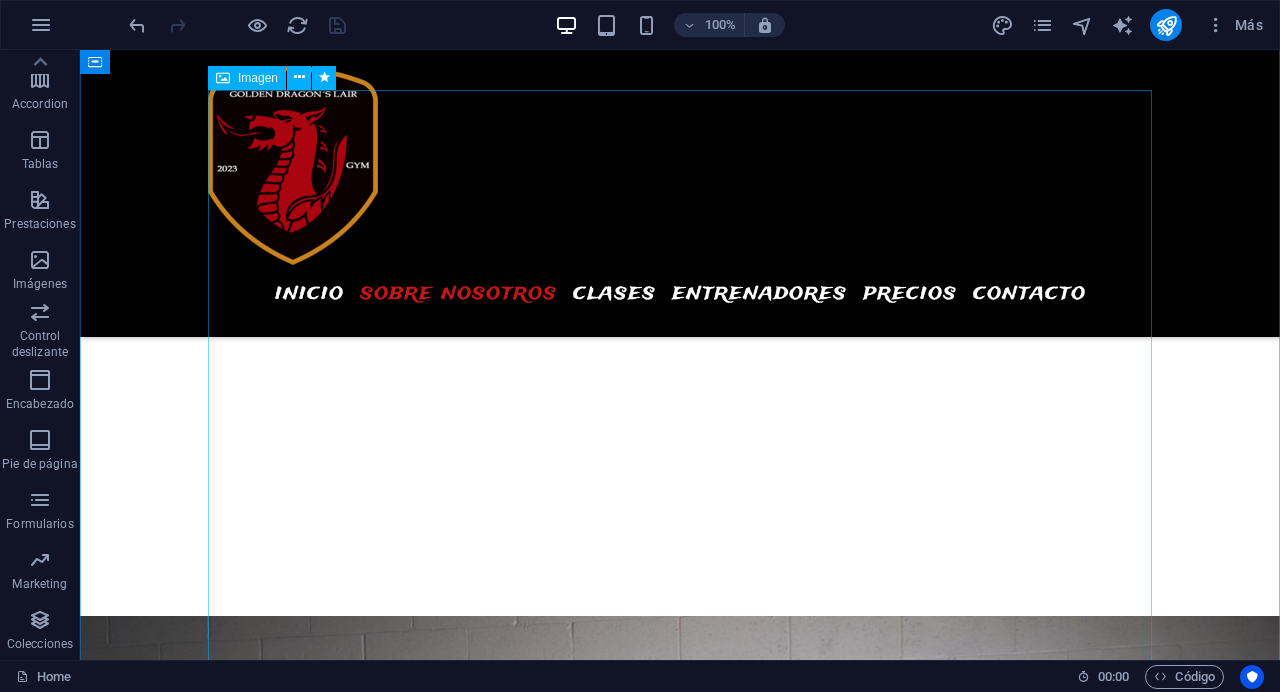 click at bounding box center [680, 2801] 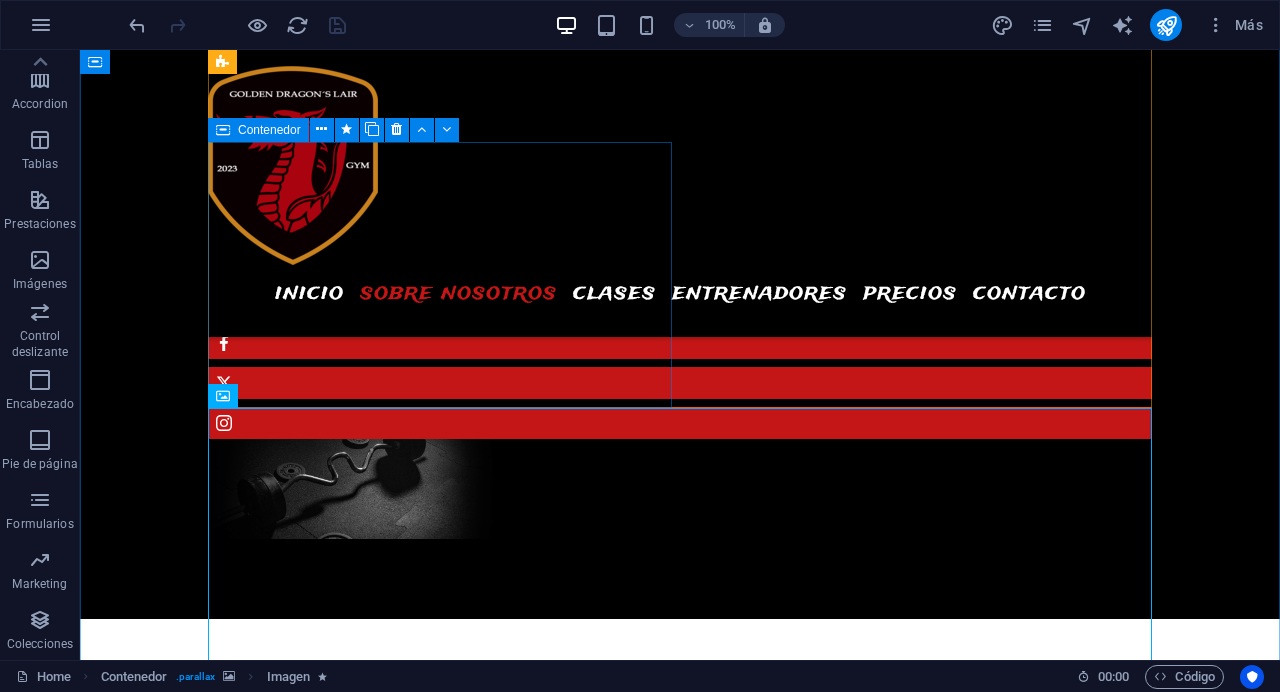 scroll, scrollTop: 1729, scrollLeft: 0, axis: vertical 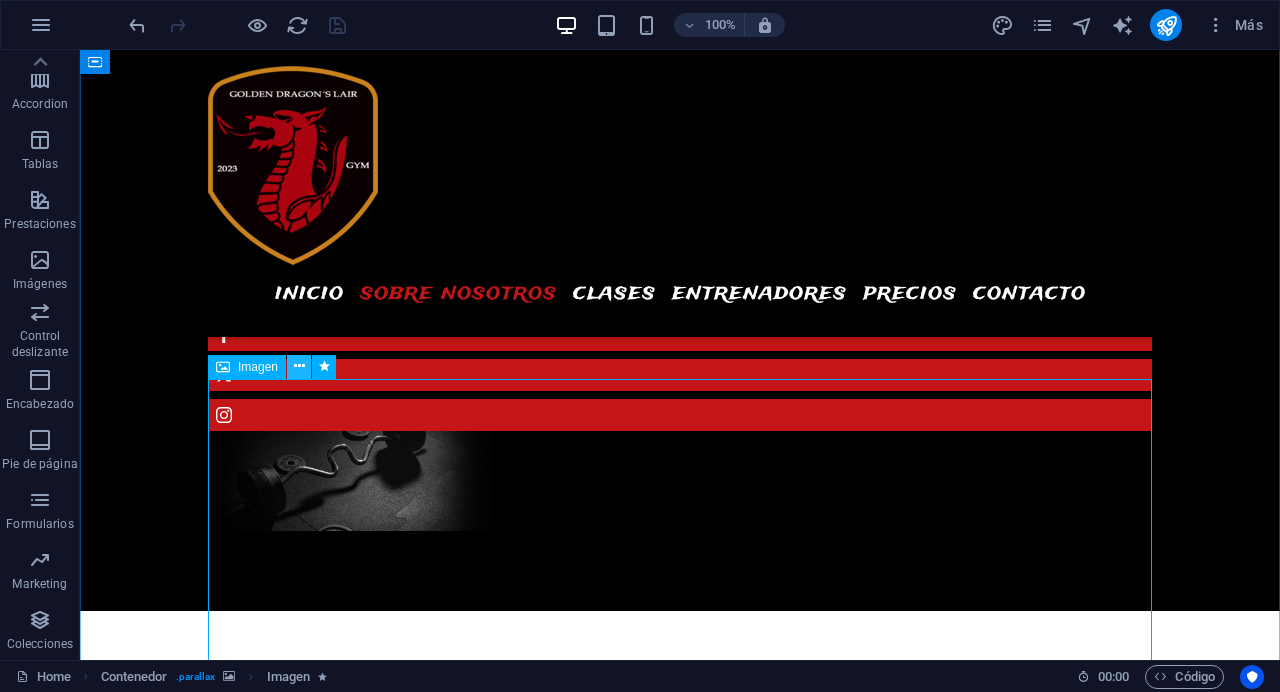 click at bounding box center (299, 366) 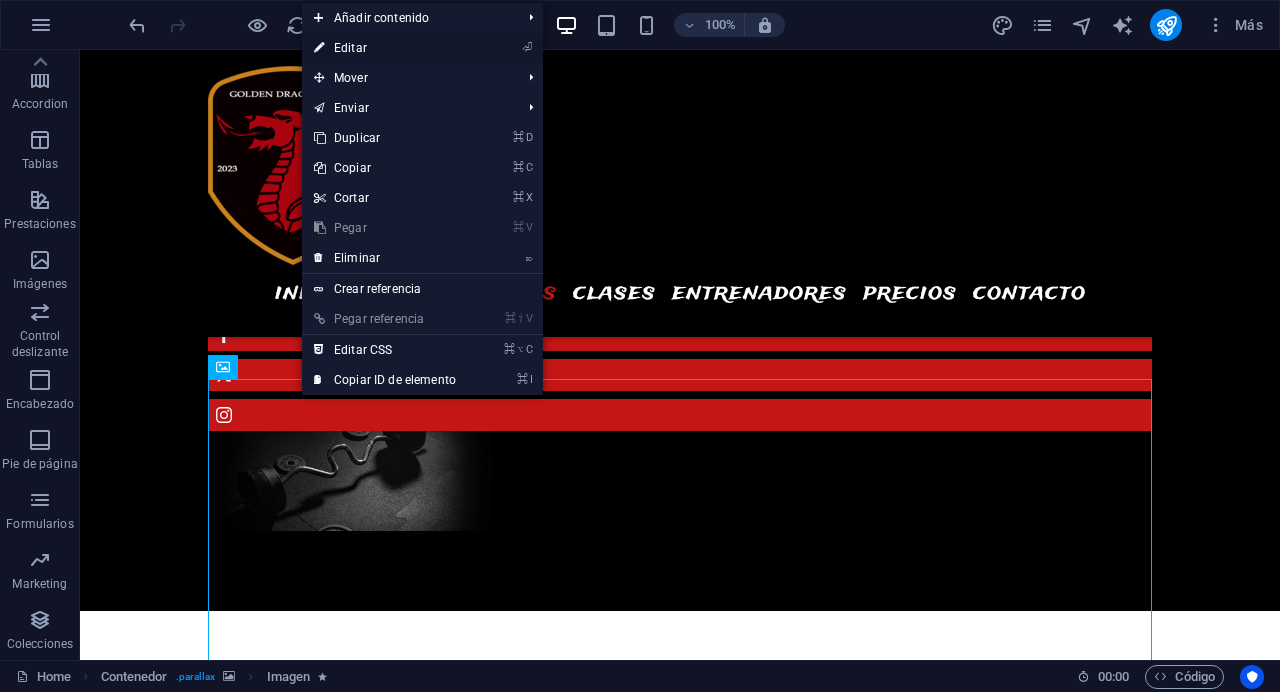 click on "⏎  Editar" at bounding box center (385, 48) 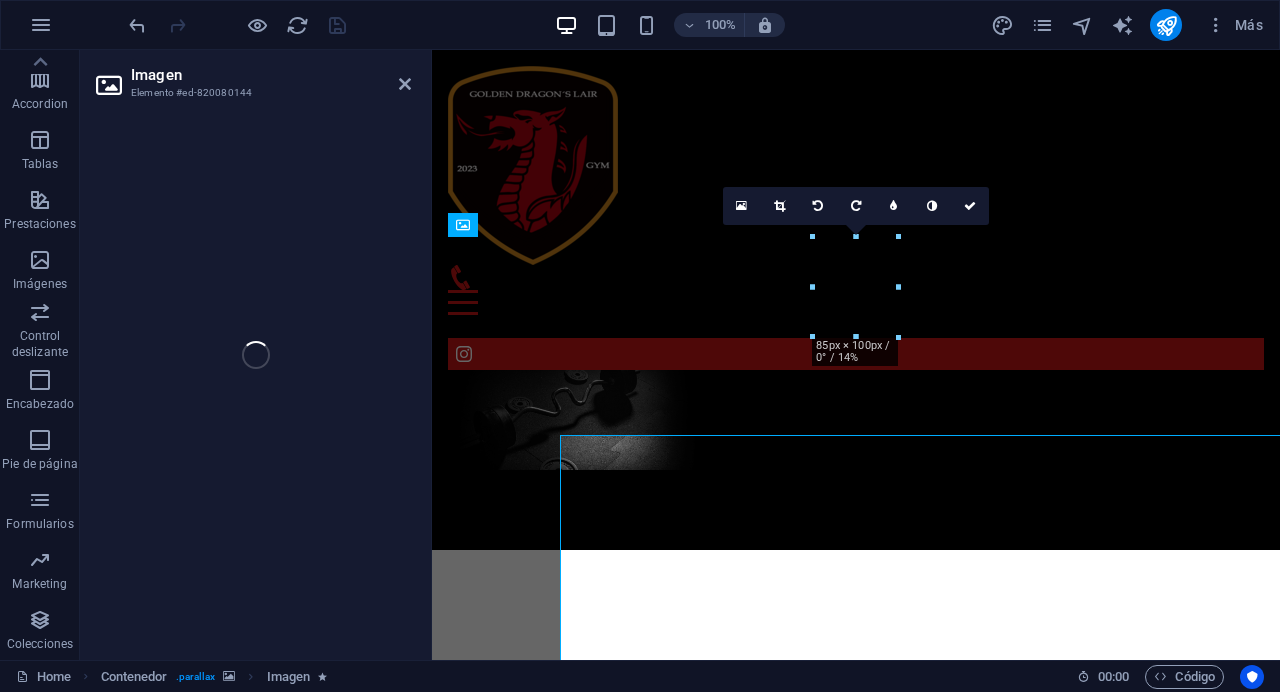 scroll, scrollTop: 1673, scrollLeft: 0, axis: vertical 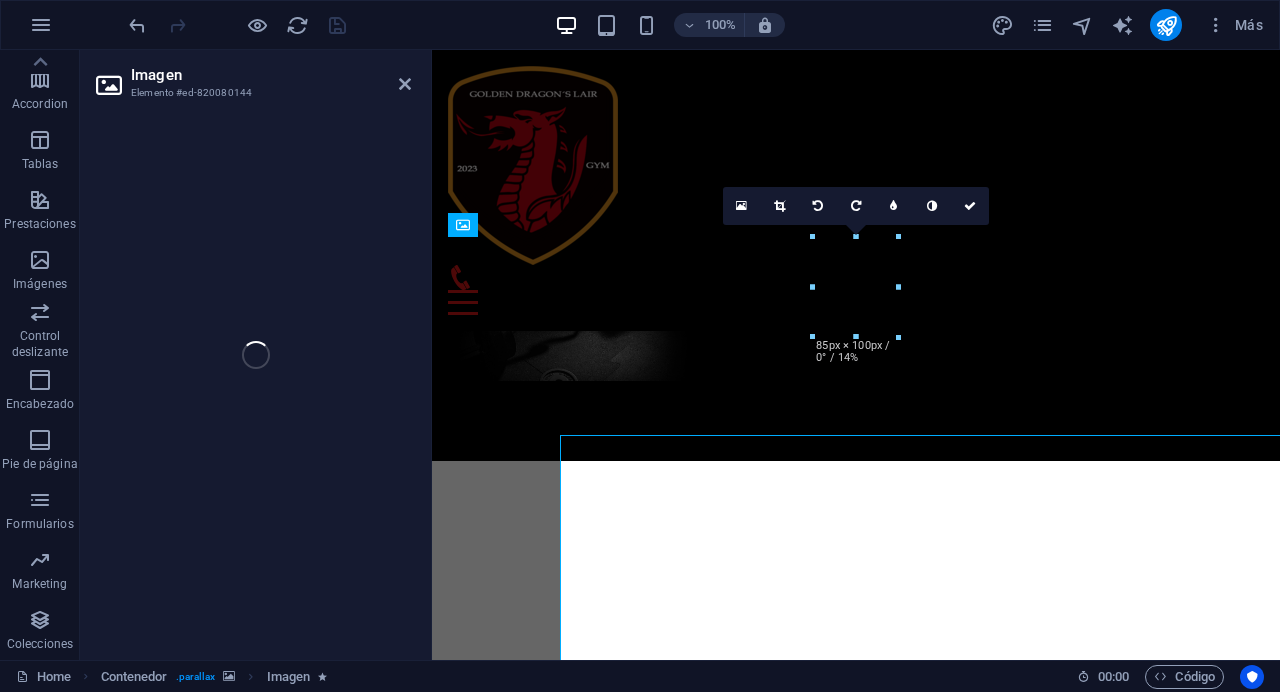 select on "px" 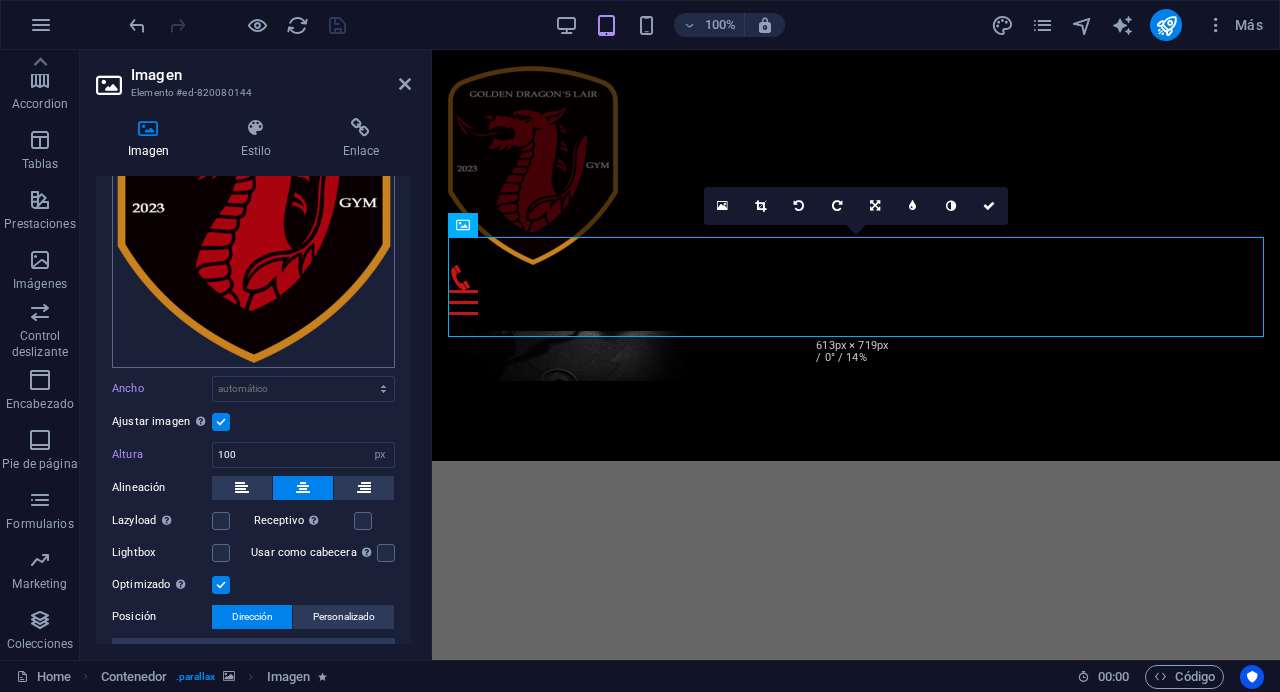 scroll, scrollTop: 191, scrollLeft: 0, axis: vertical 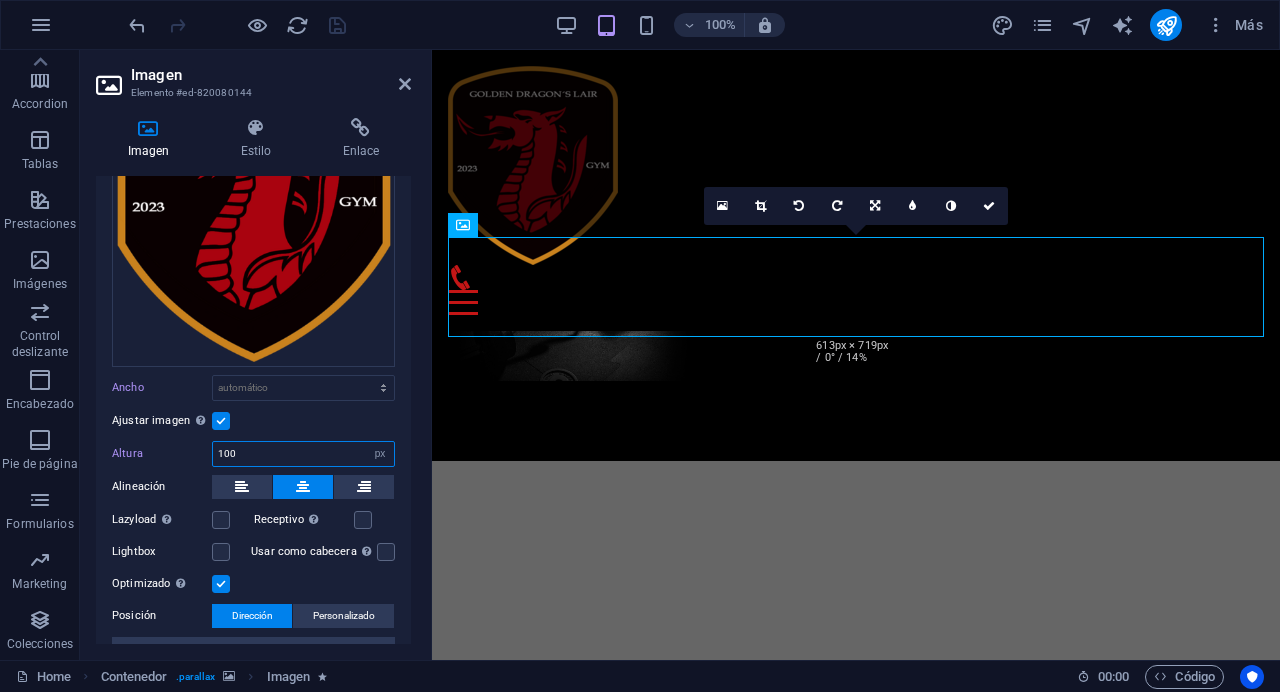 click on "100" at bounding box center [303, 454] 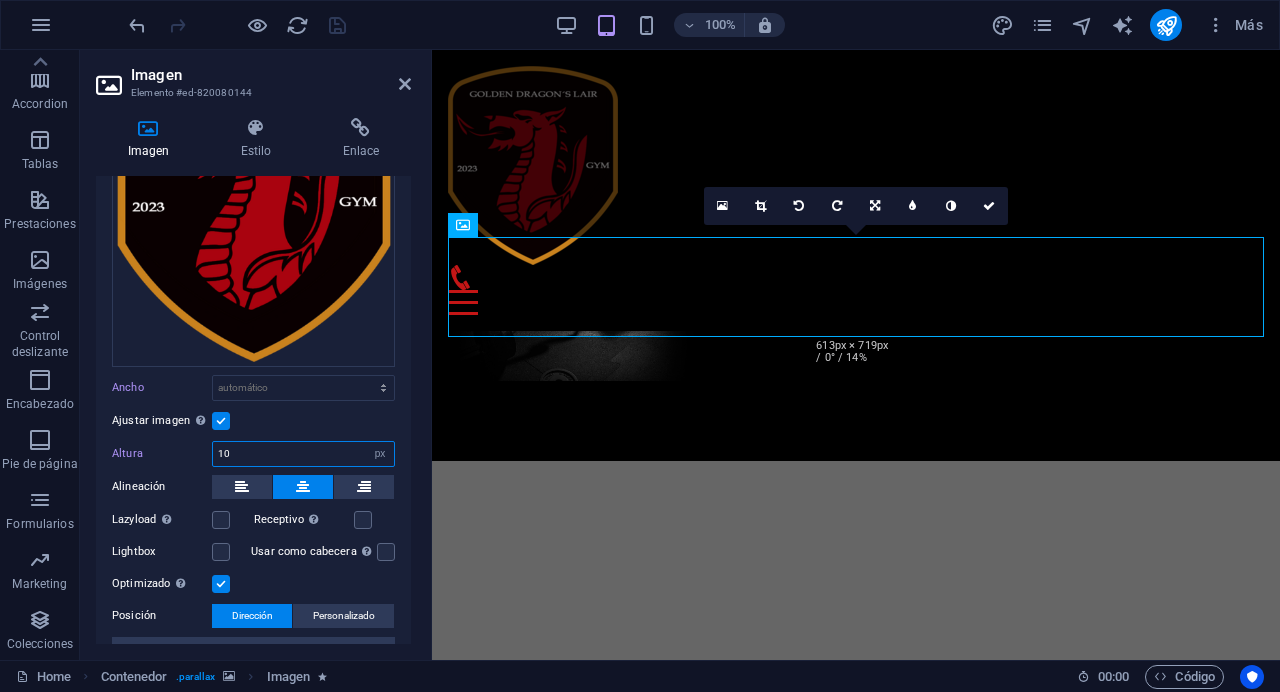 type on "1" 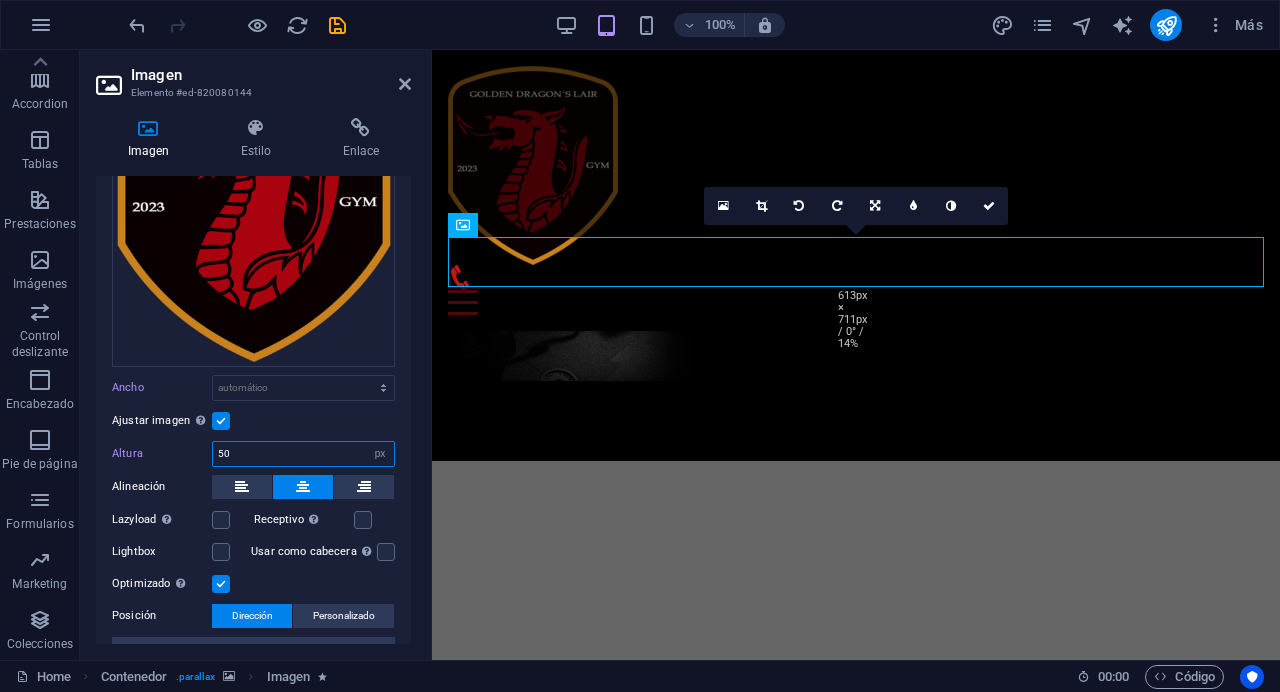type on "5" 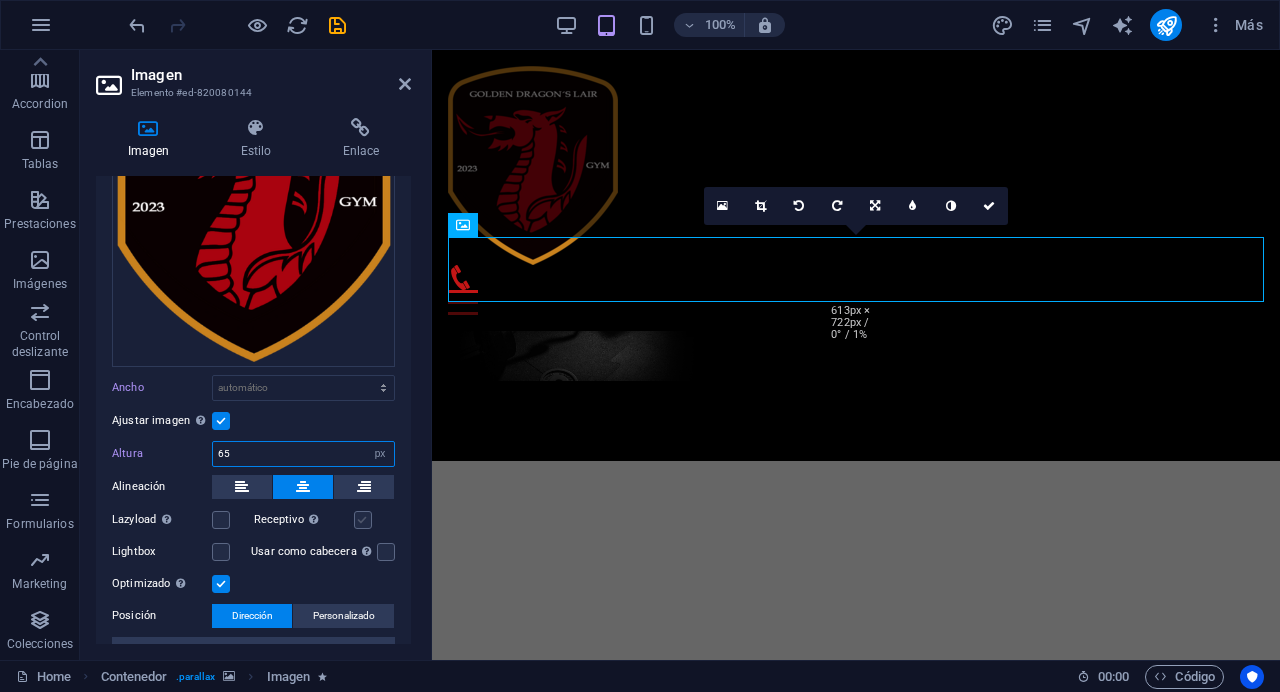 type on "65" 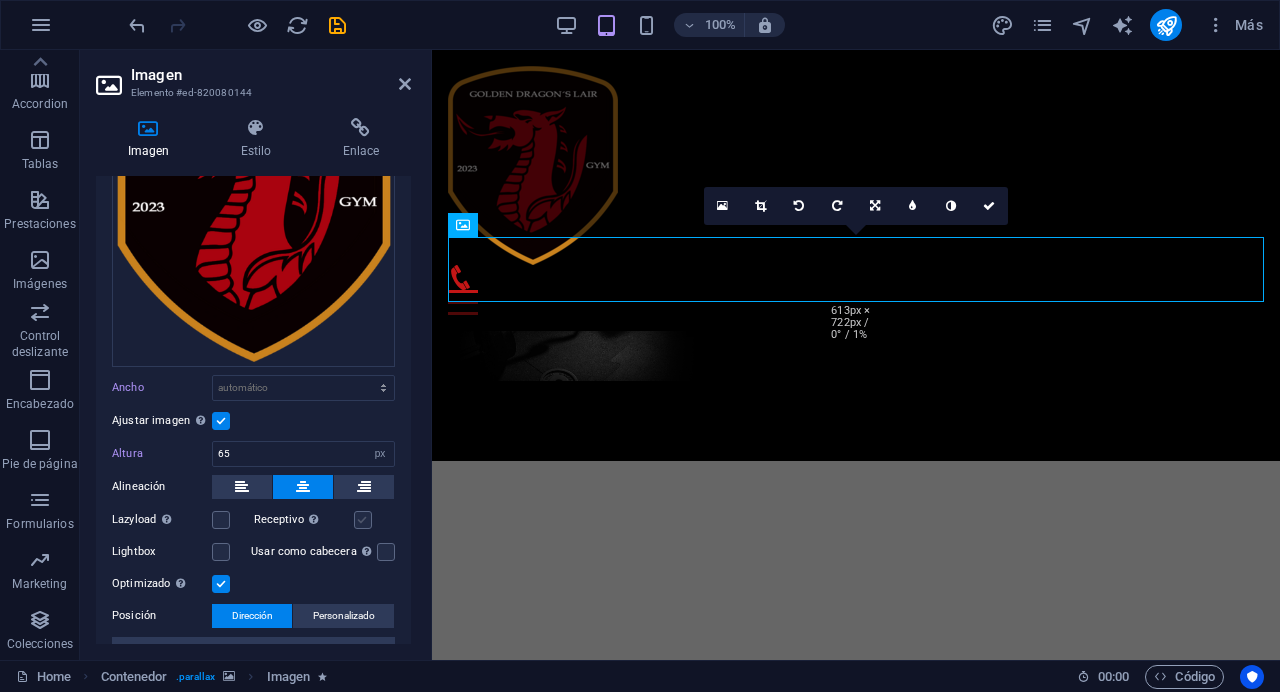 click at bounding box center (363, 520) 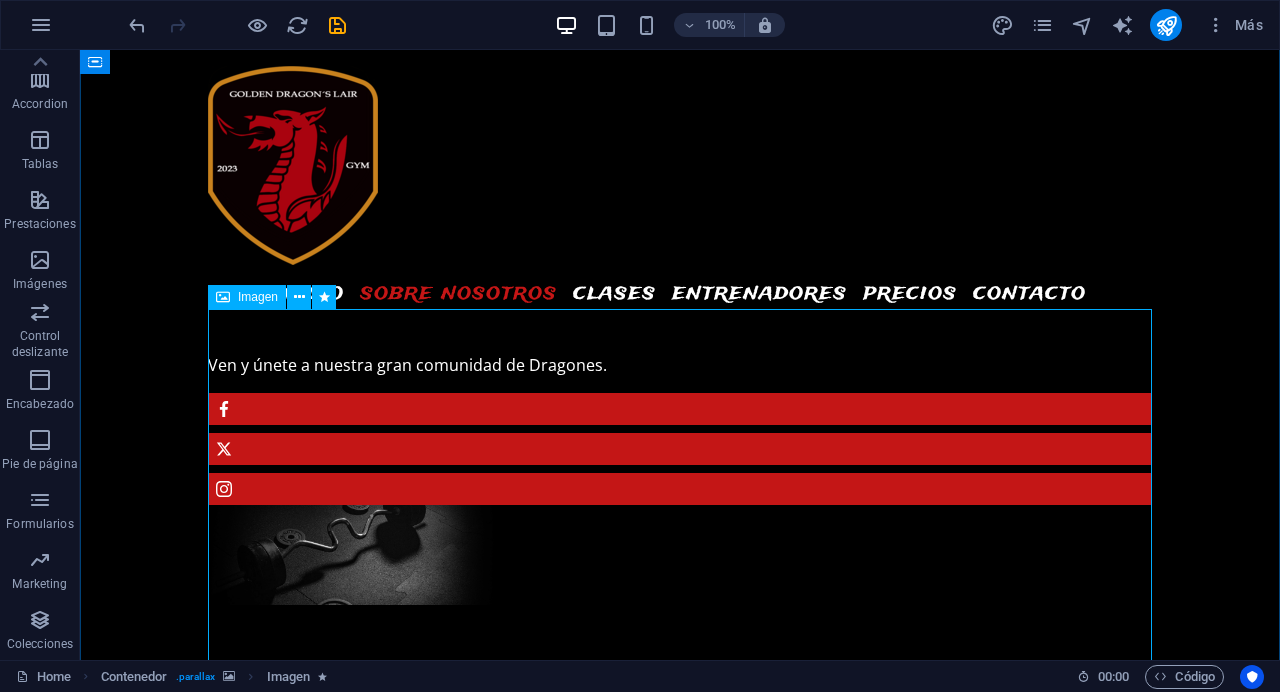 scroll, scrollTop: 1798, scrollLeft: 0, axis: vertical 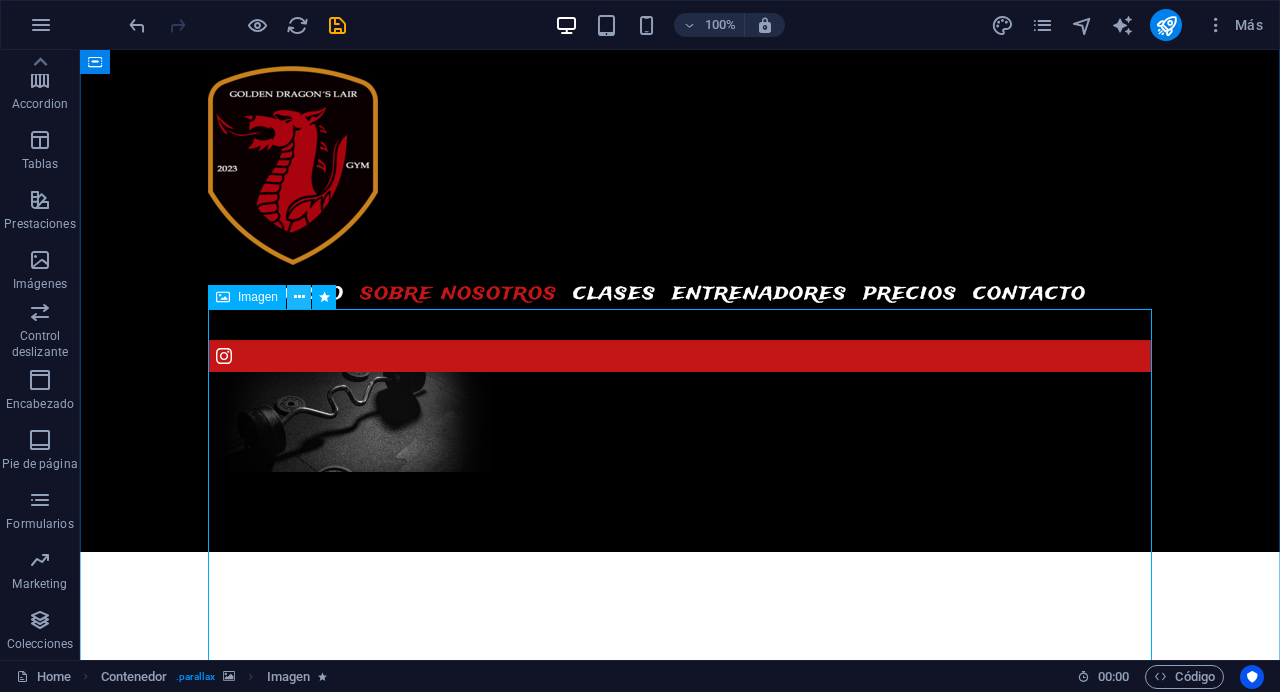 click at bounding box center (299, 297) 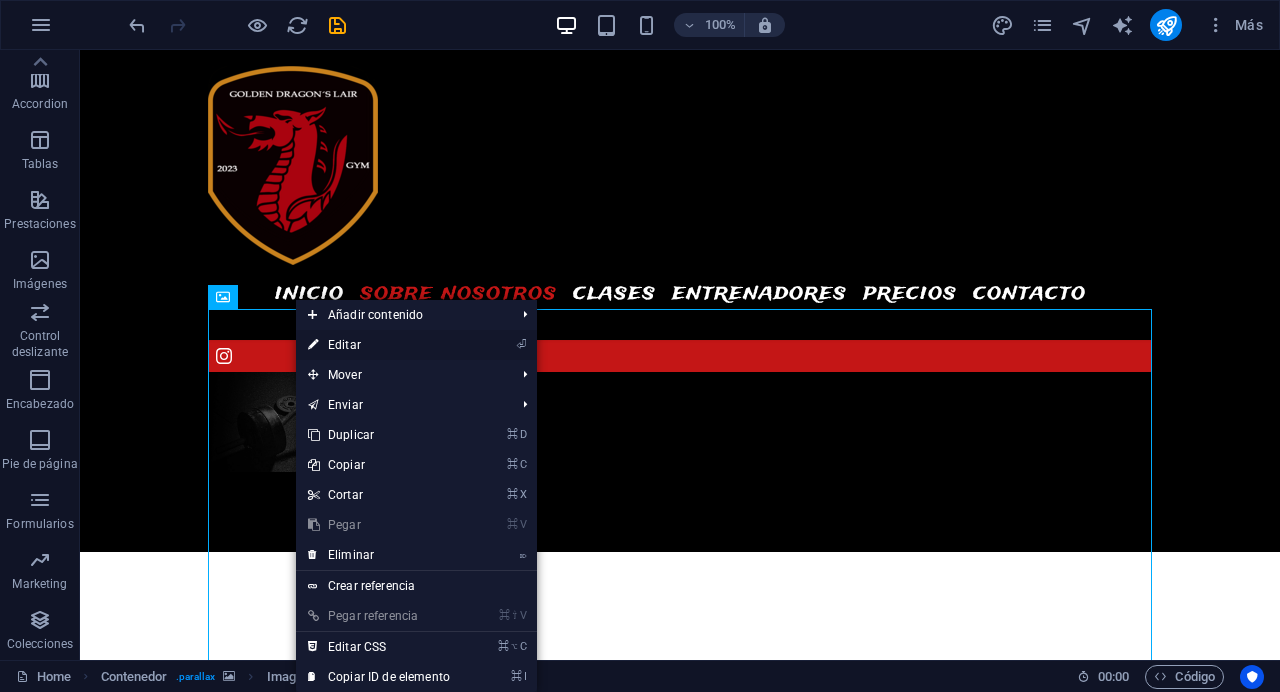 click on "⏎  Editar" at bounding box center [379, 345] 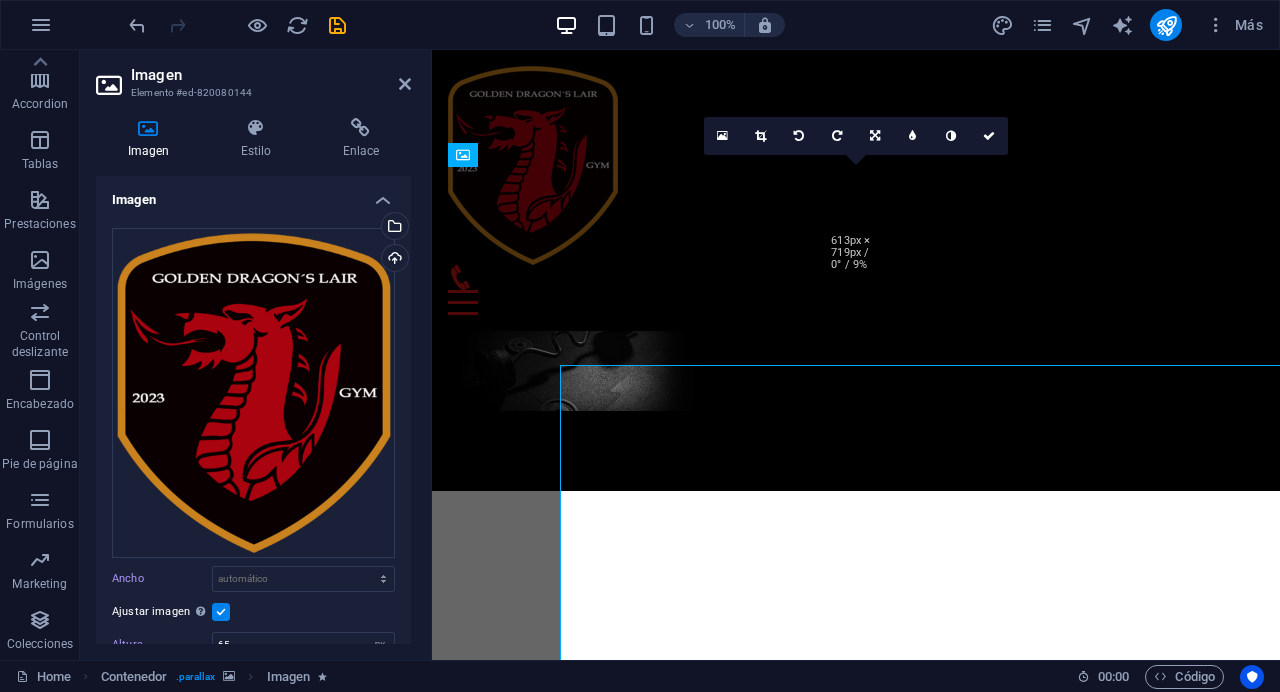 scroll, scrollTop: 1742, scrollLeft: 0, axis: vertical 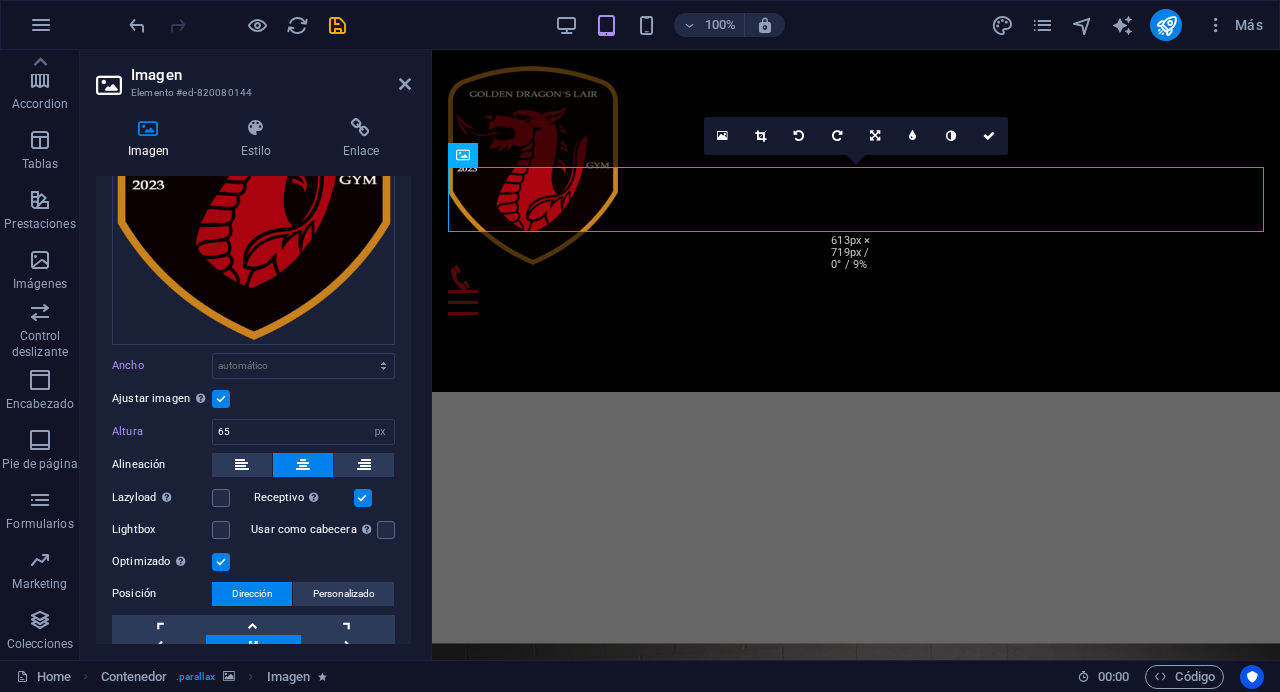 click on "Receptivo Automáticamente cargar tamaños optimizados de smartphone e imagen retina." at bounding box center [325, 498] 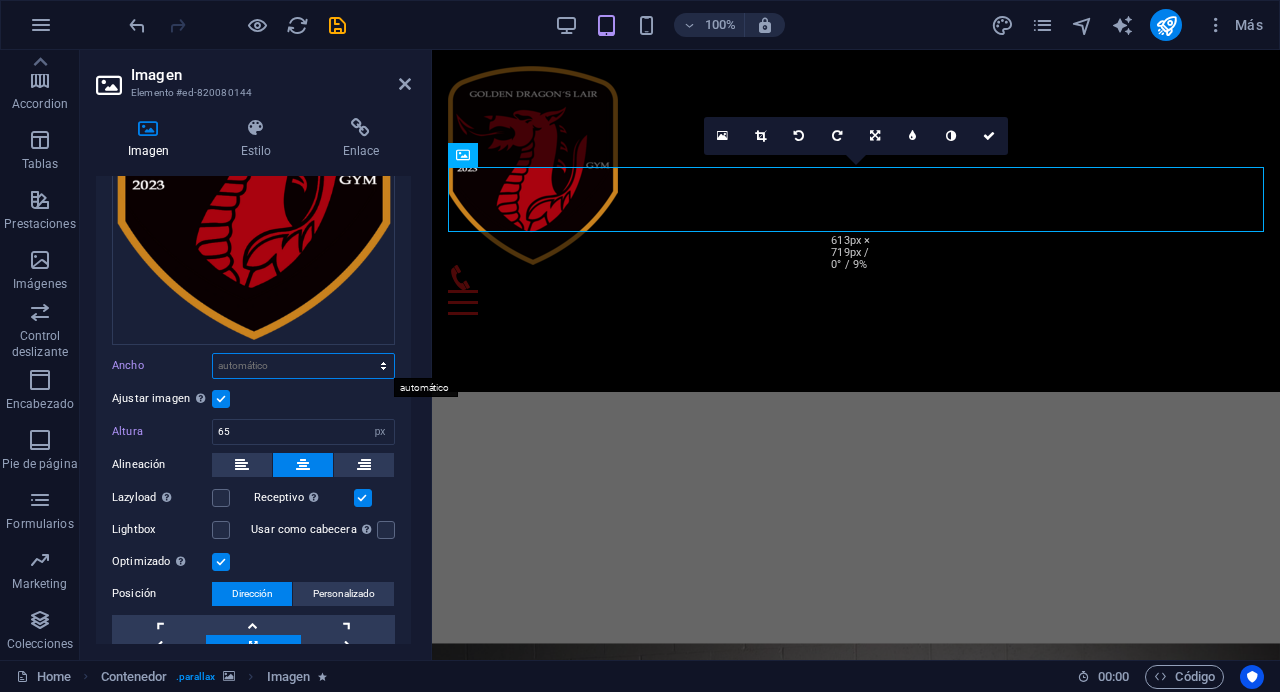 click on "Predeterminado automático px rem % em vh vw" at bounding box center (303, 366) 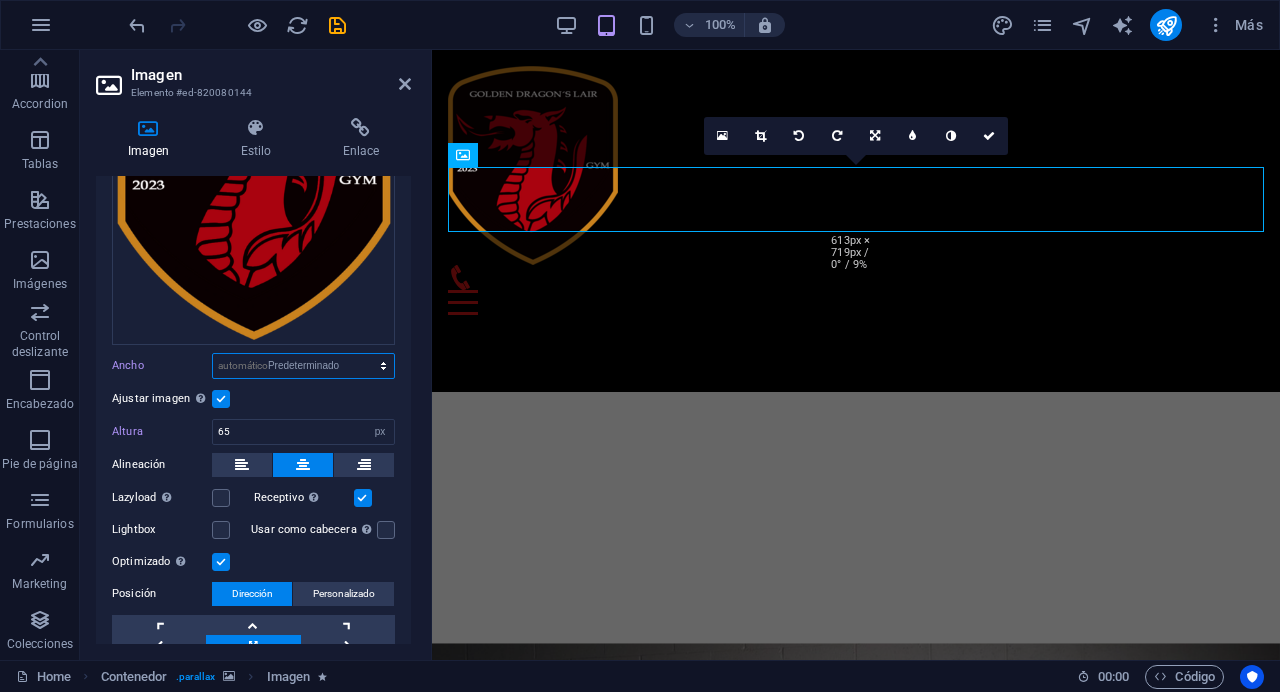click on "Predeterminado" at bounding box center (0, 0) 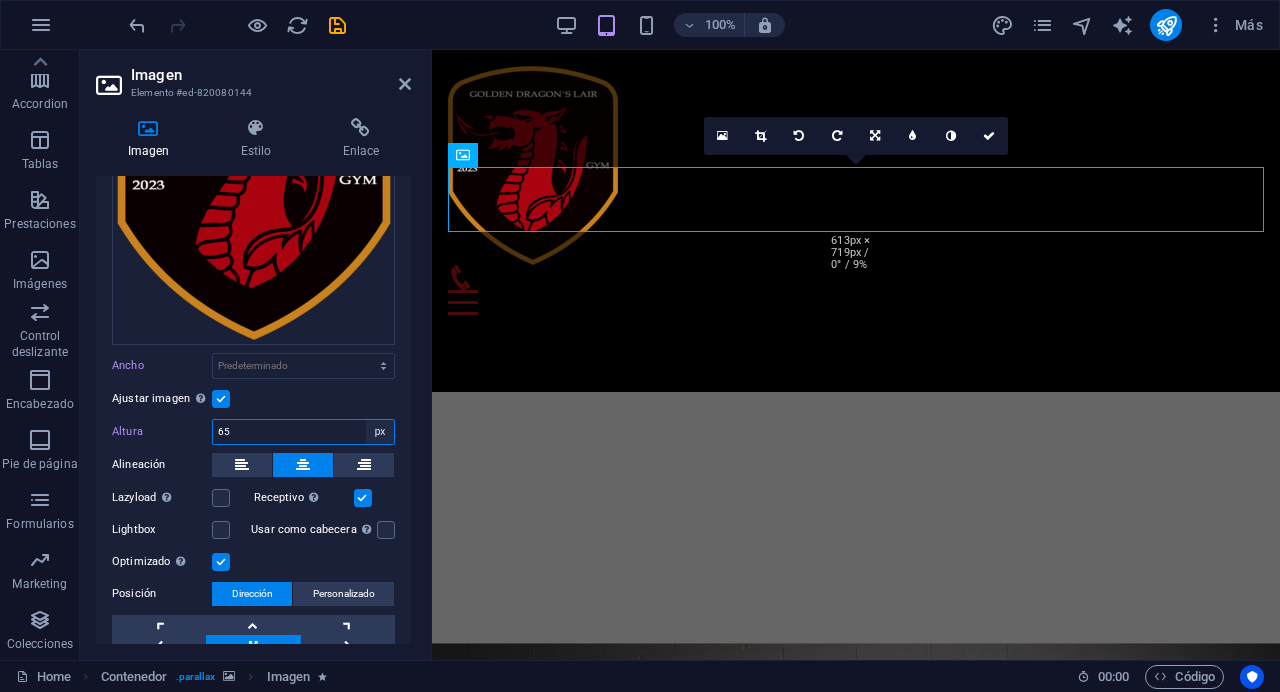 select on "auto" 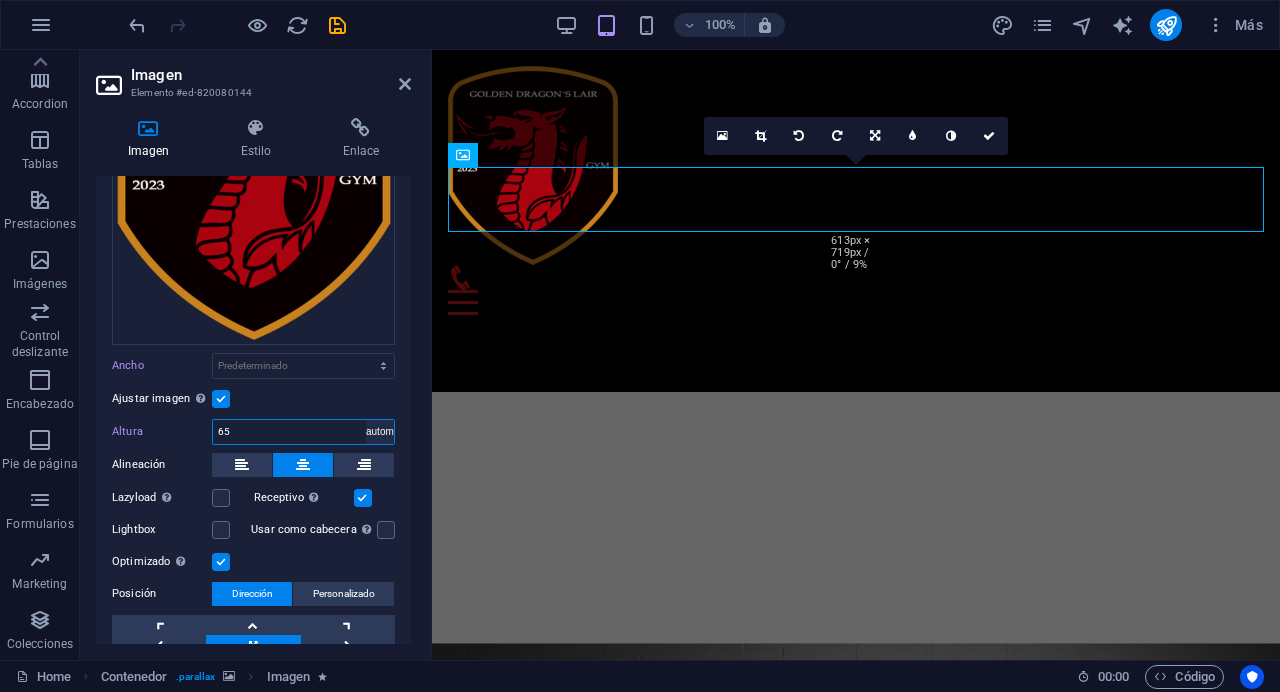 click on "automático" at bounding box center (0, 0) 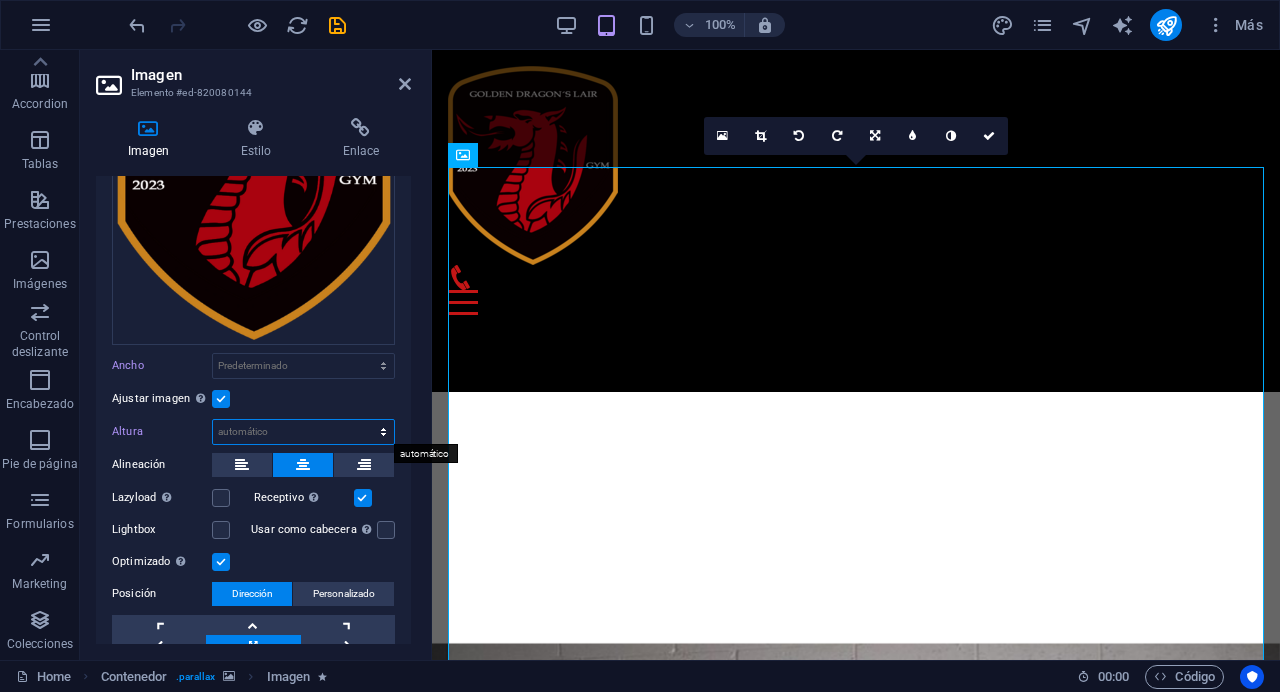 click on "Predeterminado automático px" at bounding box center [303, 432] 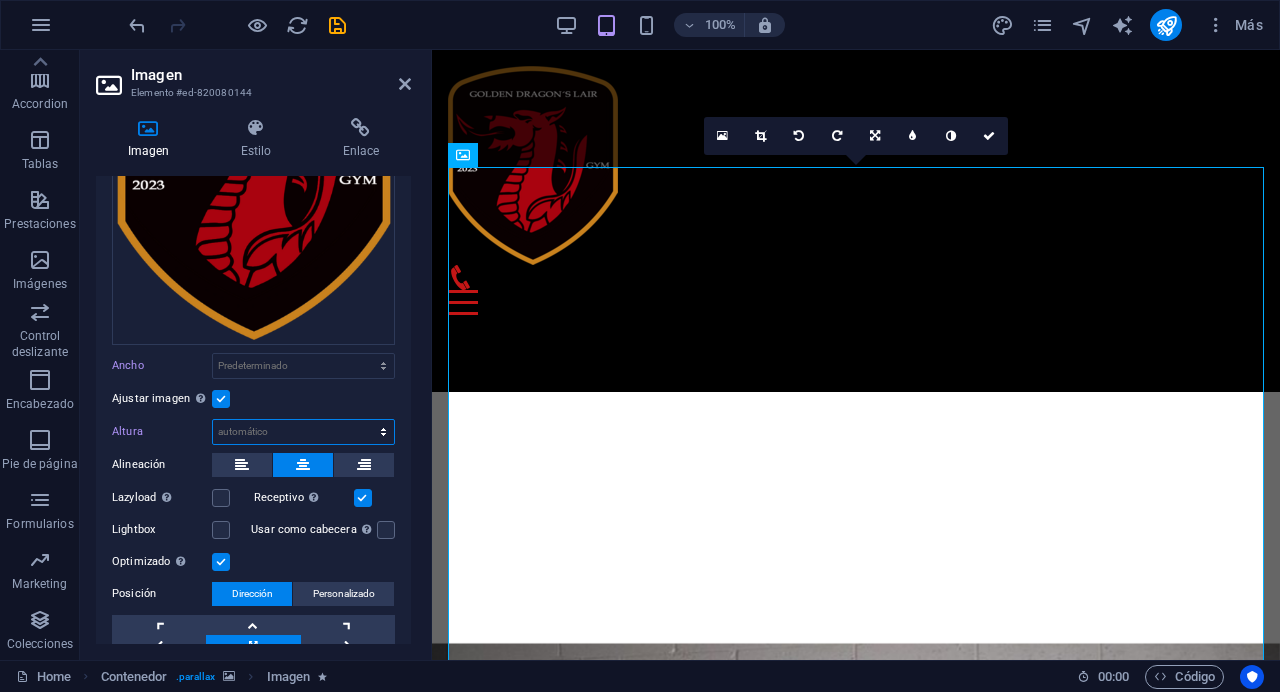 select on "px" 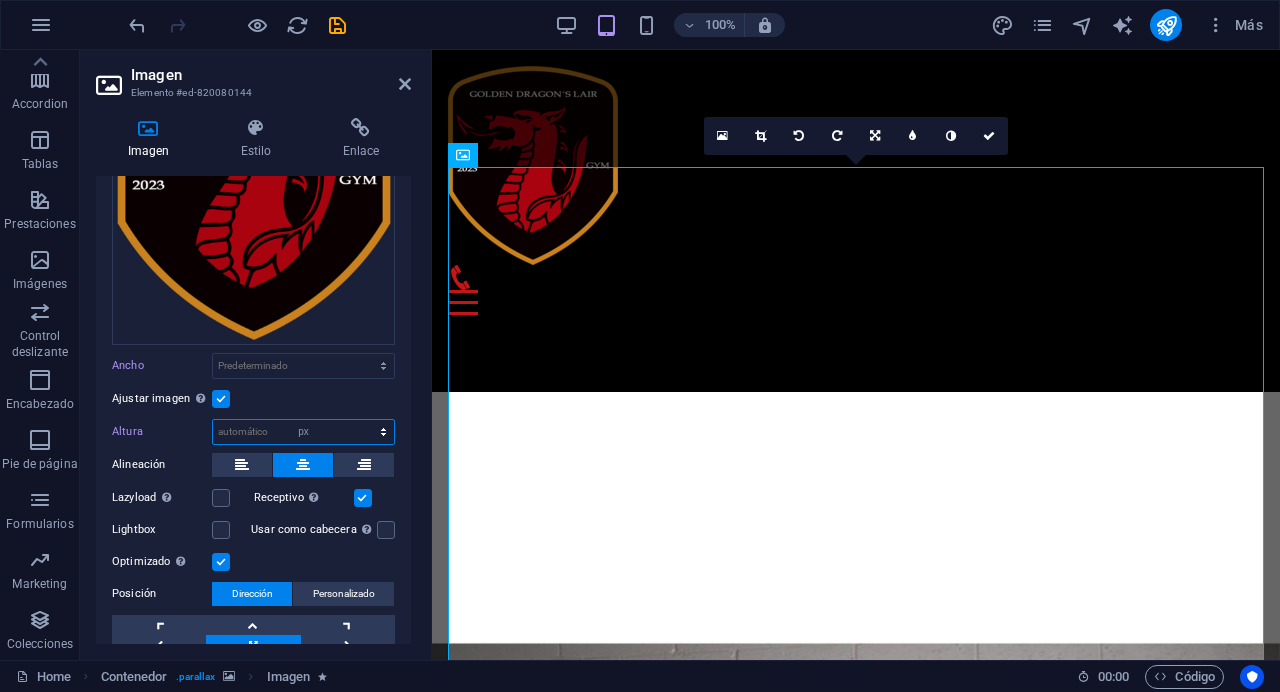 click on "px" at bounding box center [0, 0] 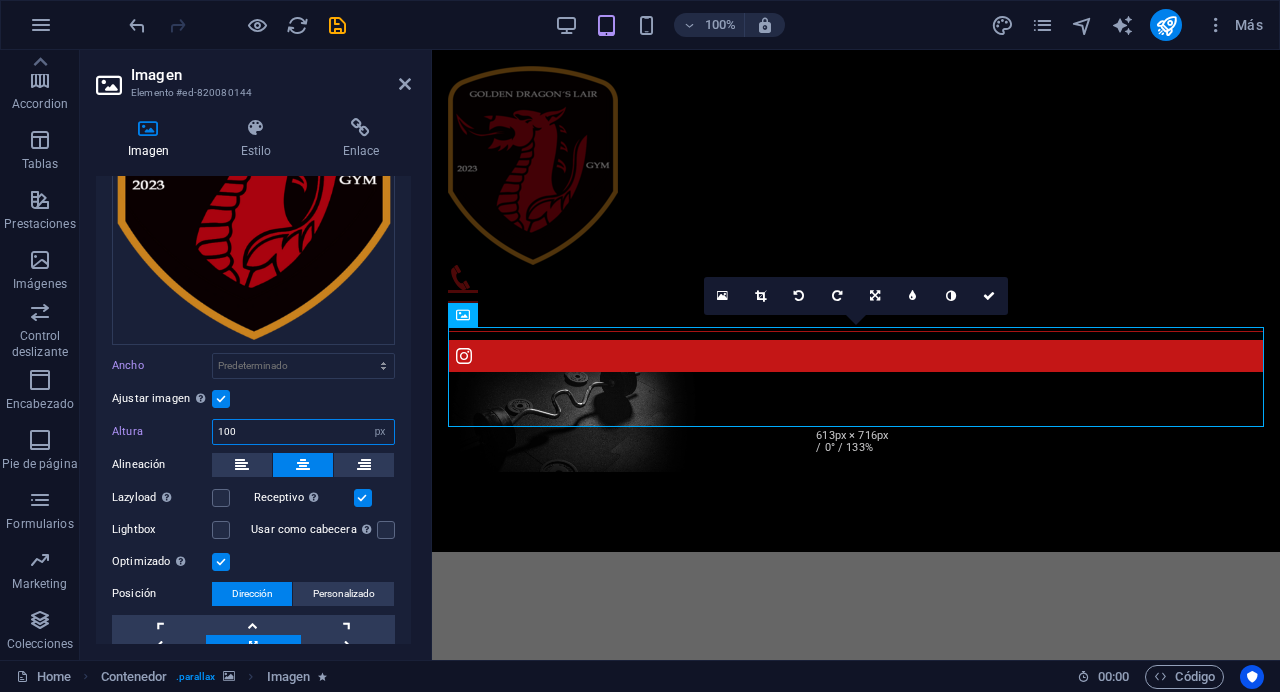 scroll, scrollTop: 1584, scrollLeft: 0, axis: vertical 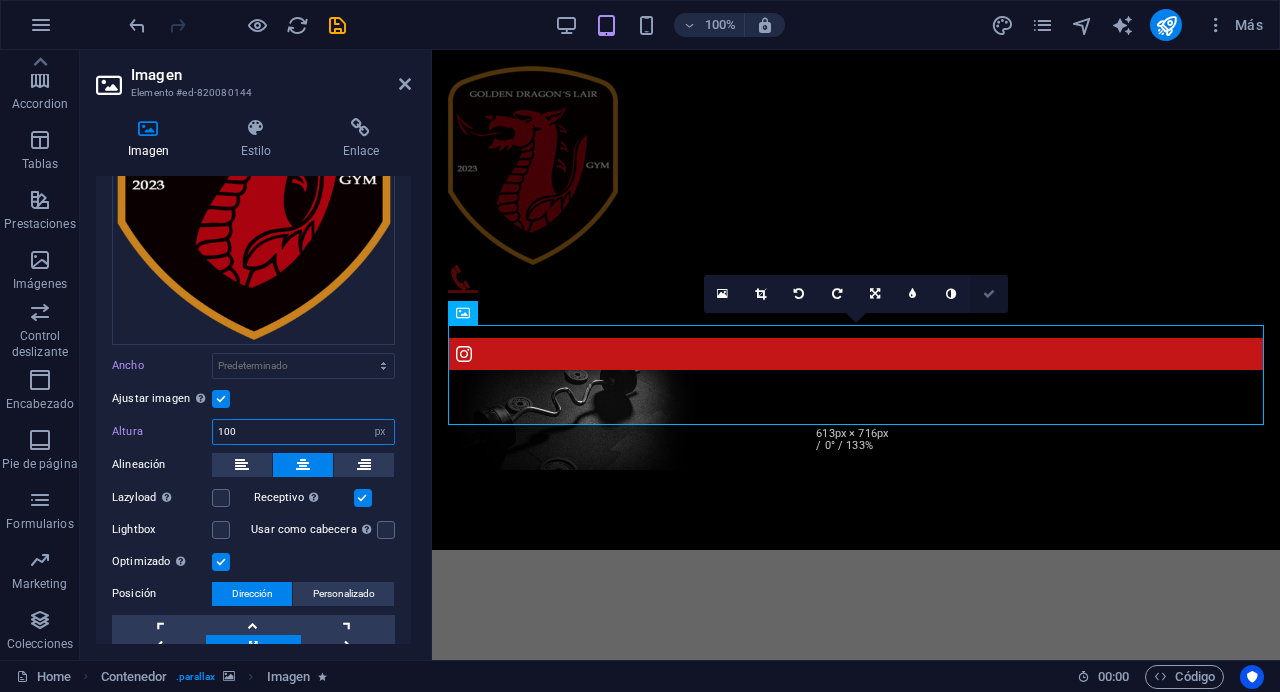 type on "100" 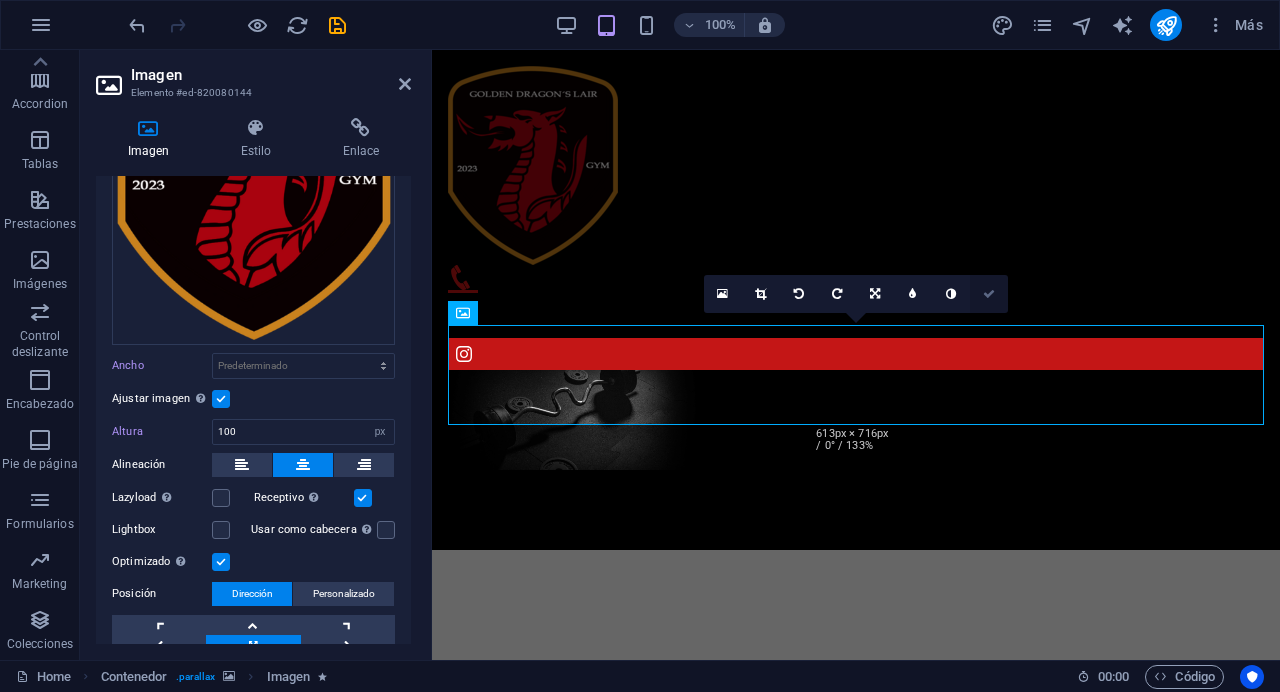 click at bounding box center (989, 294) 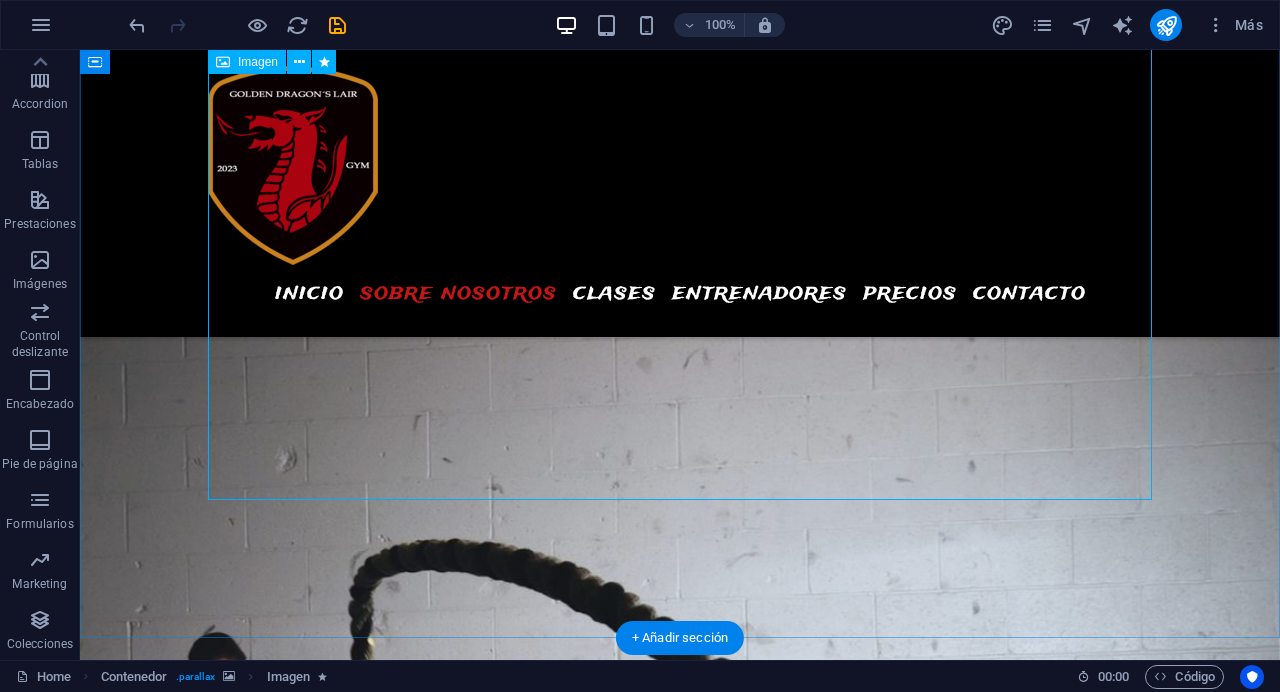 scroll, scrollTop: 2716, scrollLeft: 0, axis: vertical 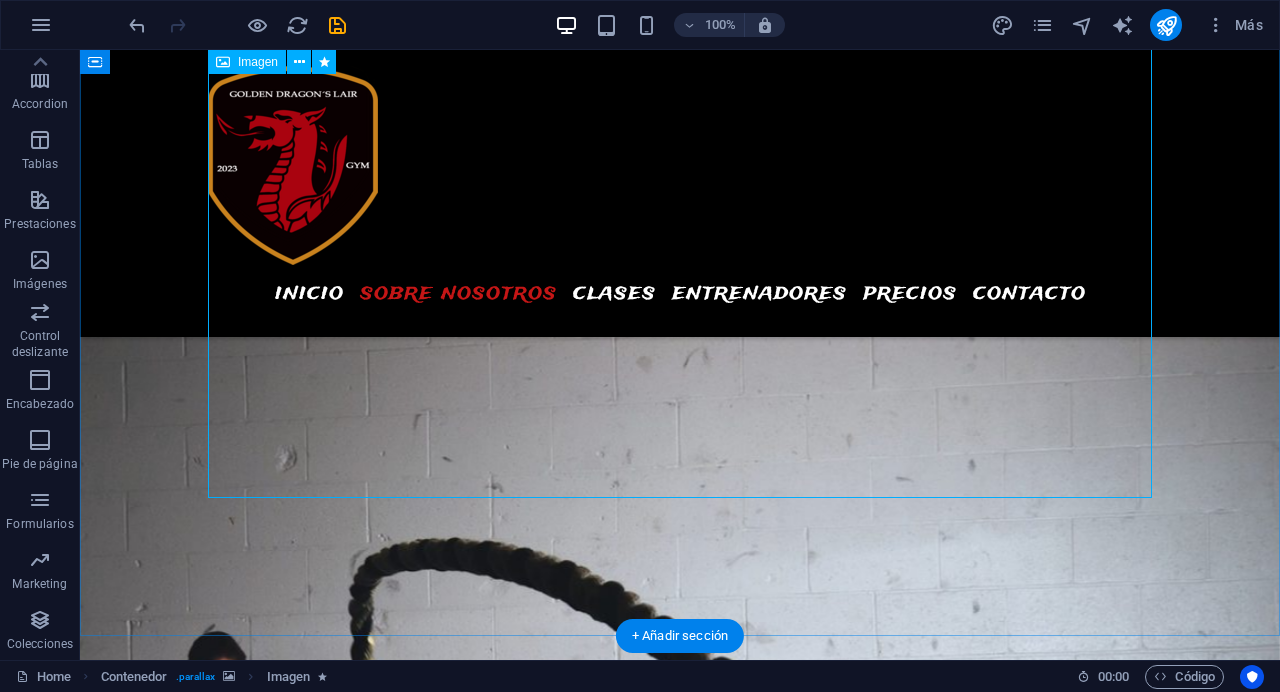 click at bounding box center (680, 2642) 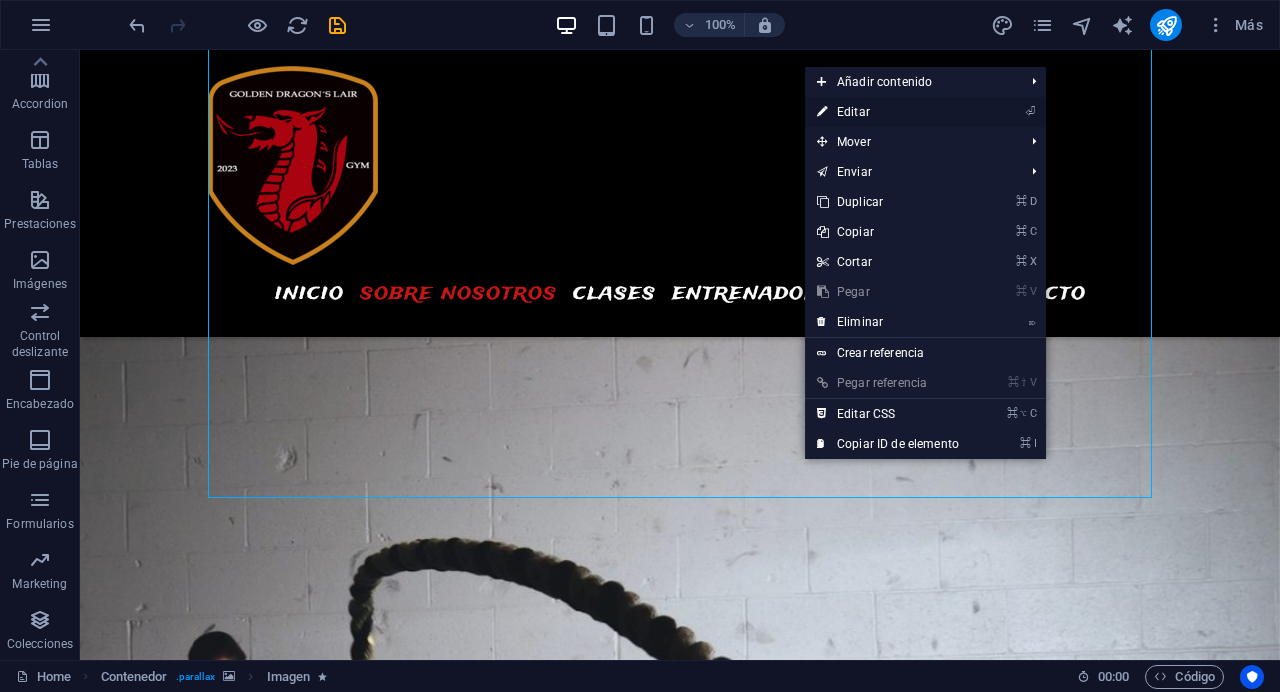 click on "⏎  Editar" at bounding box center (925, 112) 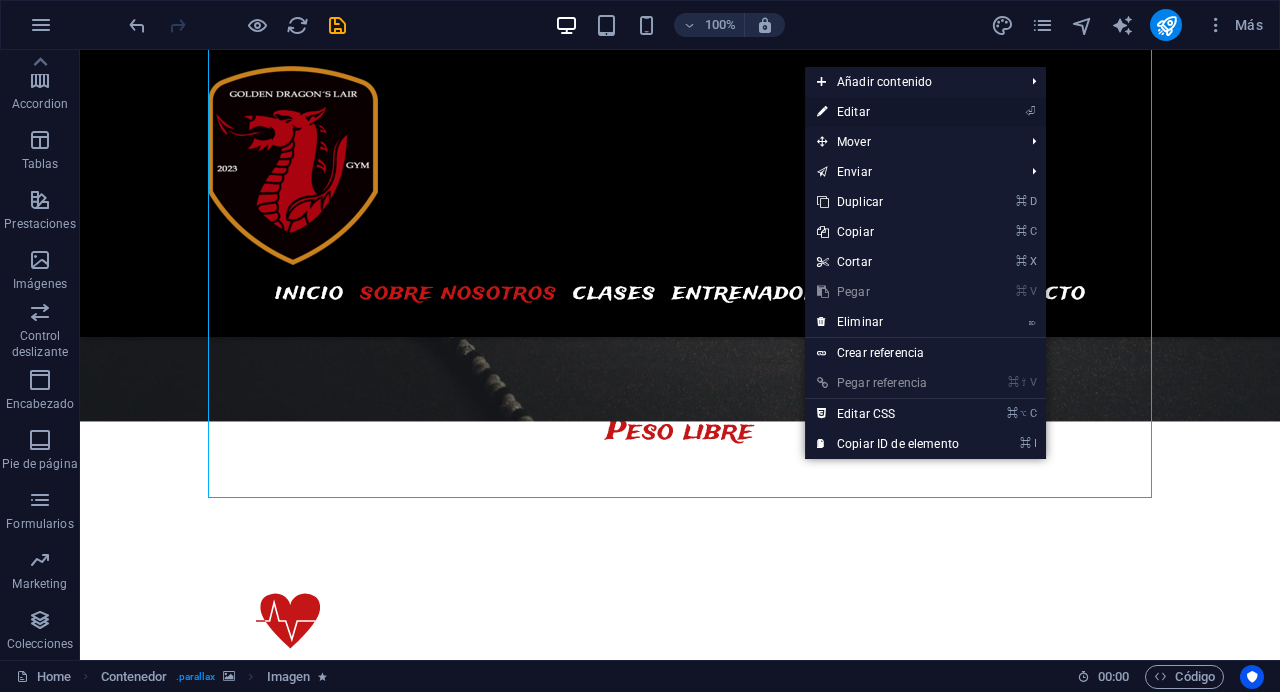 select on "px" 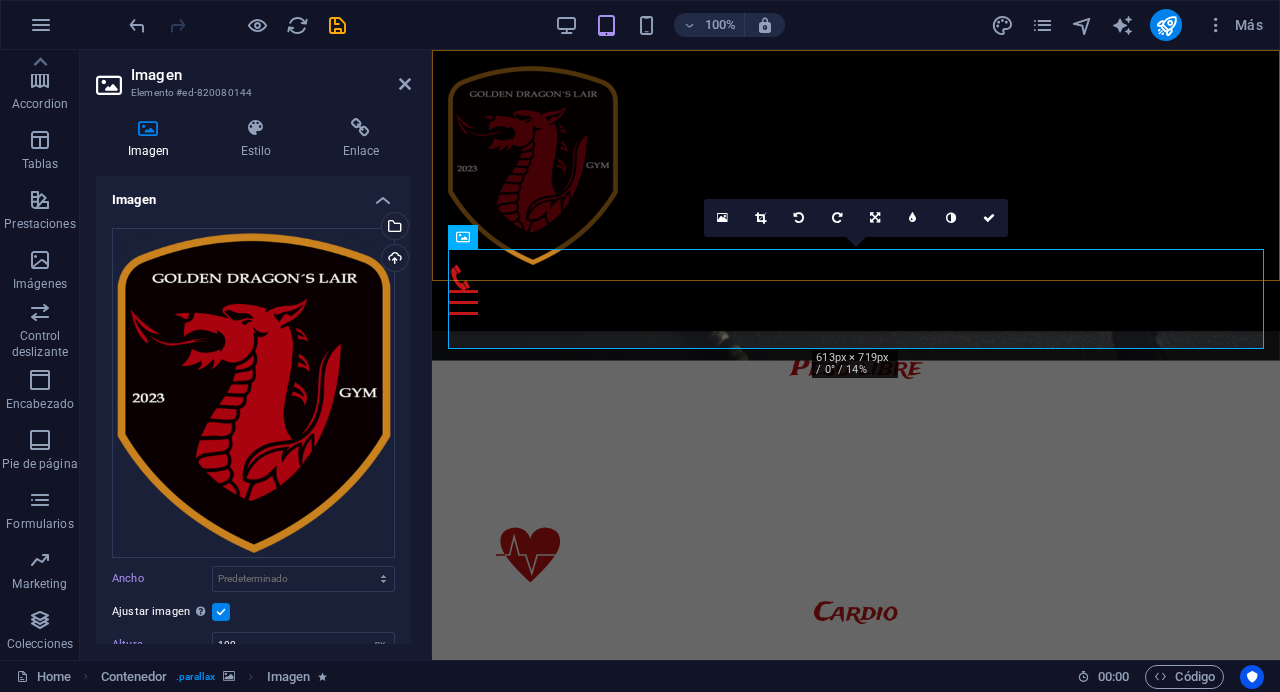 scroll, scrollTop: 1660, scrollLeft: 0, axis: vertical 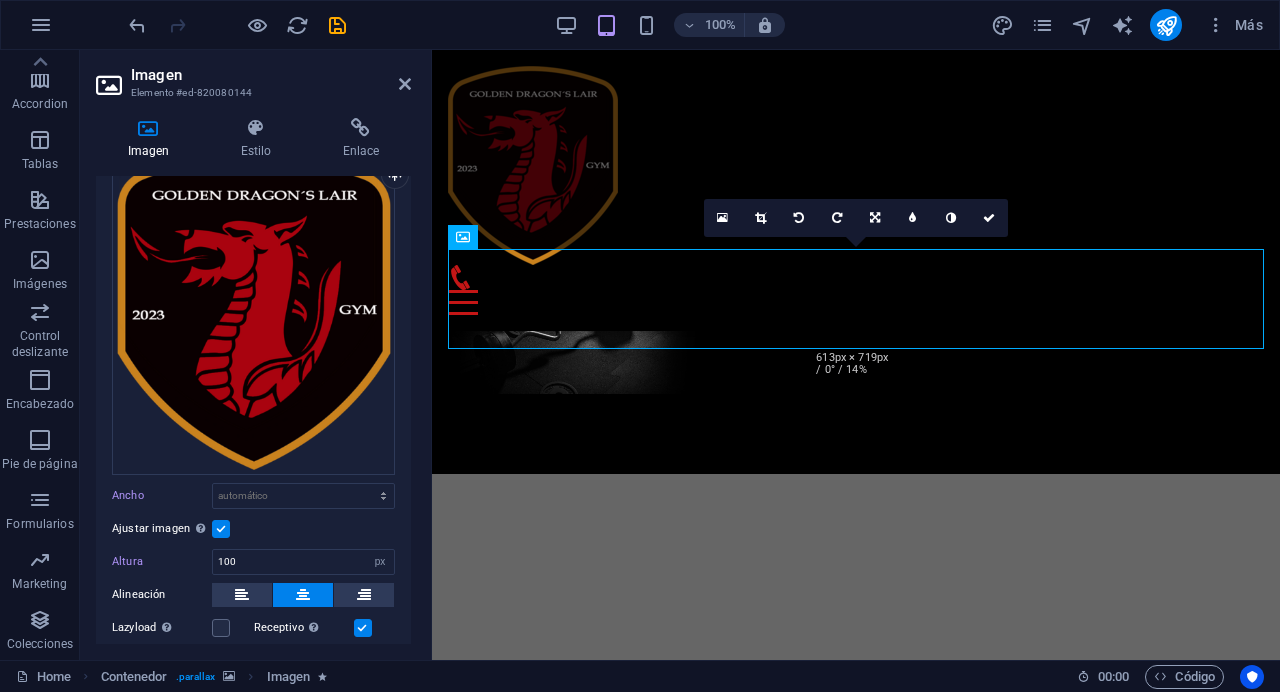 click on "Ajustar imagen Ajustar imagen automáticamente a un ancho y alto fijo" at bounding box center [253, 529] 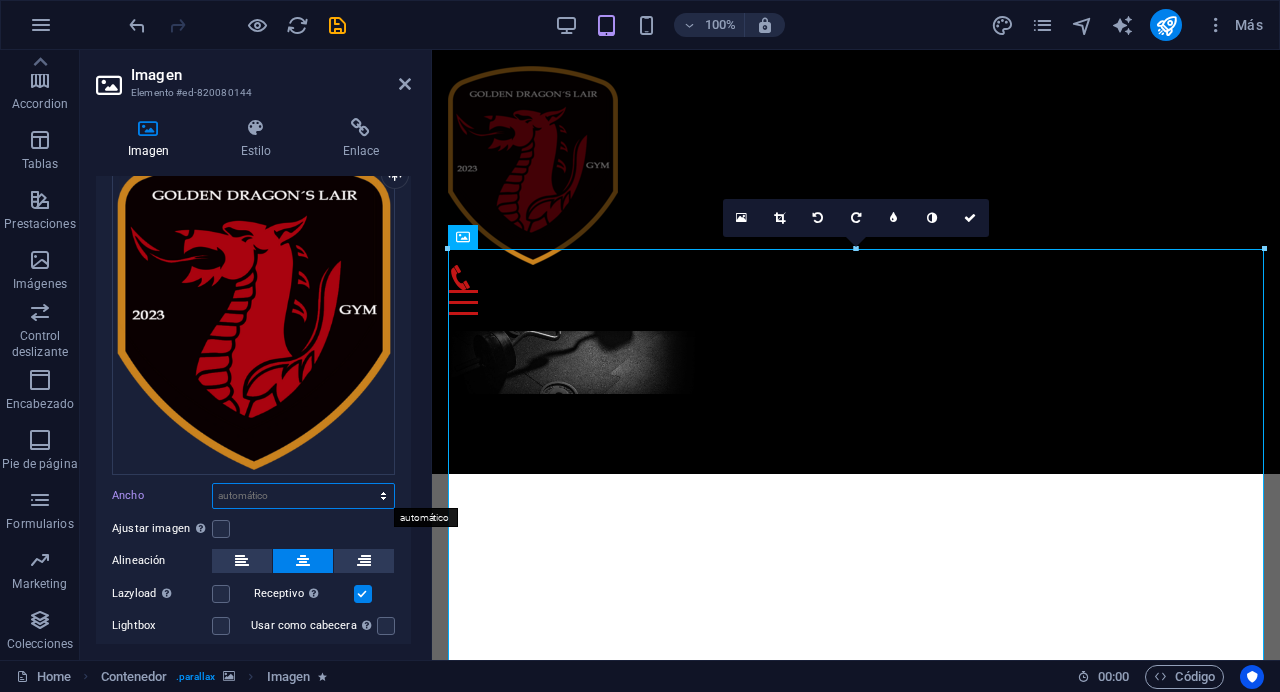 click on "Predeterminado automático px rem % em vh vw" at bounding box center (303, 496) 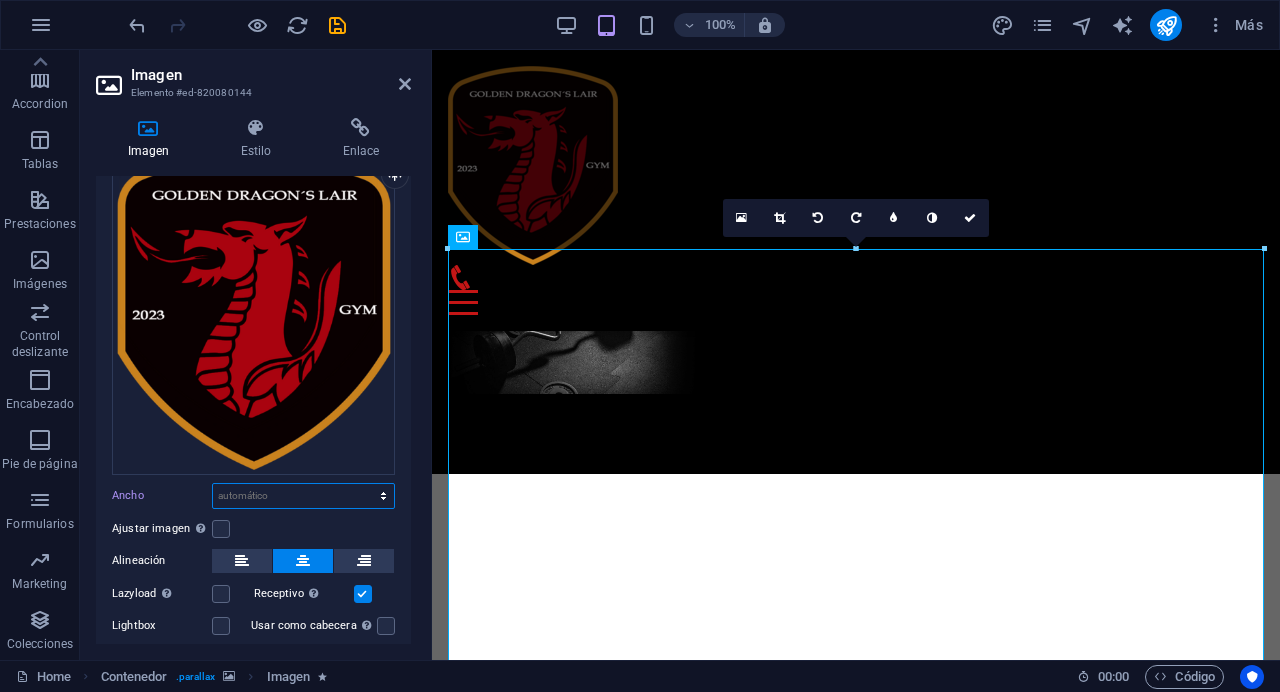 select on "px" 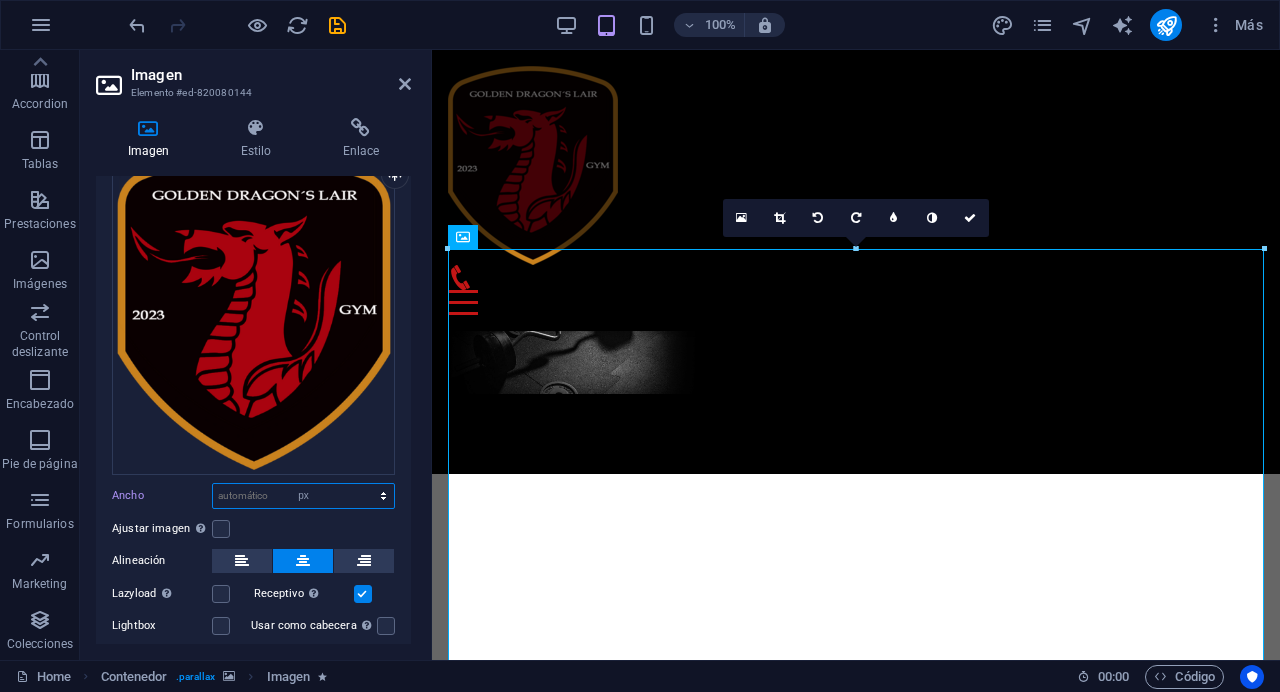 click on "px" at bounding box center [0, 0] 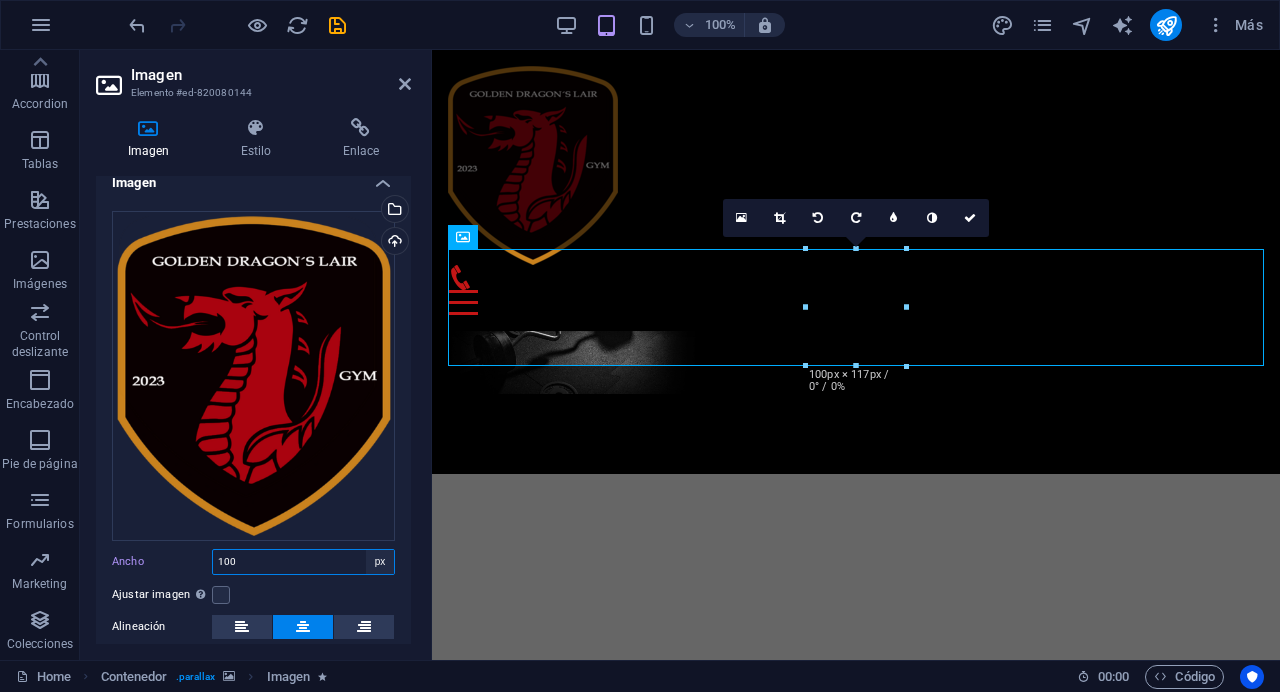 scroll, scrollTop: 0, scrollLeft: 0, axis: both 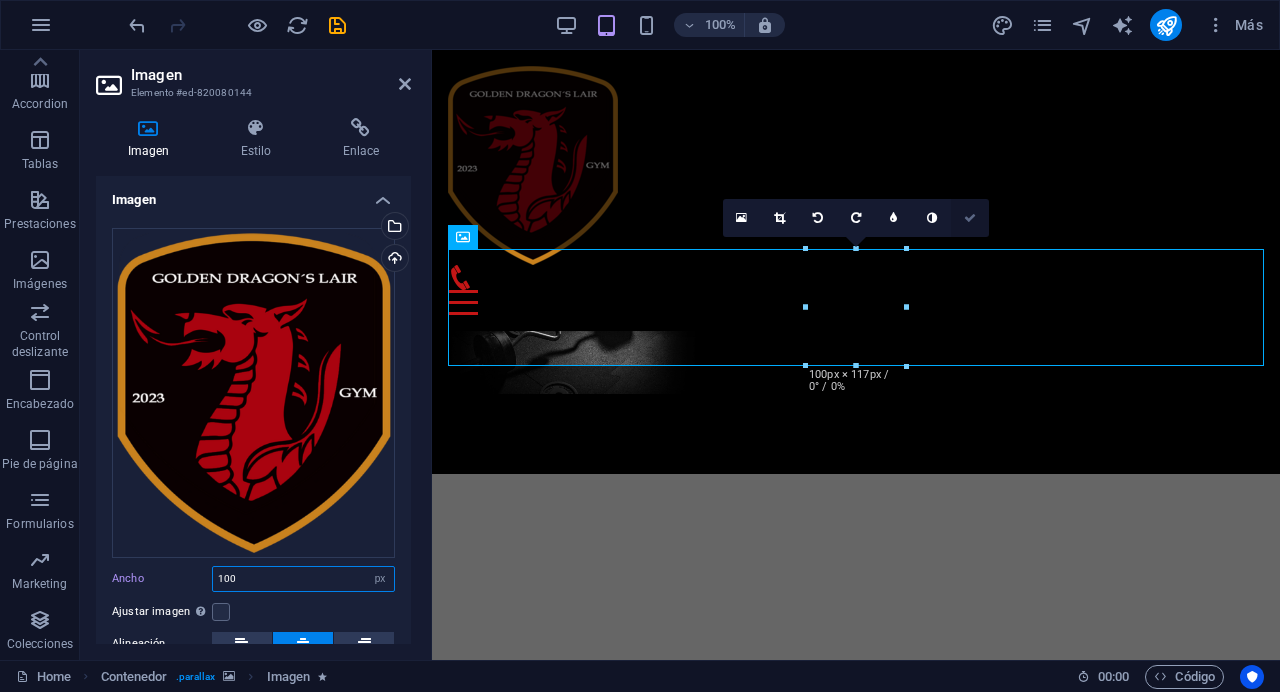 type on "100" 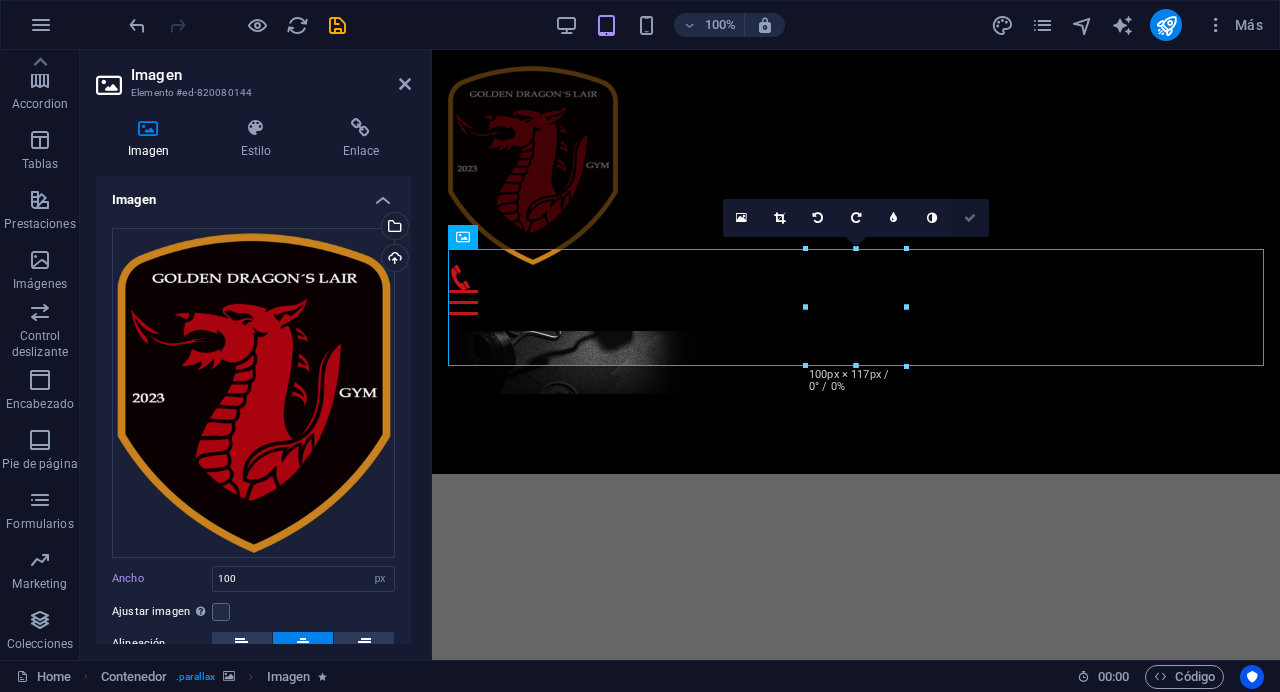 click at bounding box center [970, 218] 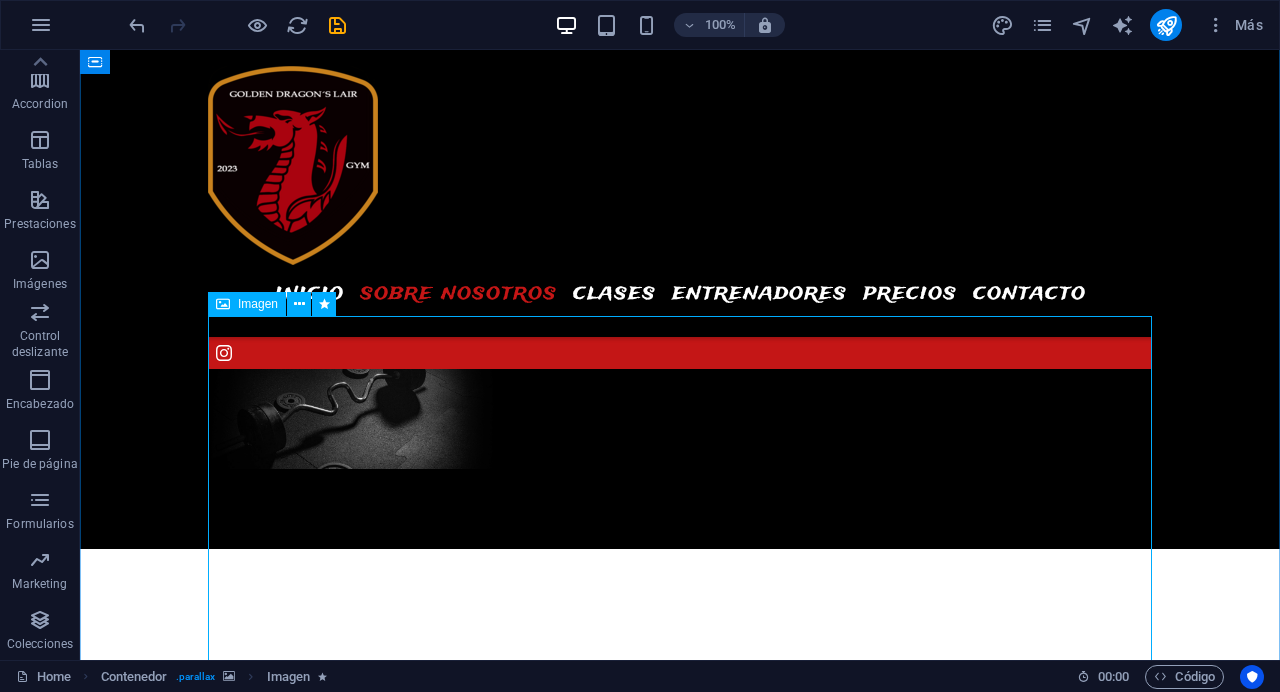 scroll, scrollTop: 1778, scrollLeft: 0, axis: vertical 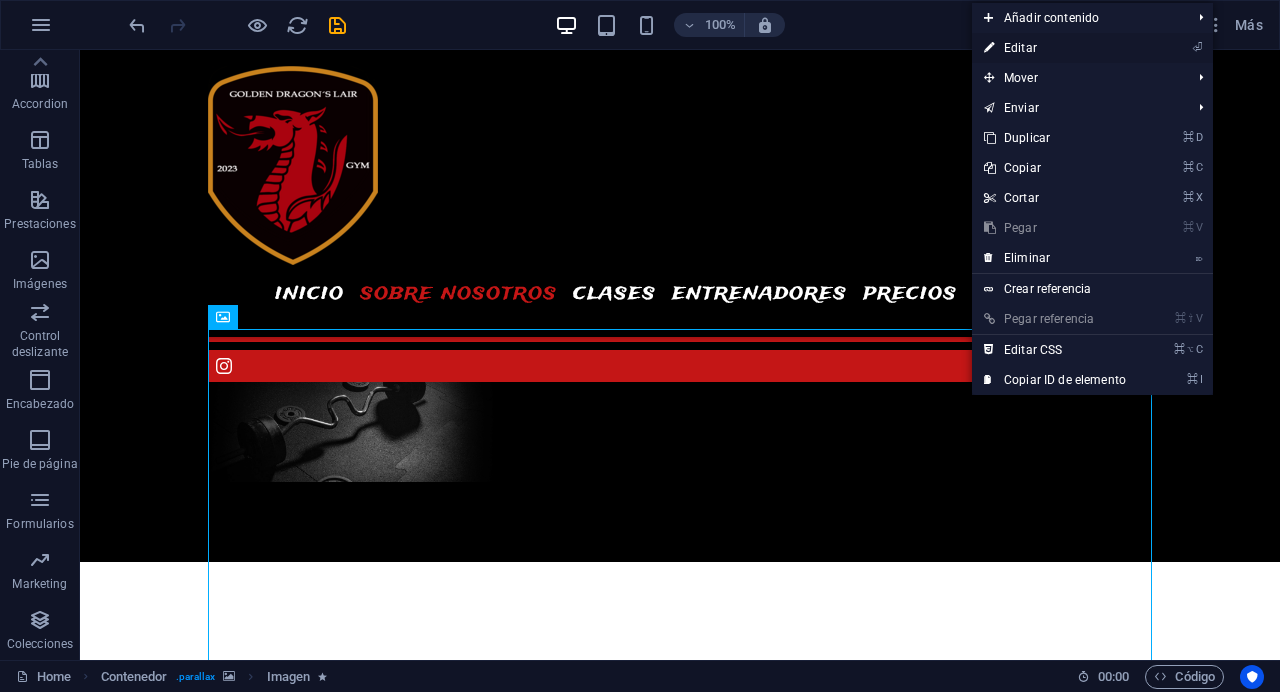 click on "⏎  Editar" at bounding box center (1055, 48) 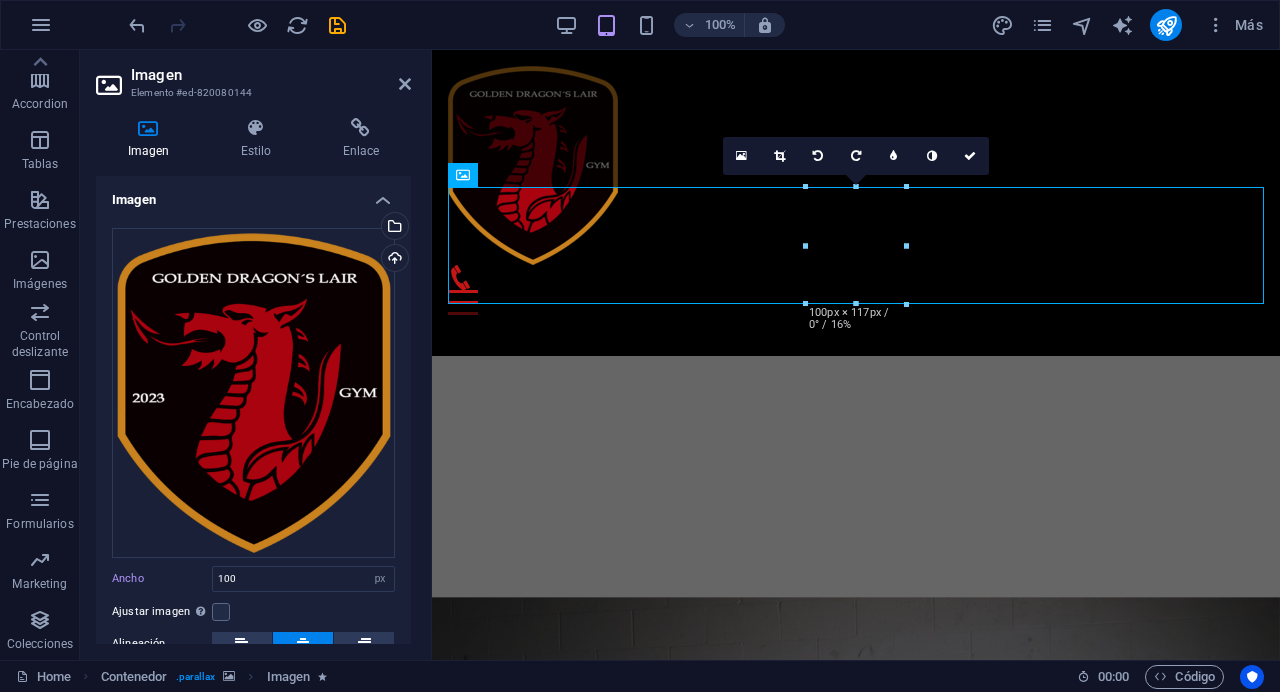 scroll, scrollTop: 1722, scrollLeft: 0, axis: vertical 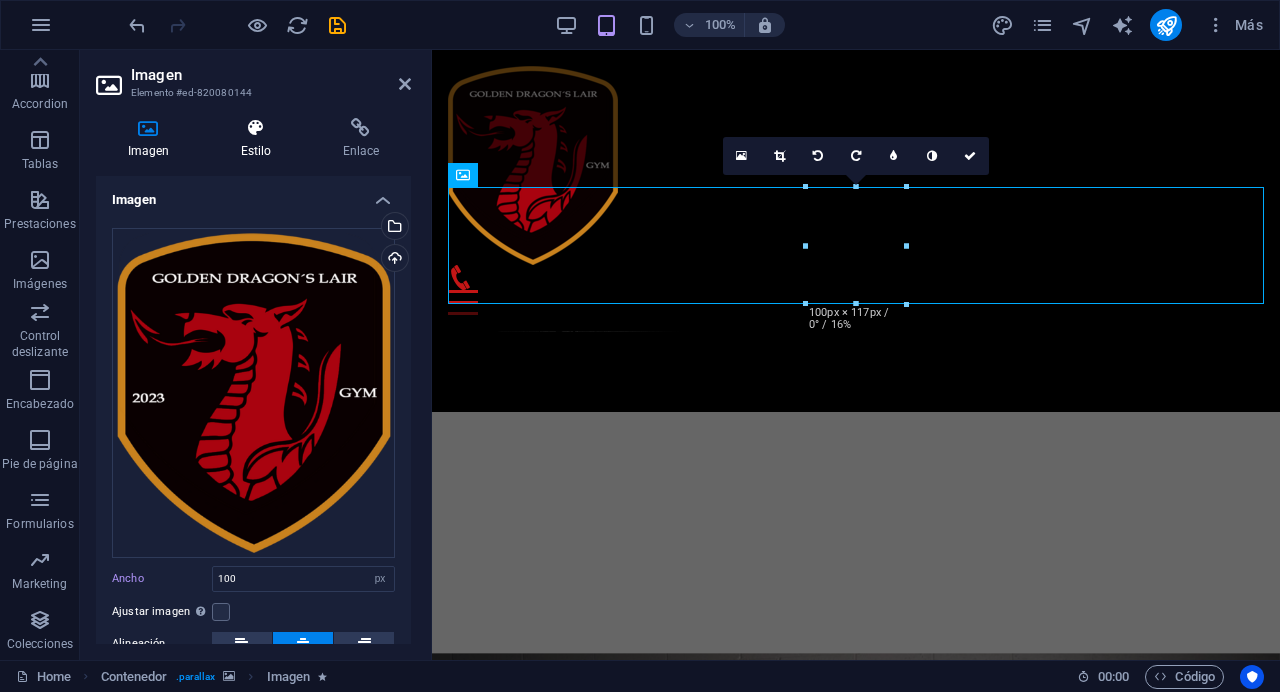 click on "Estilo" at bounding box center (260, 139) 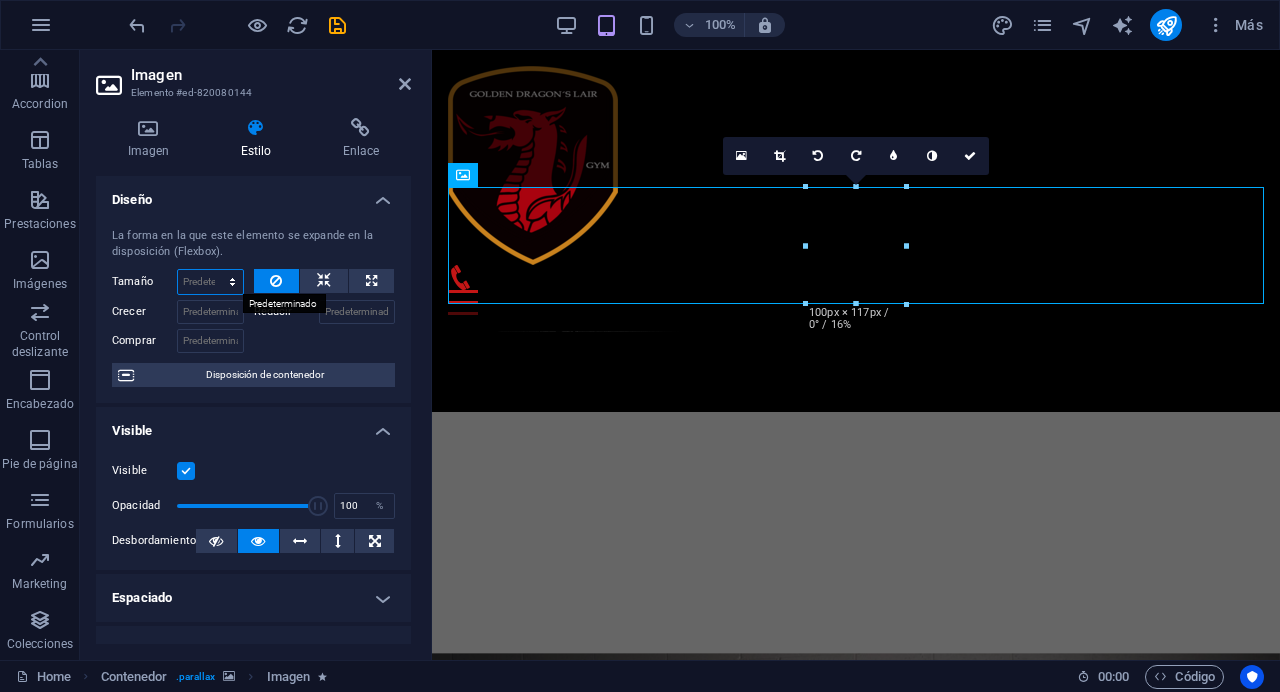 click on "Predeterminado automático px % 1/1 1/2 1/3 1/4 1/5 1/6 1/7 1/8 1/9 1/10" at bounding box center (210, 282) 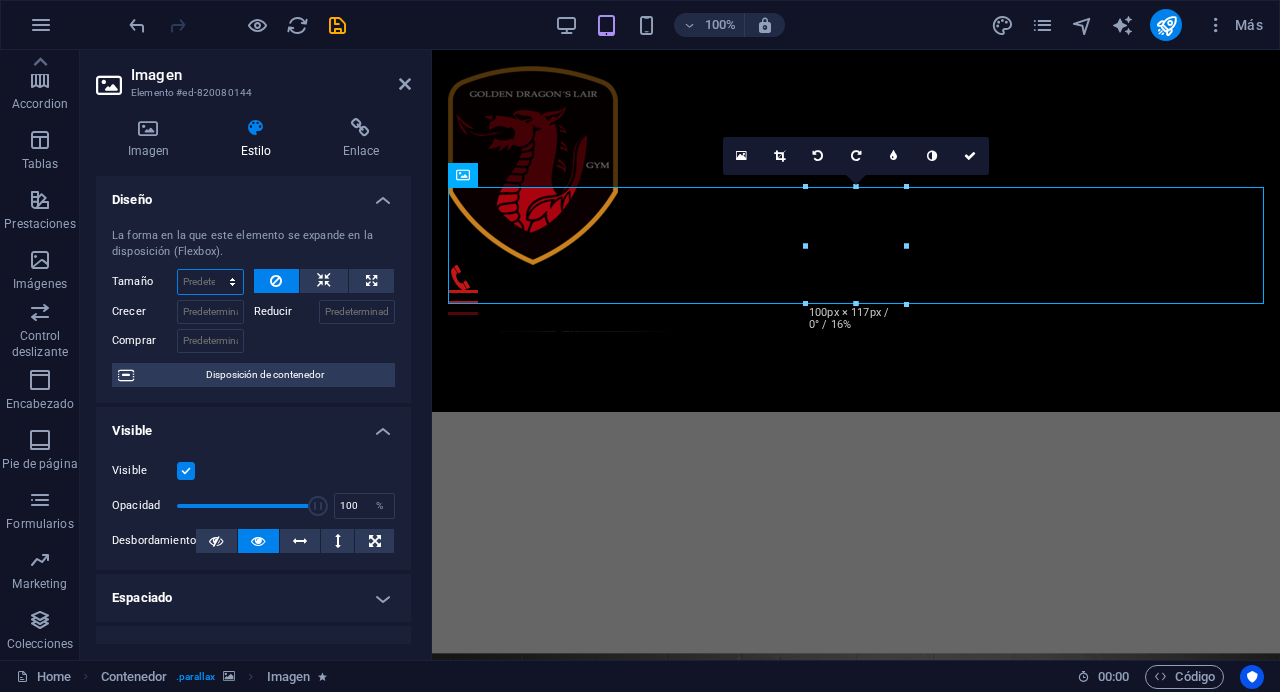 select on "px" 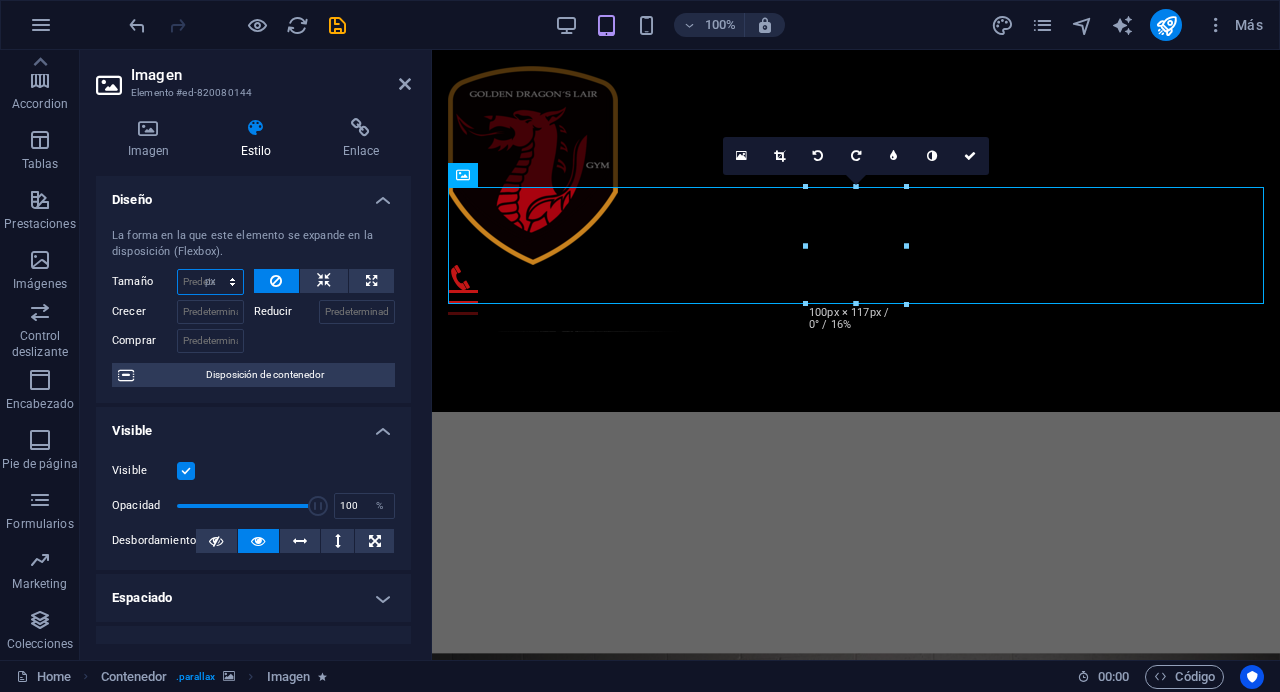 click on "px" at bounding box center (0, 0) 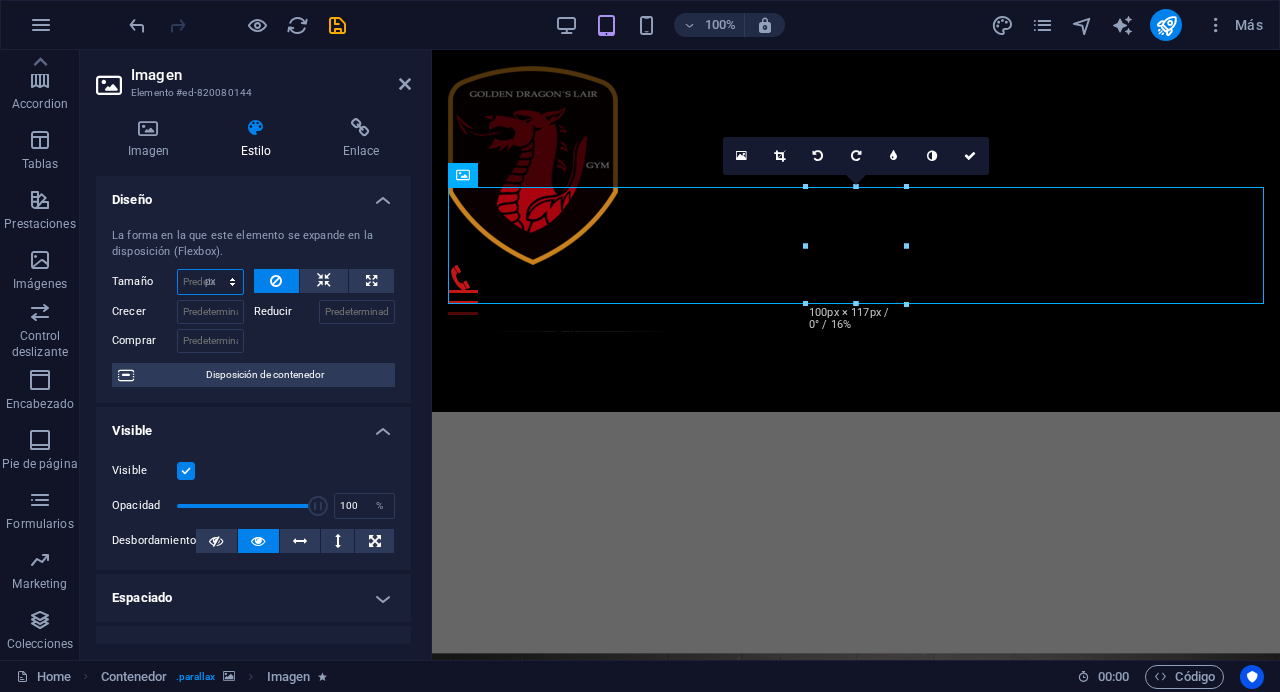 type on "0" 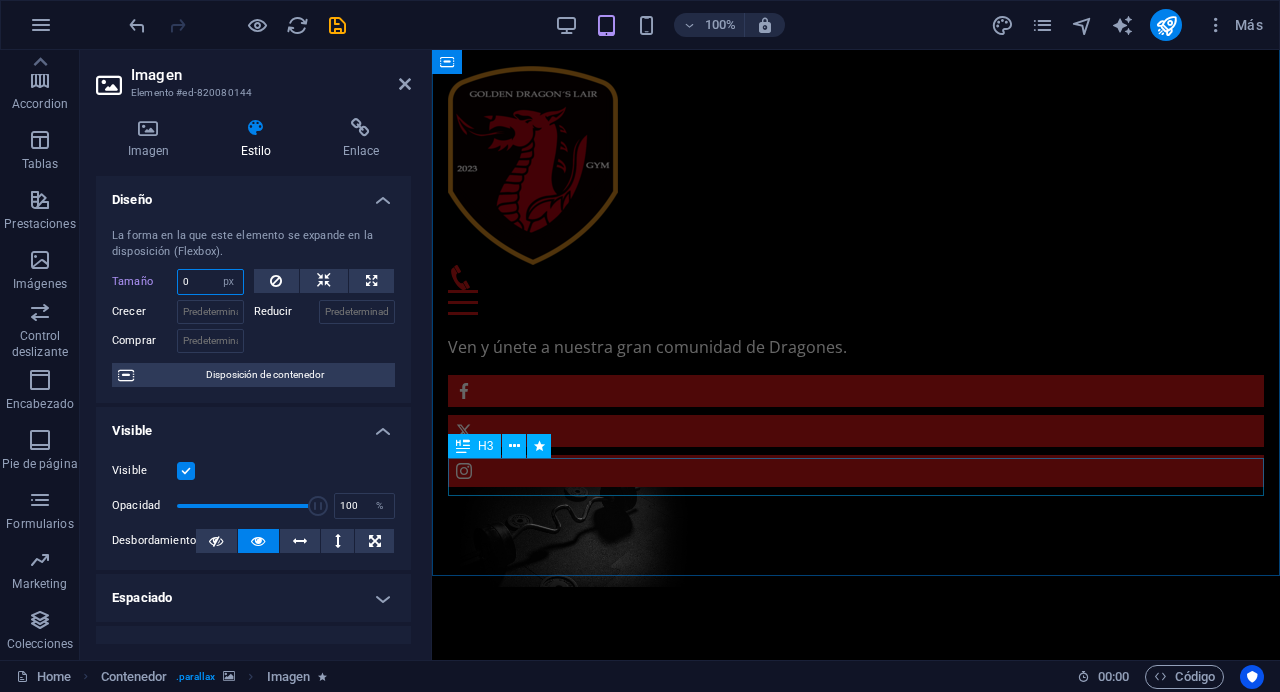 scroll, scrollTop: 1429, scrollLeft: 0, axis: vertical 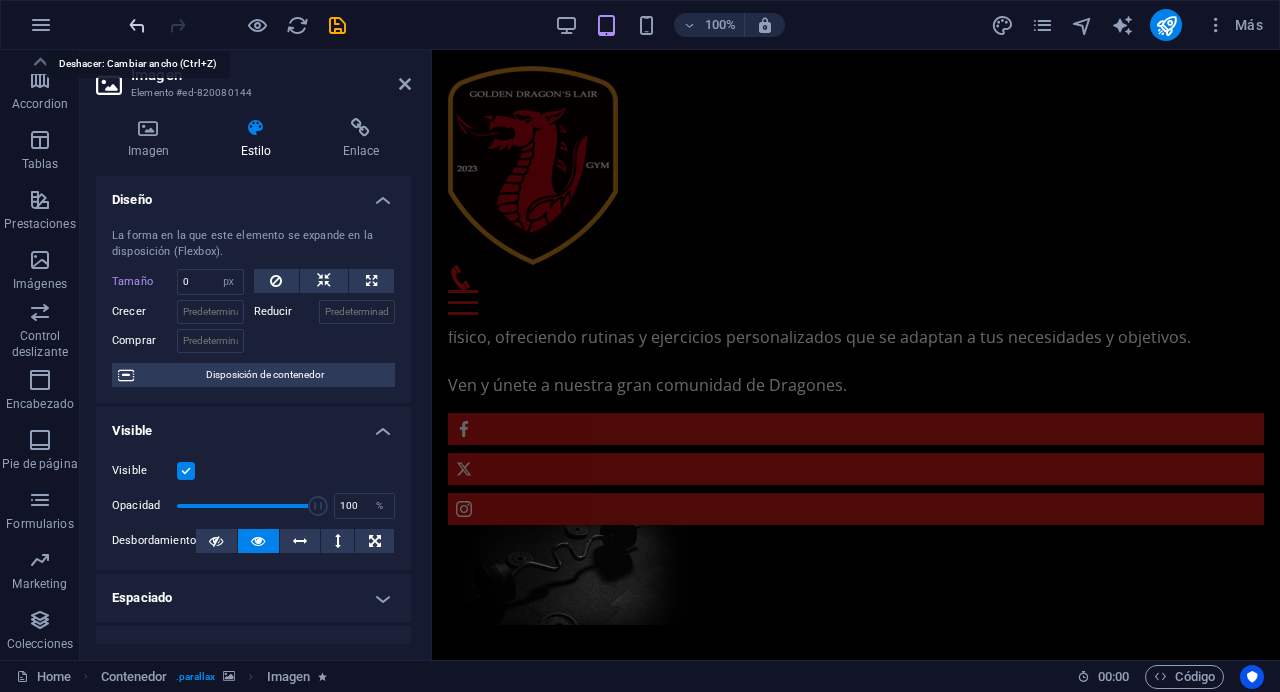 click at bounding box center [137, 25] 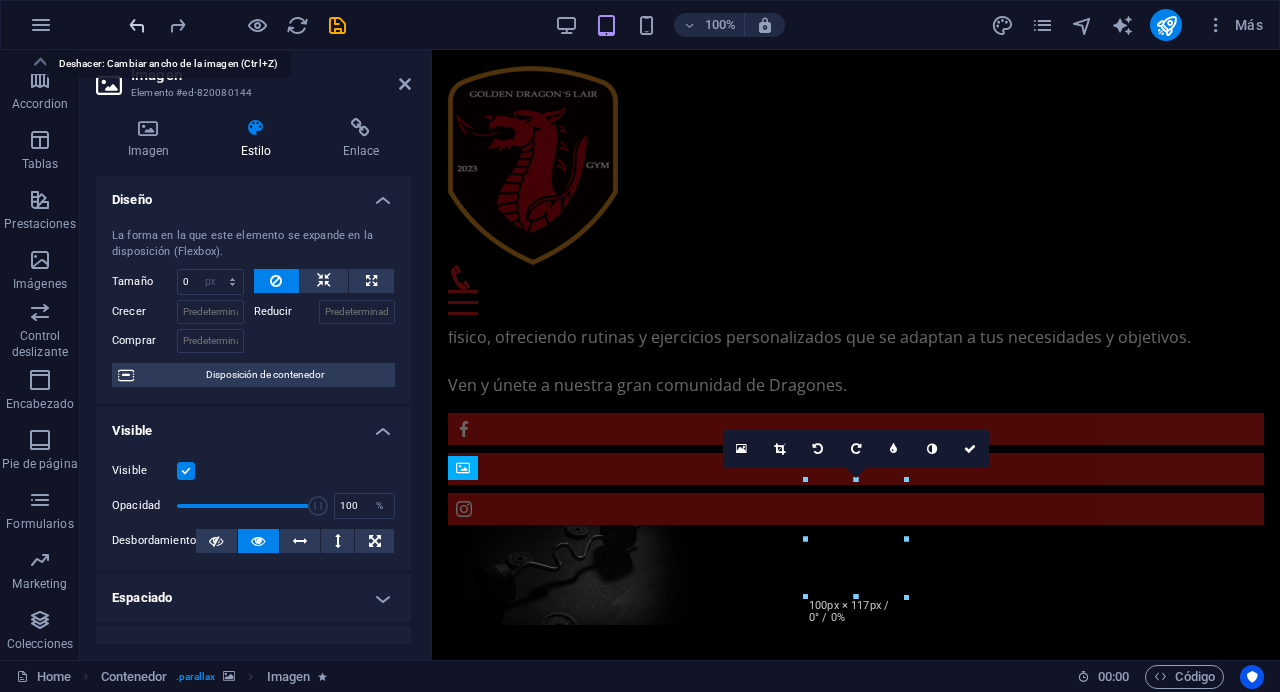 type 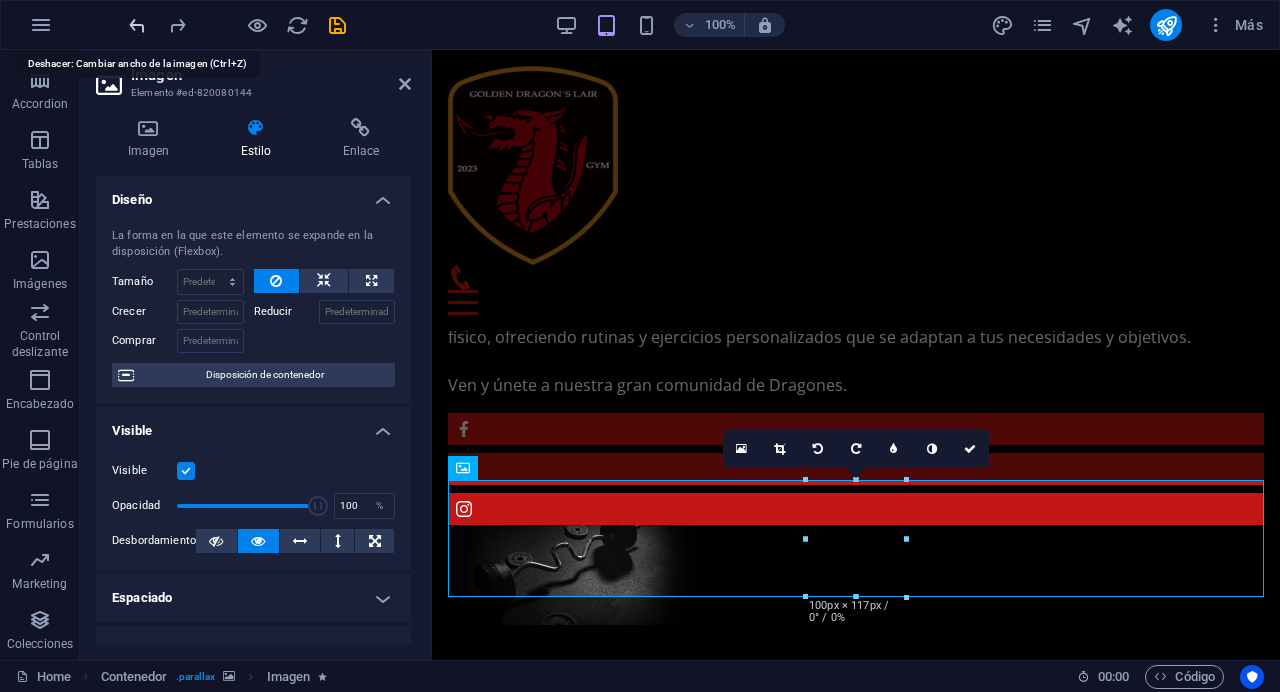 click at bounding box center [137, 25] 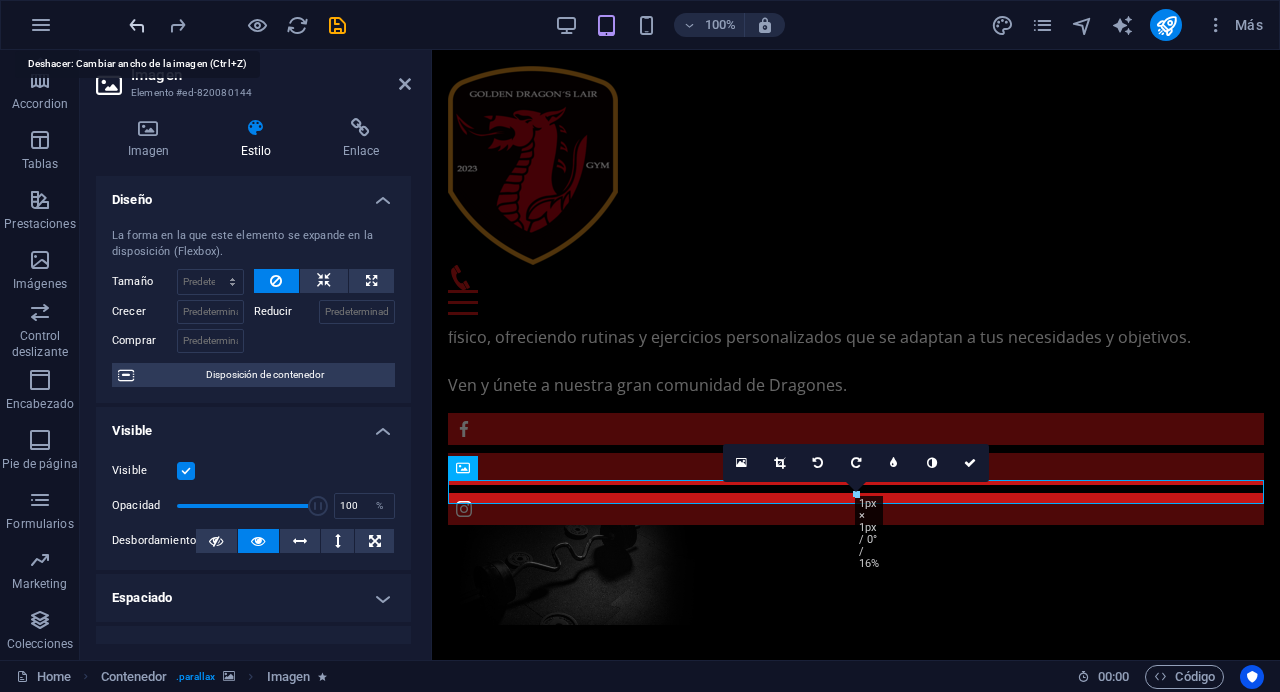 click at bounding box center [137, 25] 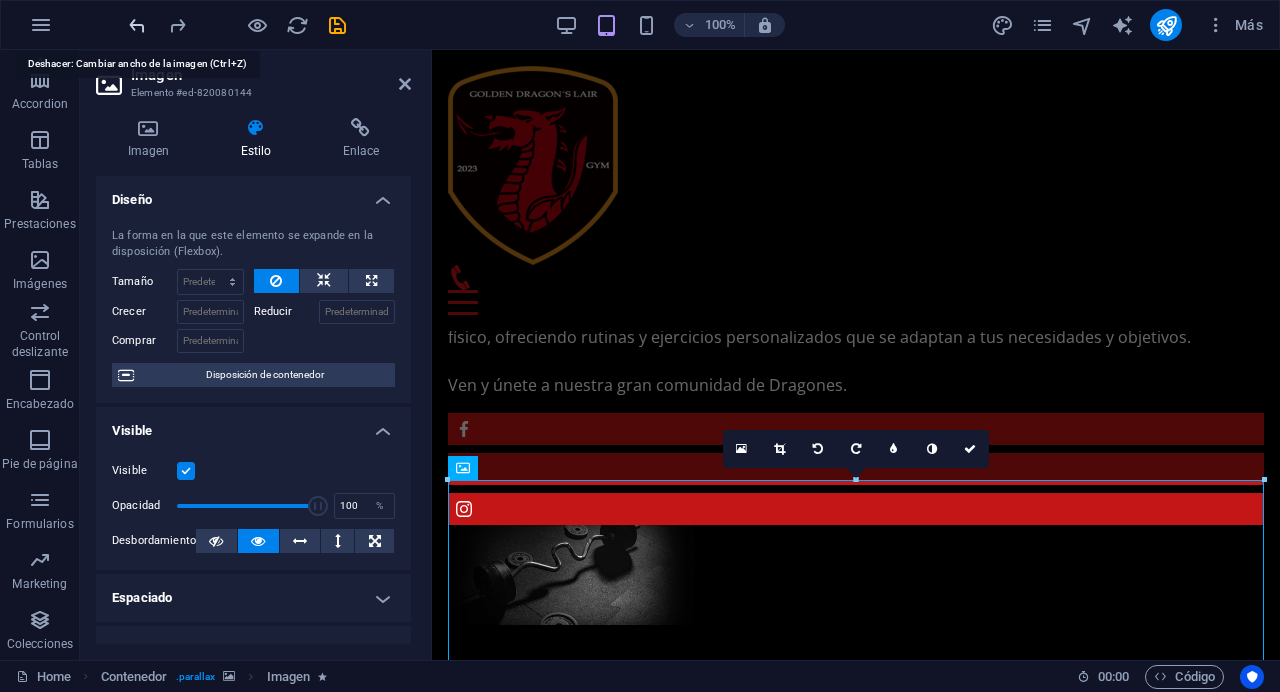 click at bounding box center [137, 25] 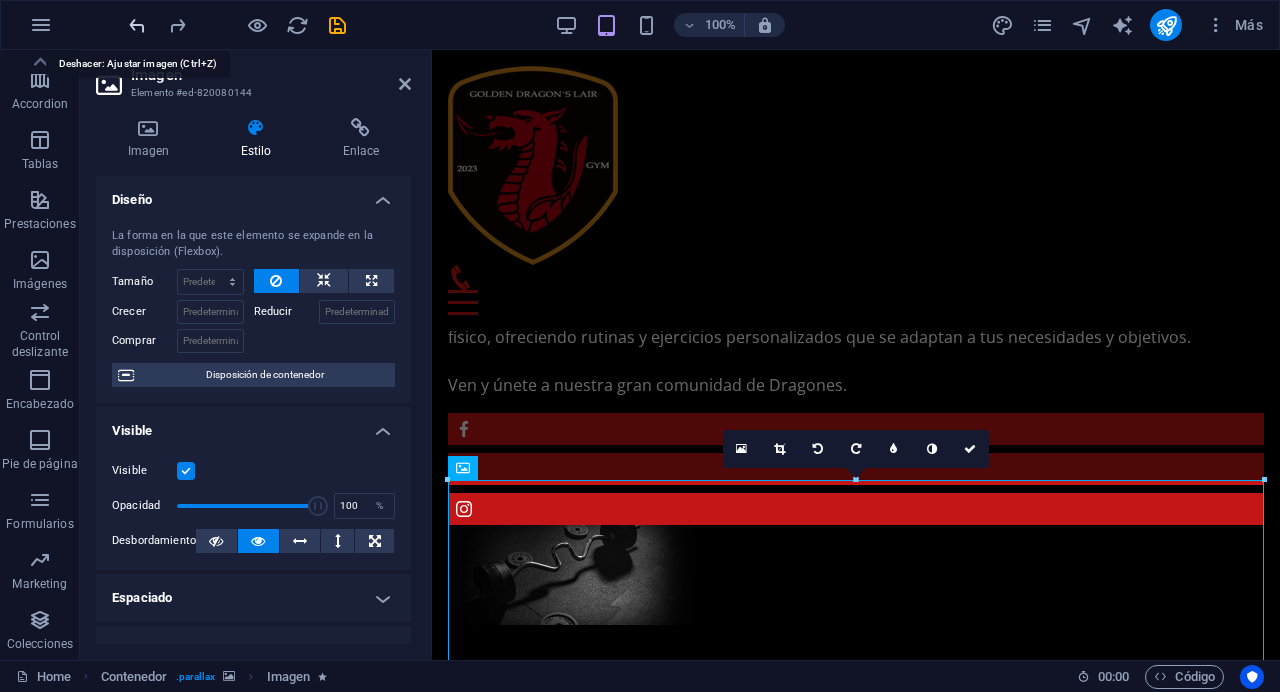 click at bounding box center [137, 25] 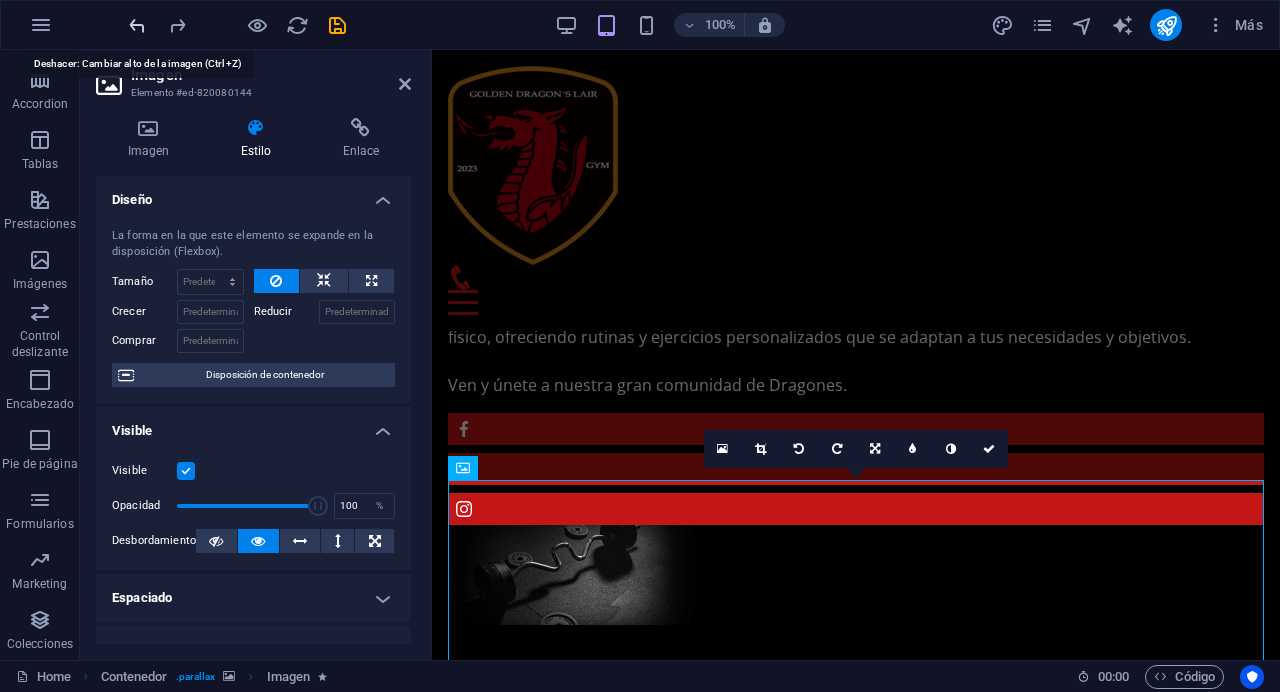 click at bounding box center [137, 25] 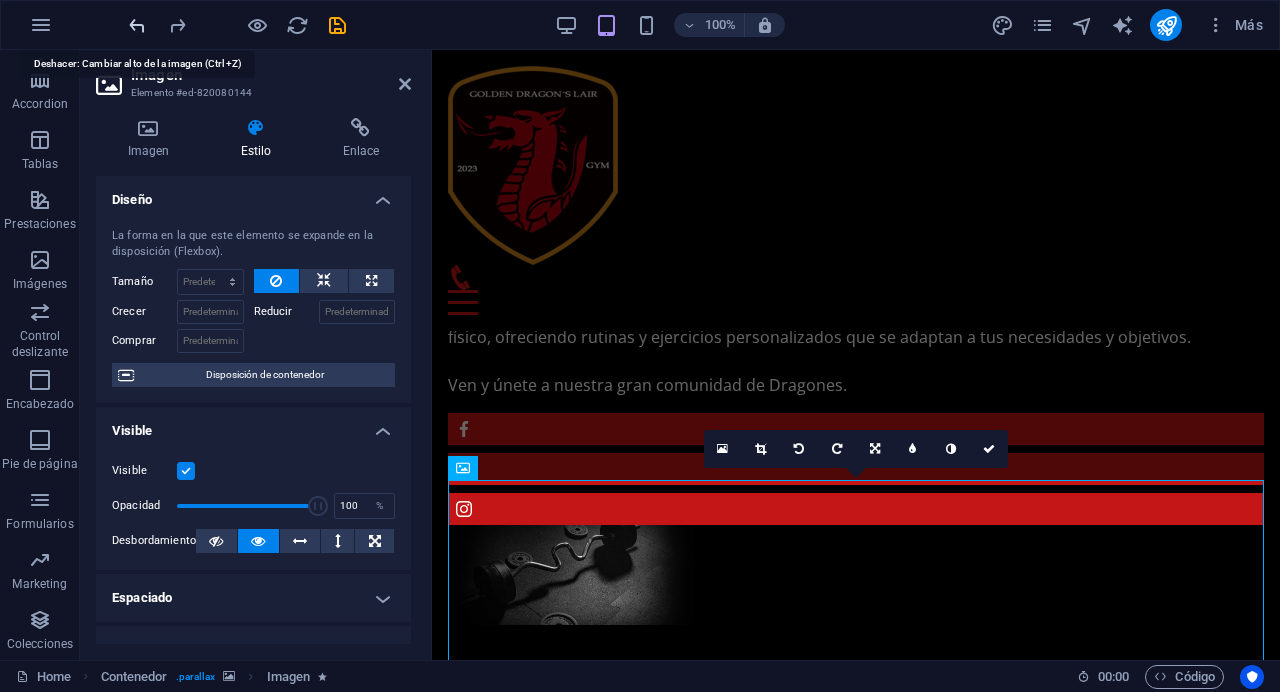 click at bounding box center [137, 25] 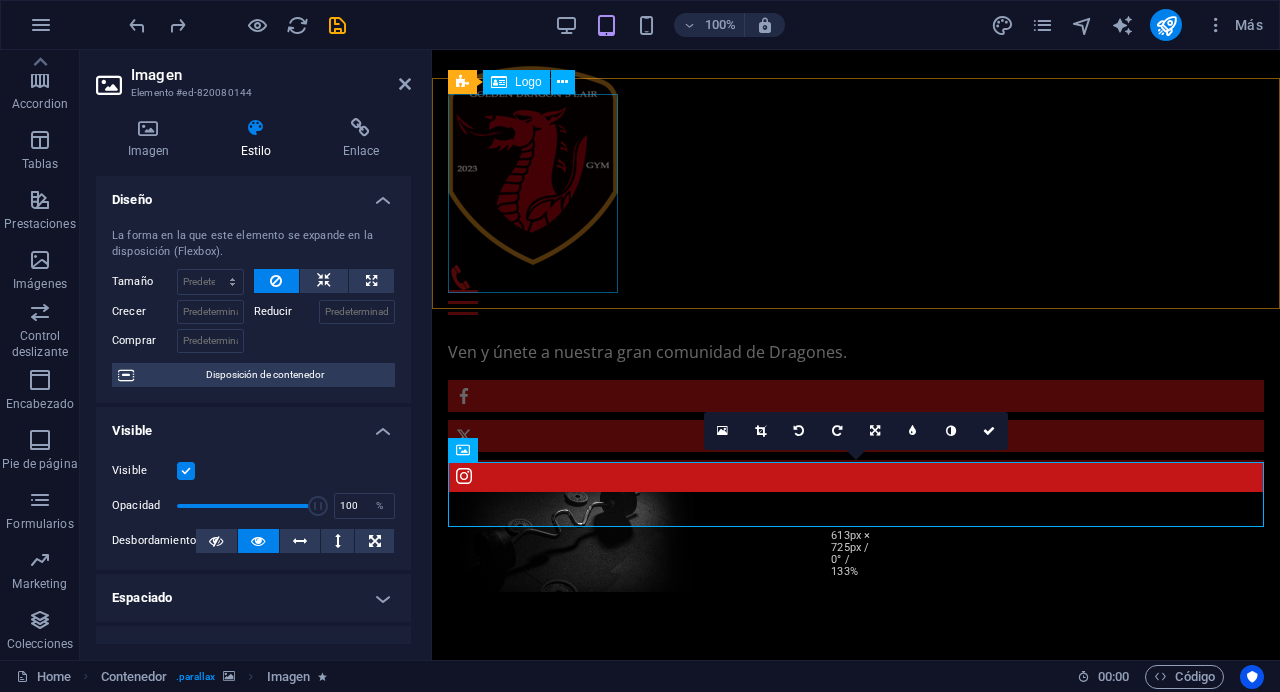 scroll, scrollTop: 1446, scrollLeft: 0, axis: vertical 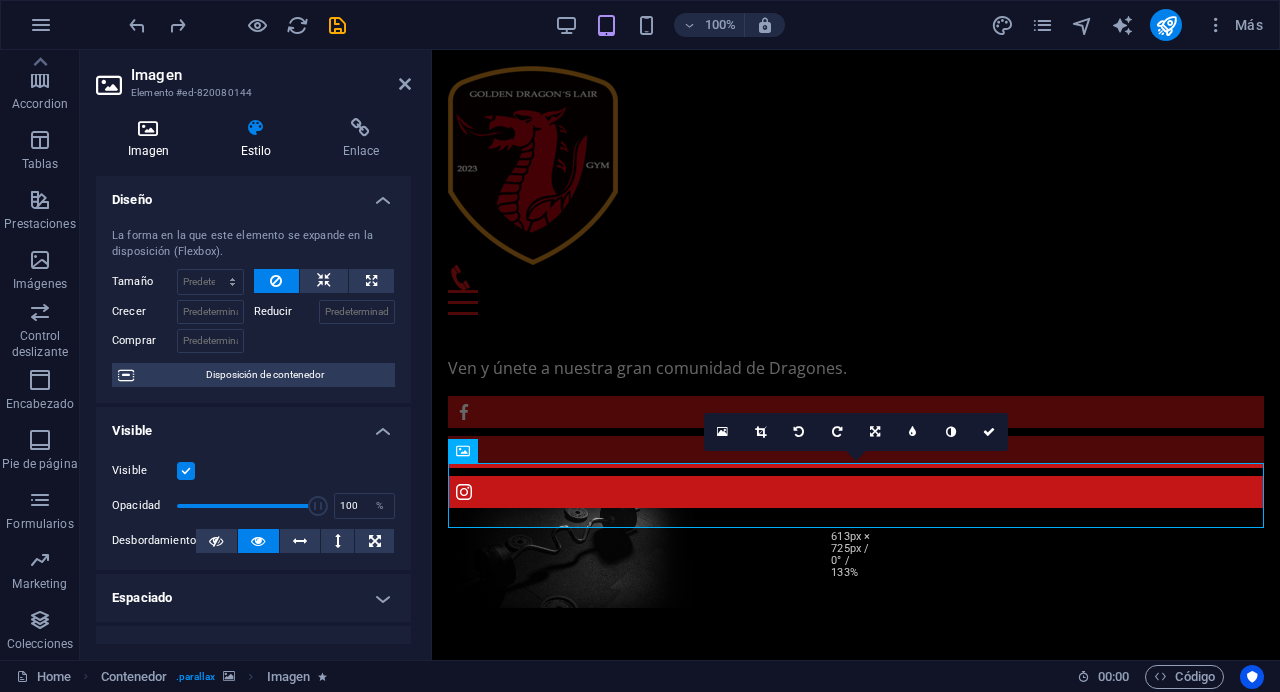 click at bounding box center [148, 128] 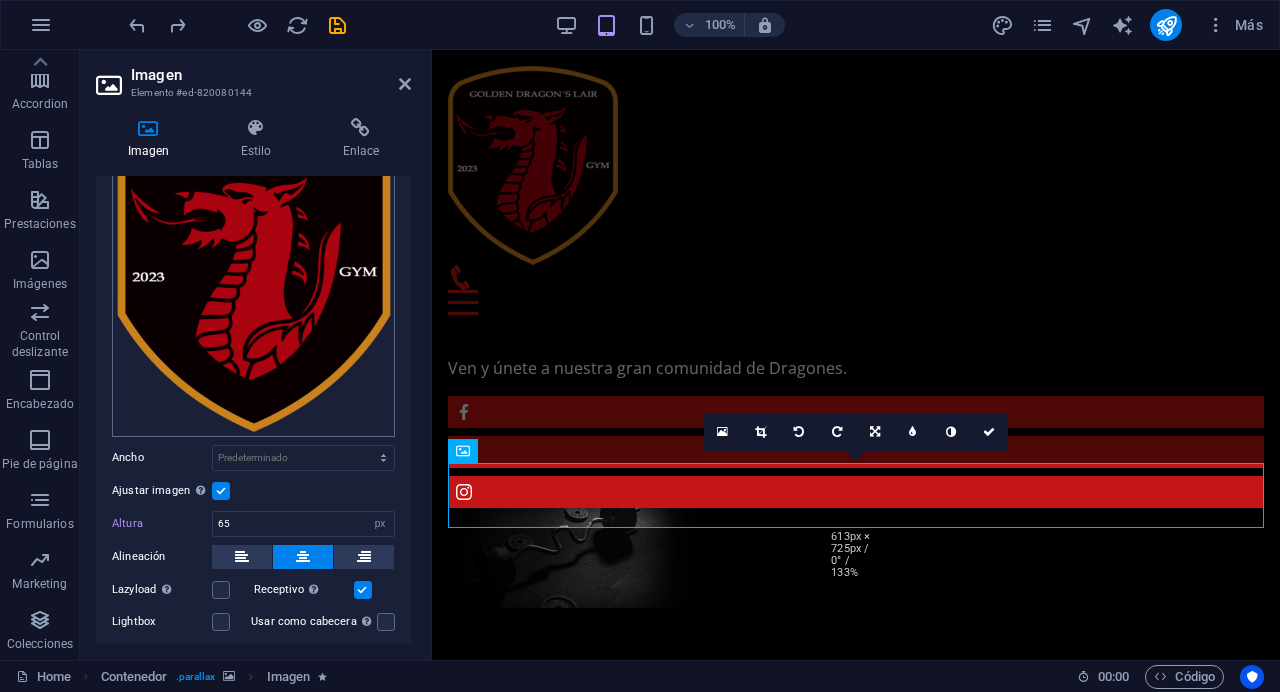scroll, scrollTop: 122, scrollLeft: 0, axis: vertical 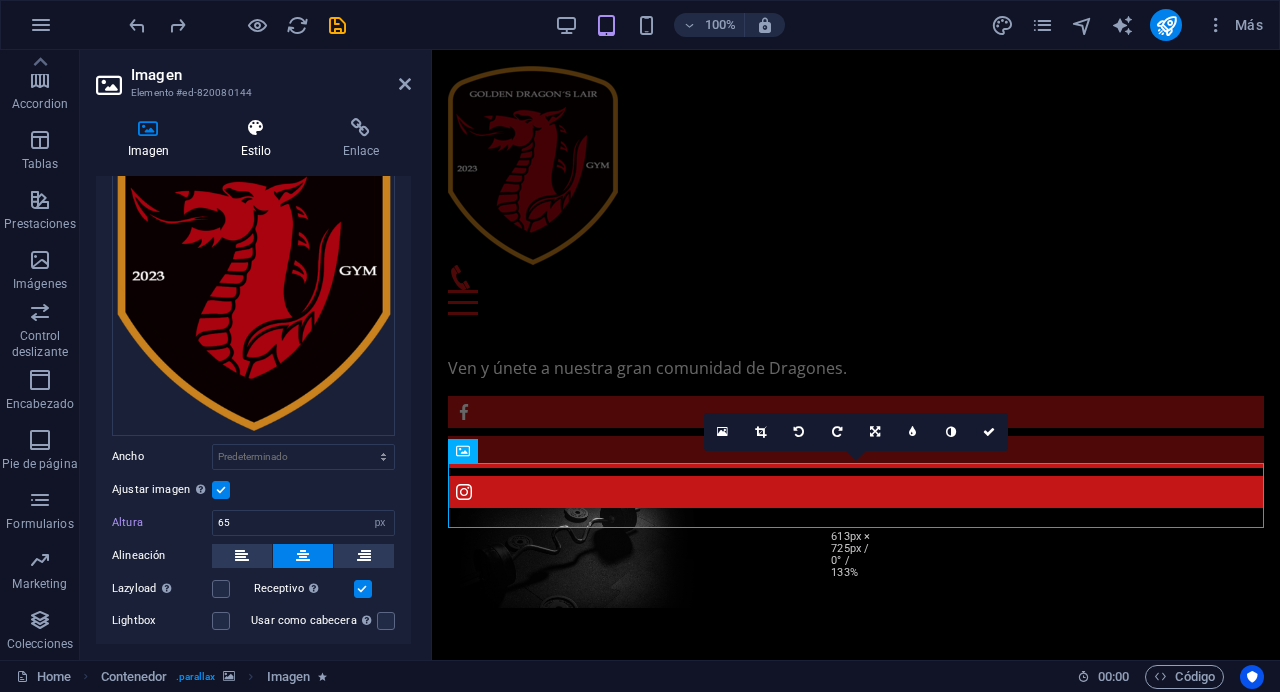 click at bounding box center [256, 128] 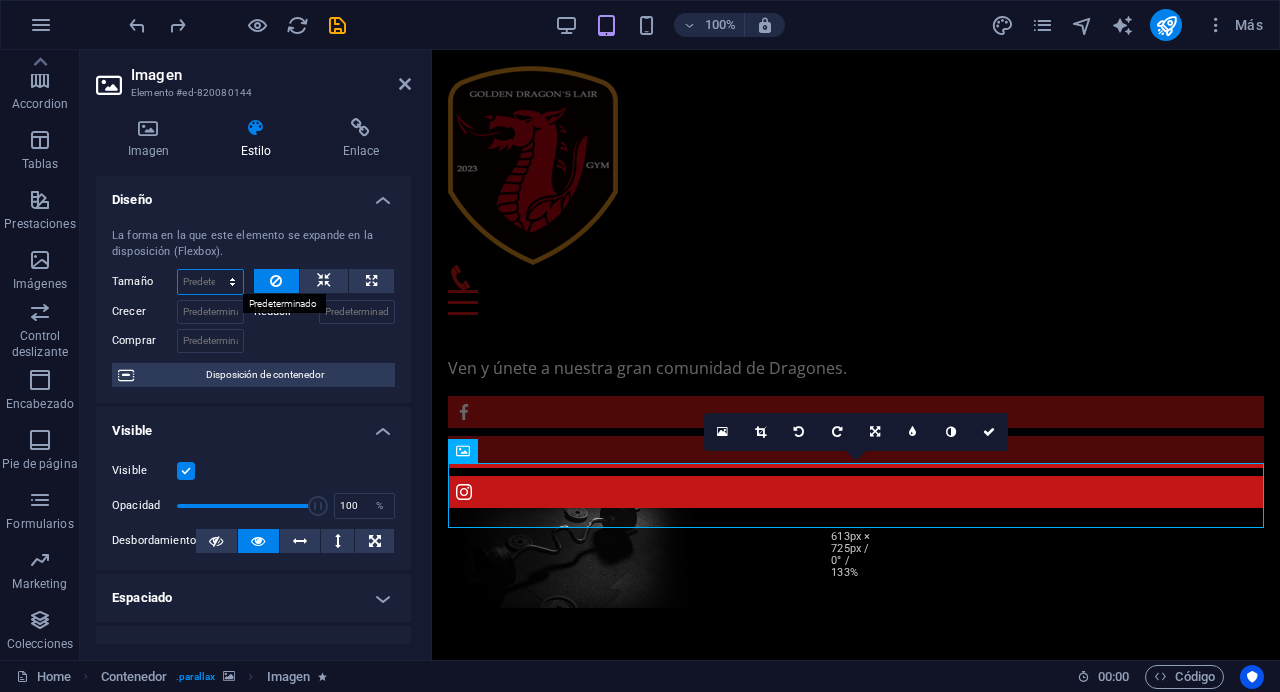 click on "Predeterminado automático px % 1/1 1/2 1/3 1/4 1/5 1/6 1/7 1/8 1/9 1/10" at bounding box center [210, 282] 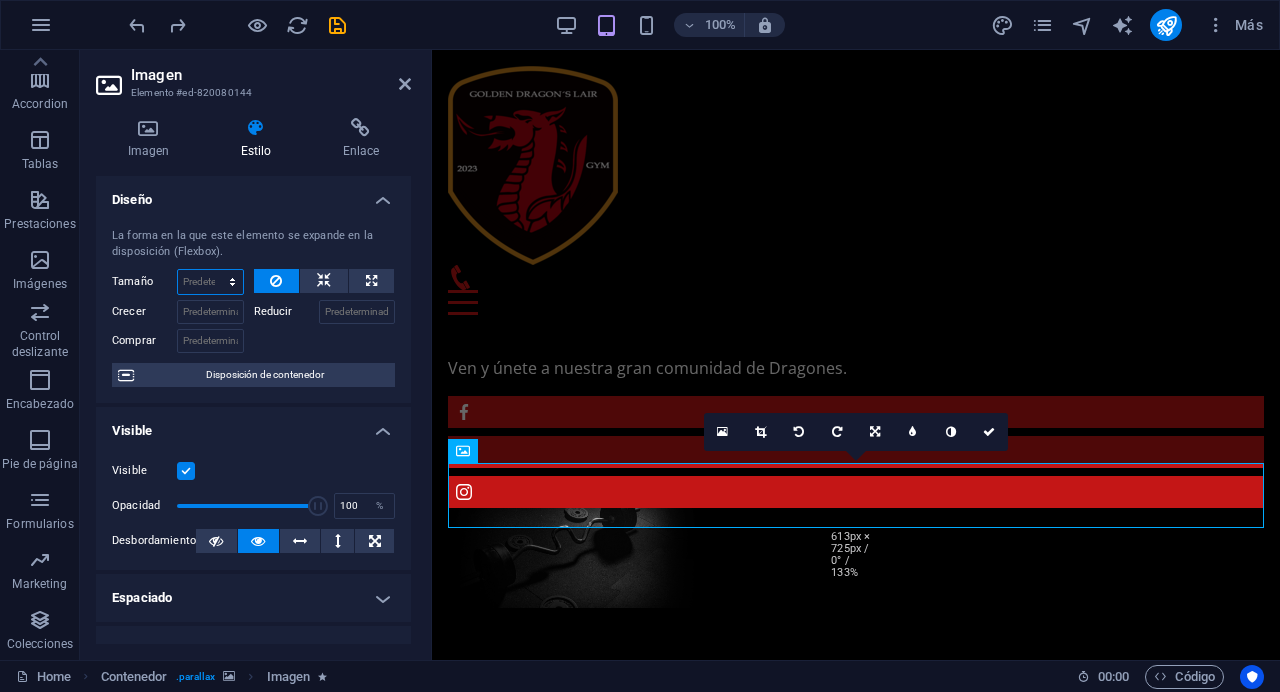select on "1/2" 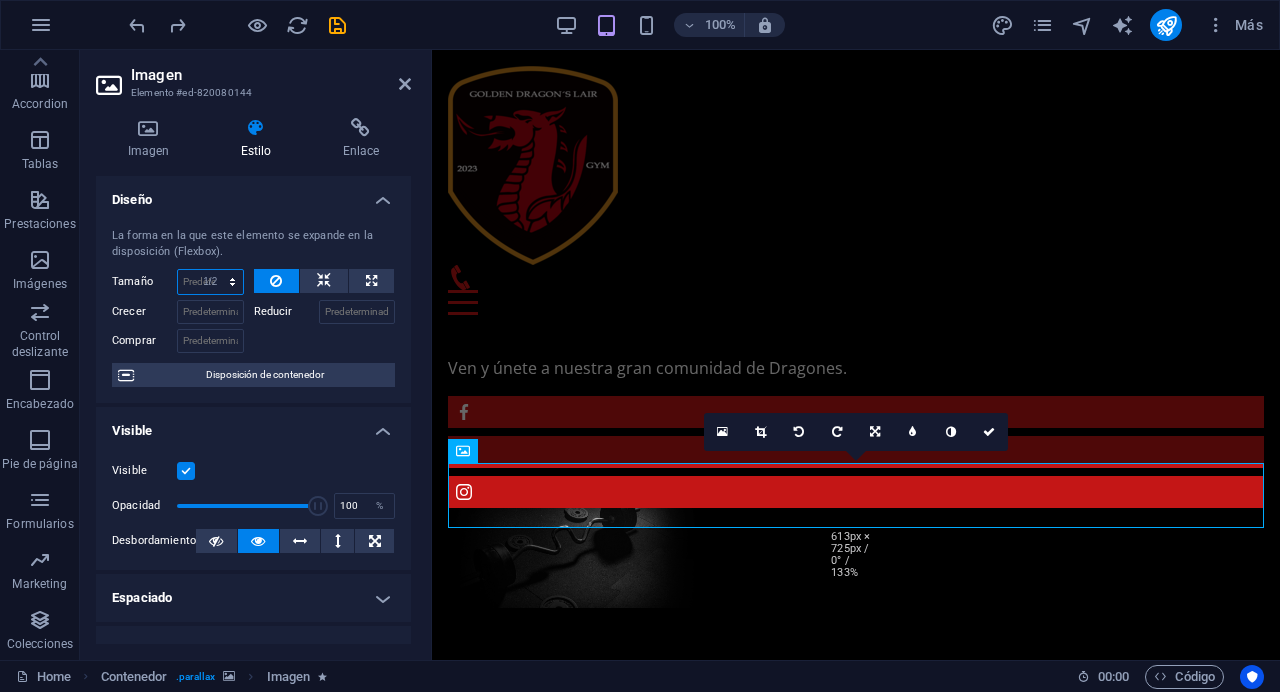 click on "1/2" at bounding box center [0, 0] 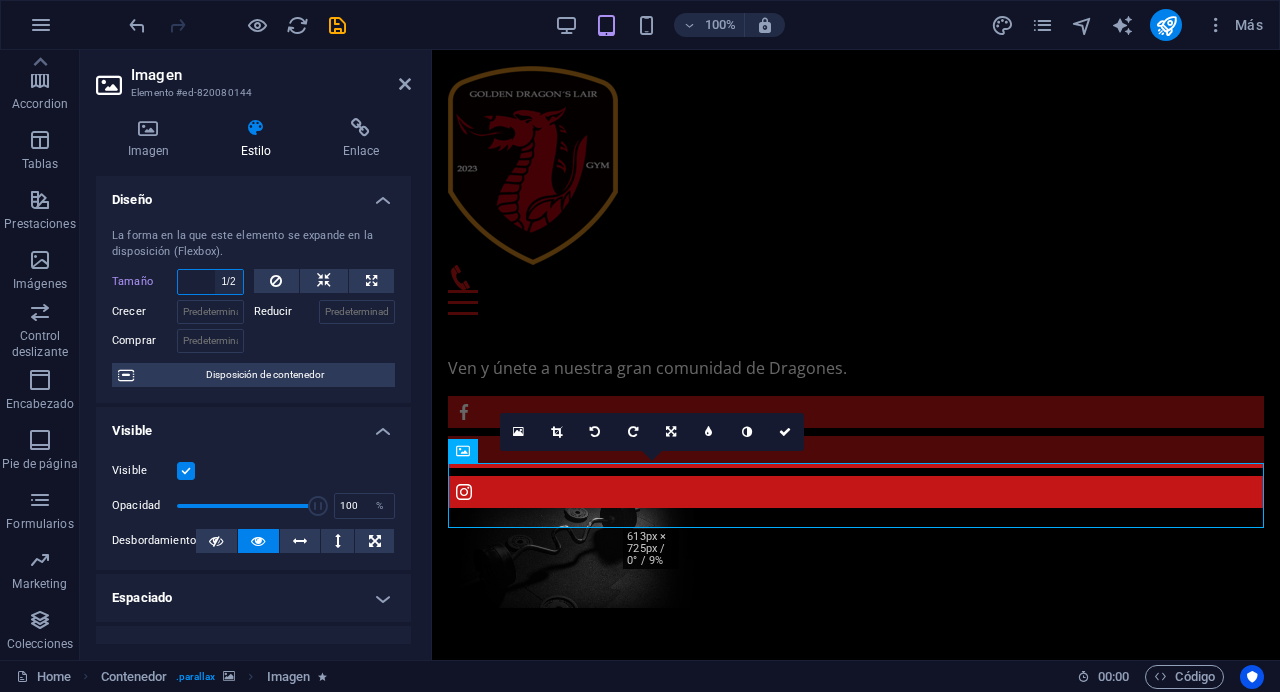type on "50" 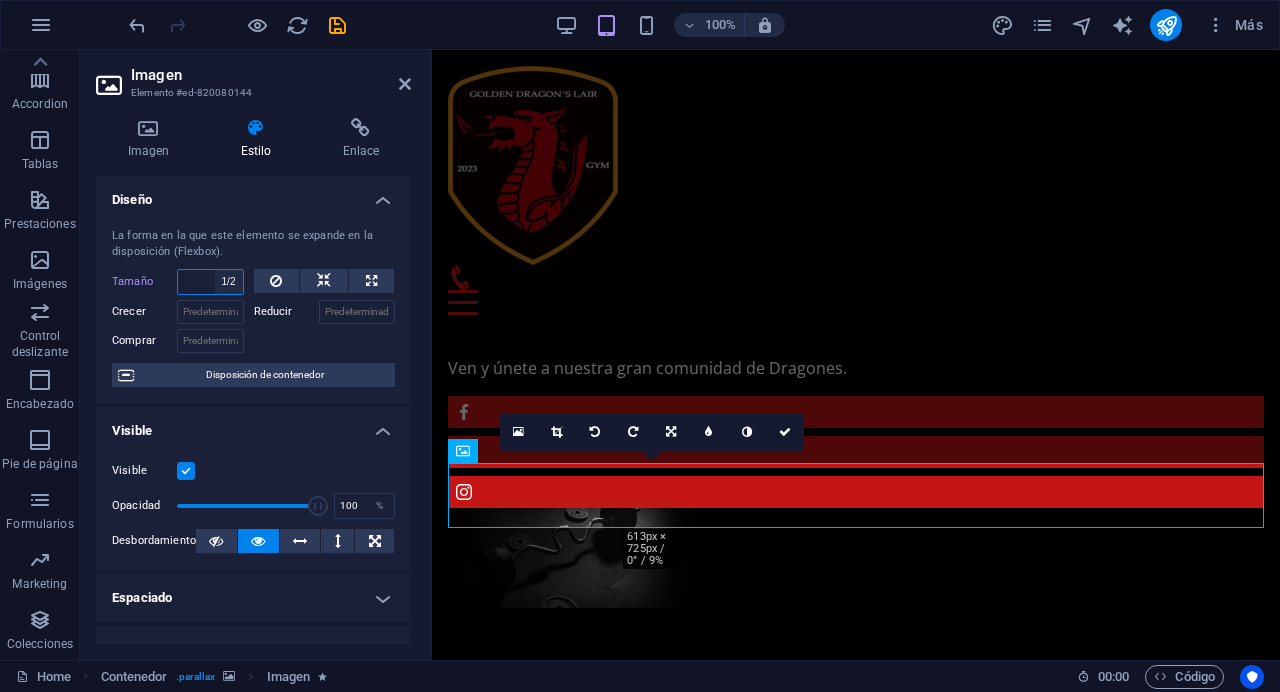 select on "%" 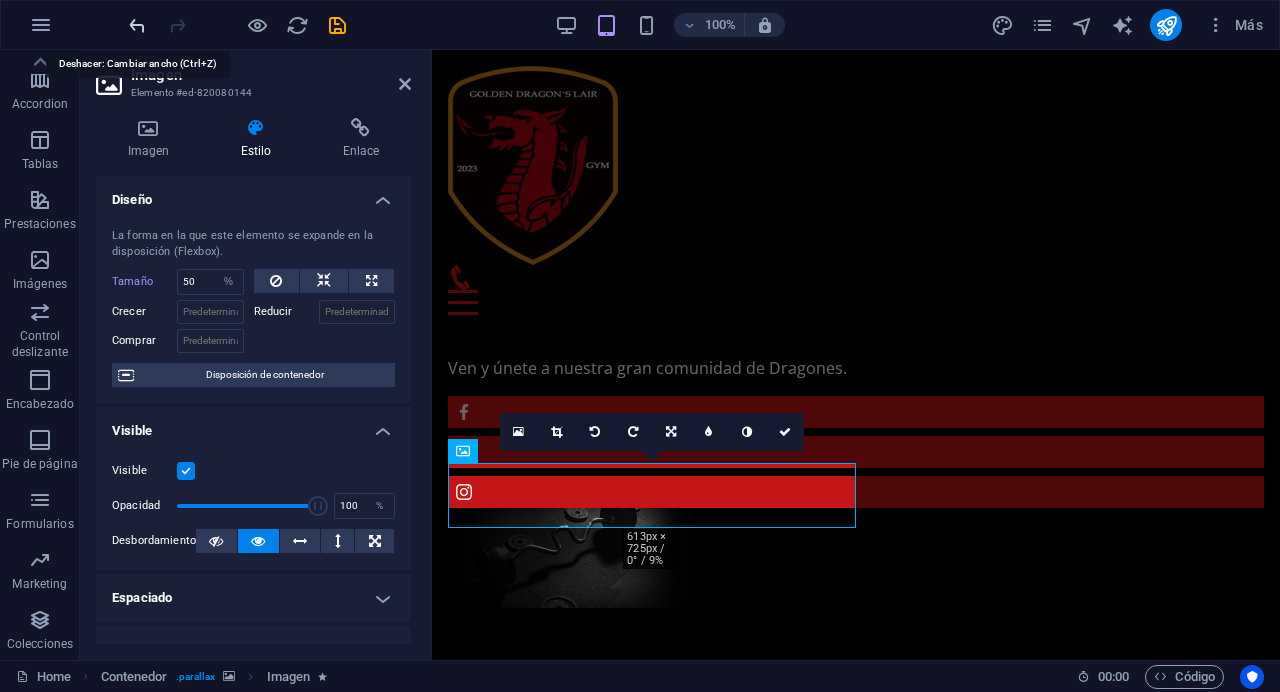 click at bounding box center [137, 25] 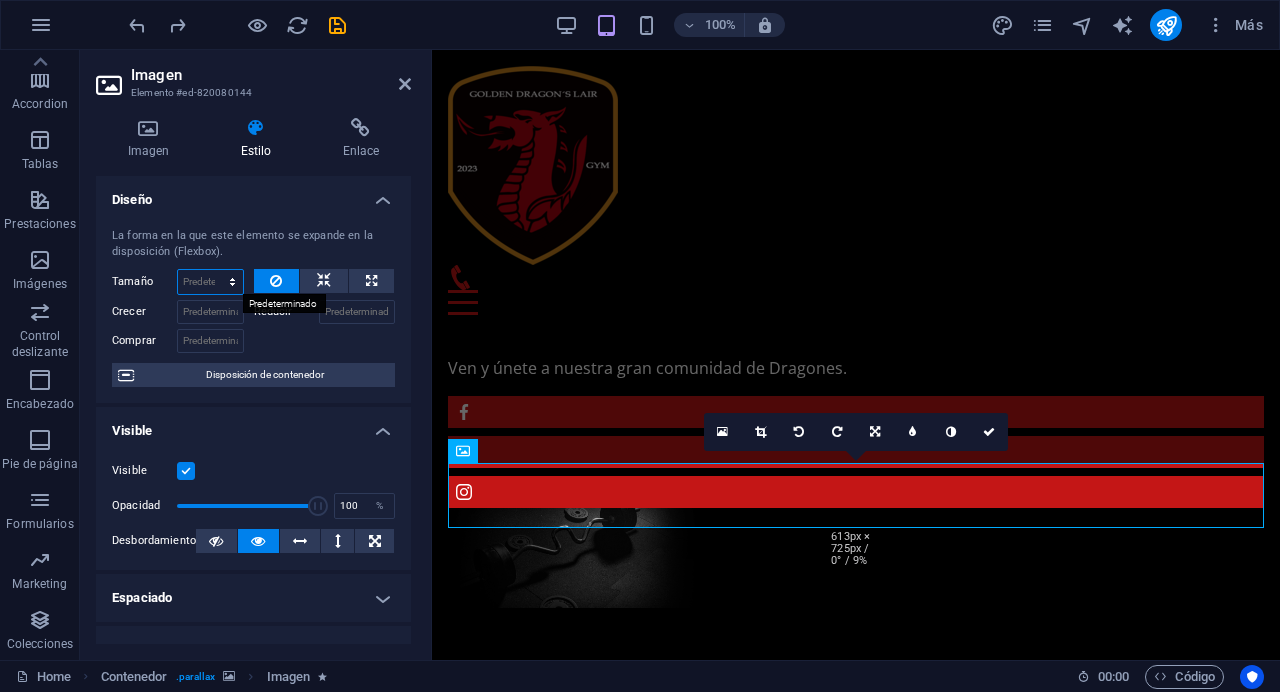 click on "Predeterminado automático px % 1/1 1/2 1/3 1/4 1/5 1/6 1/7 1/8 1/9 1/10" at bounding box center [210, 282] 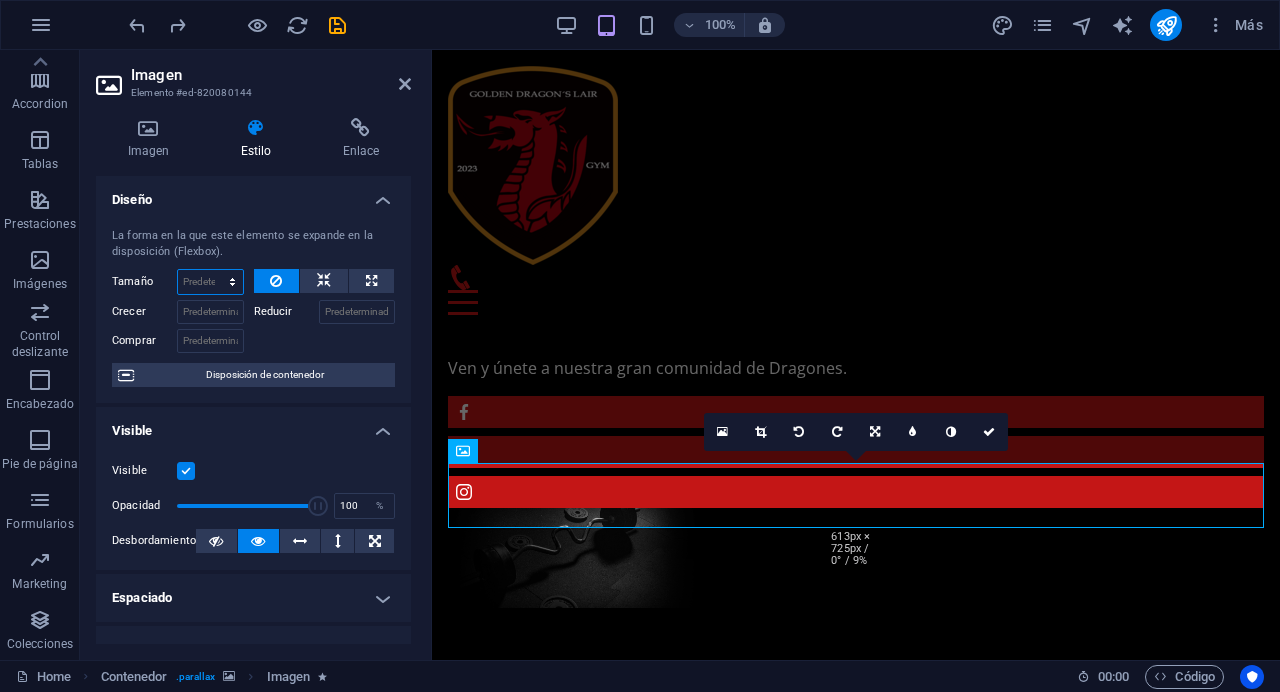 select on "px" 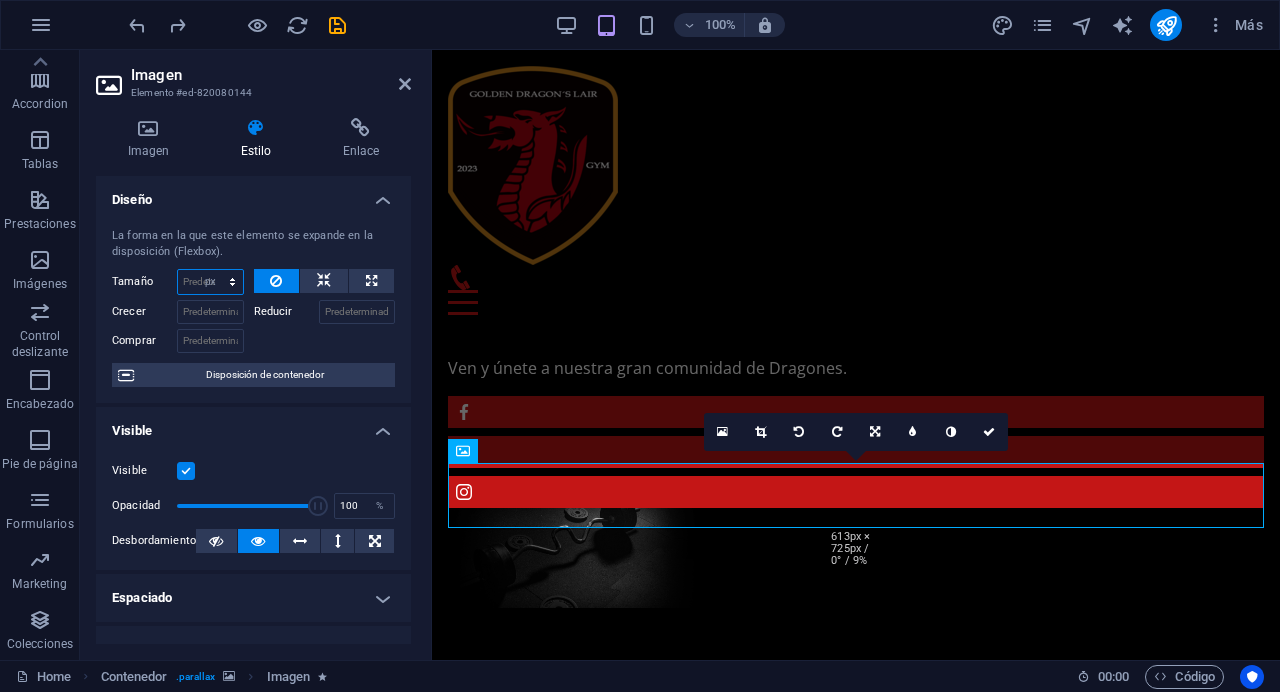 click on "px" at bounding box center (0, 0) 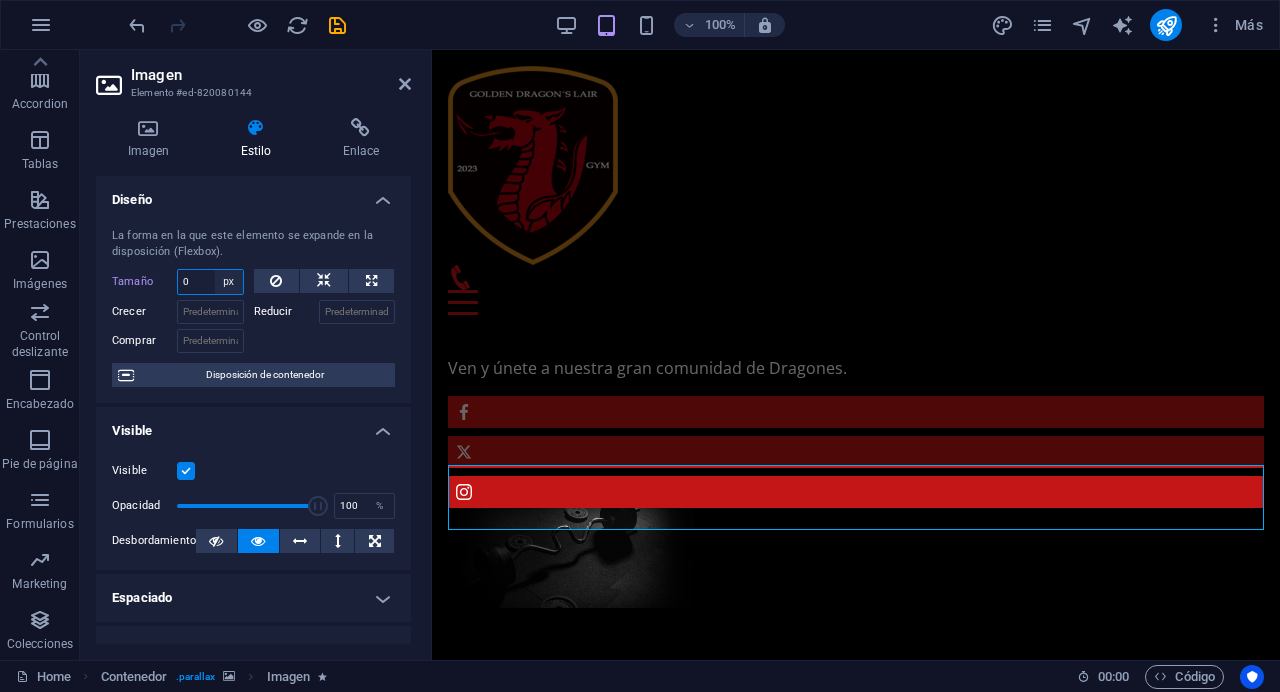 scroll, scrollTop: 1047, scrollLeft: 0, axis: vertical 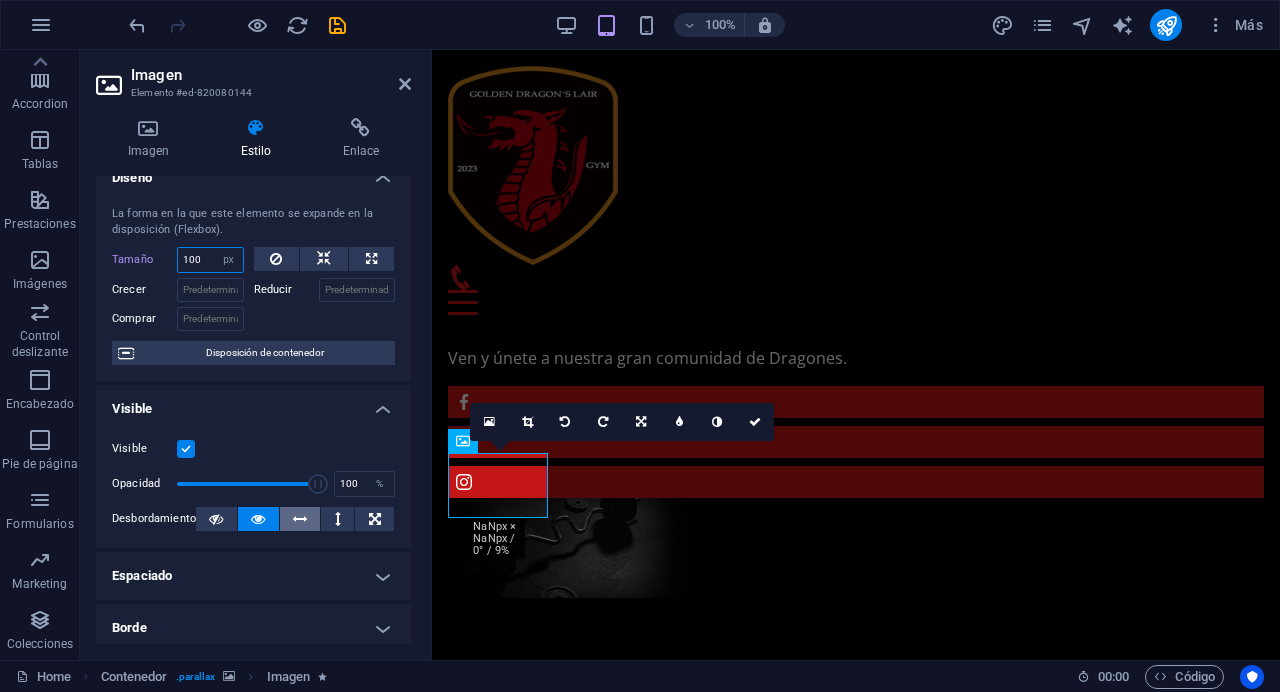 type on "100" 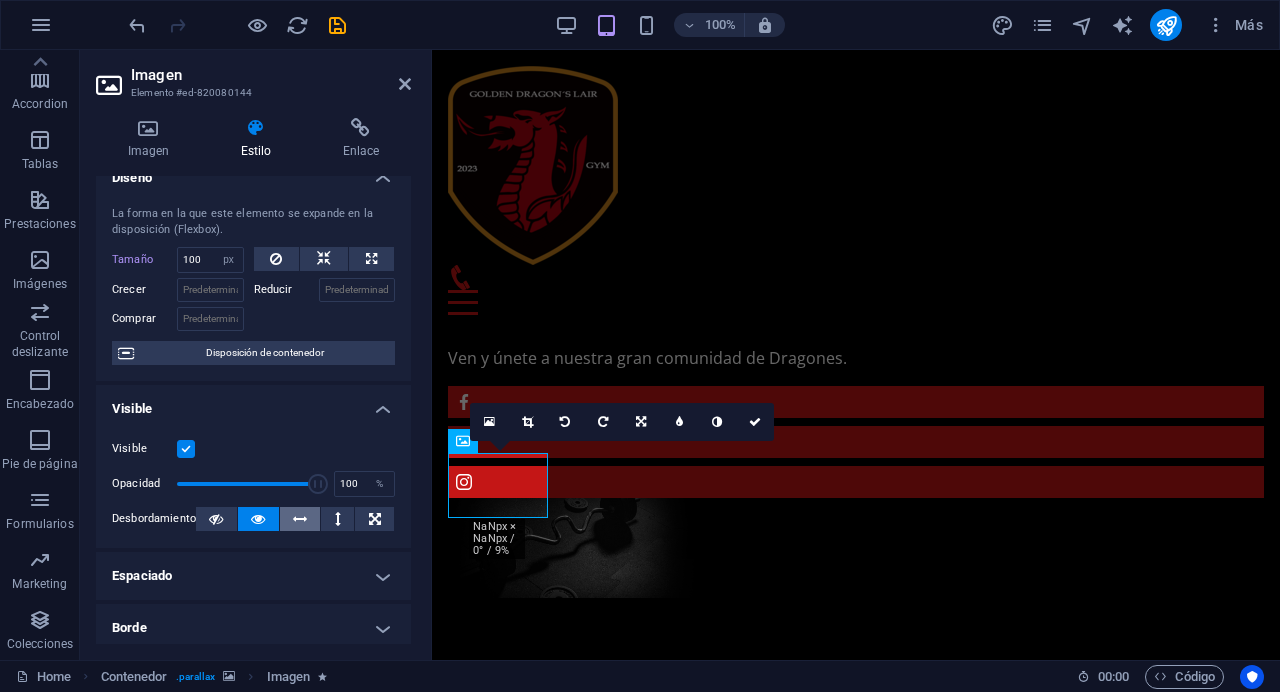 click at bounding box center [300, 519] 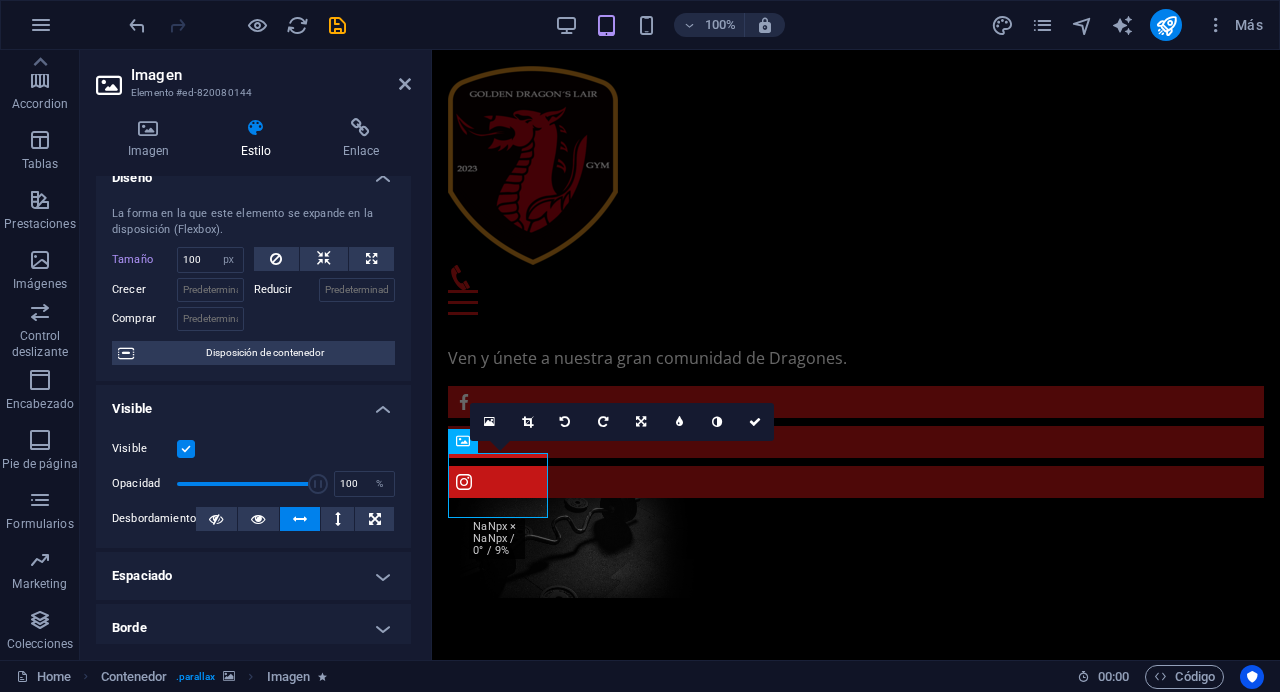 click at bounding box center (300, 519) 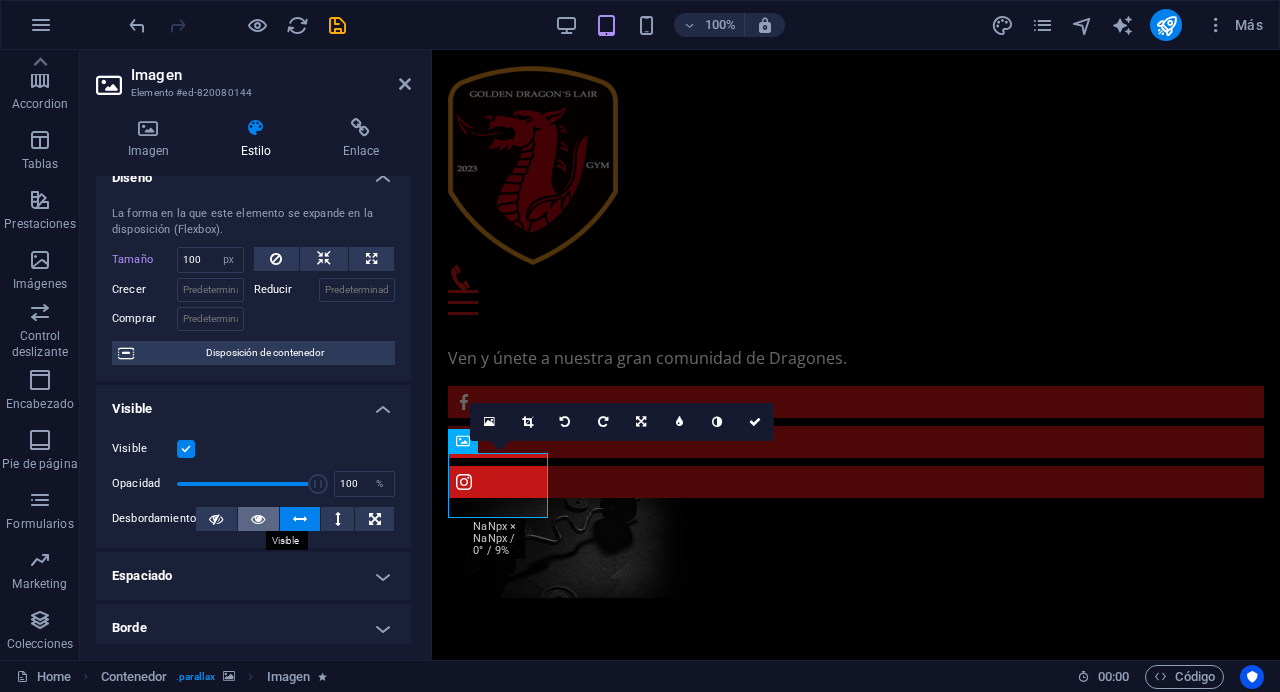 click at bounding box center [258, 519] 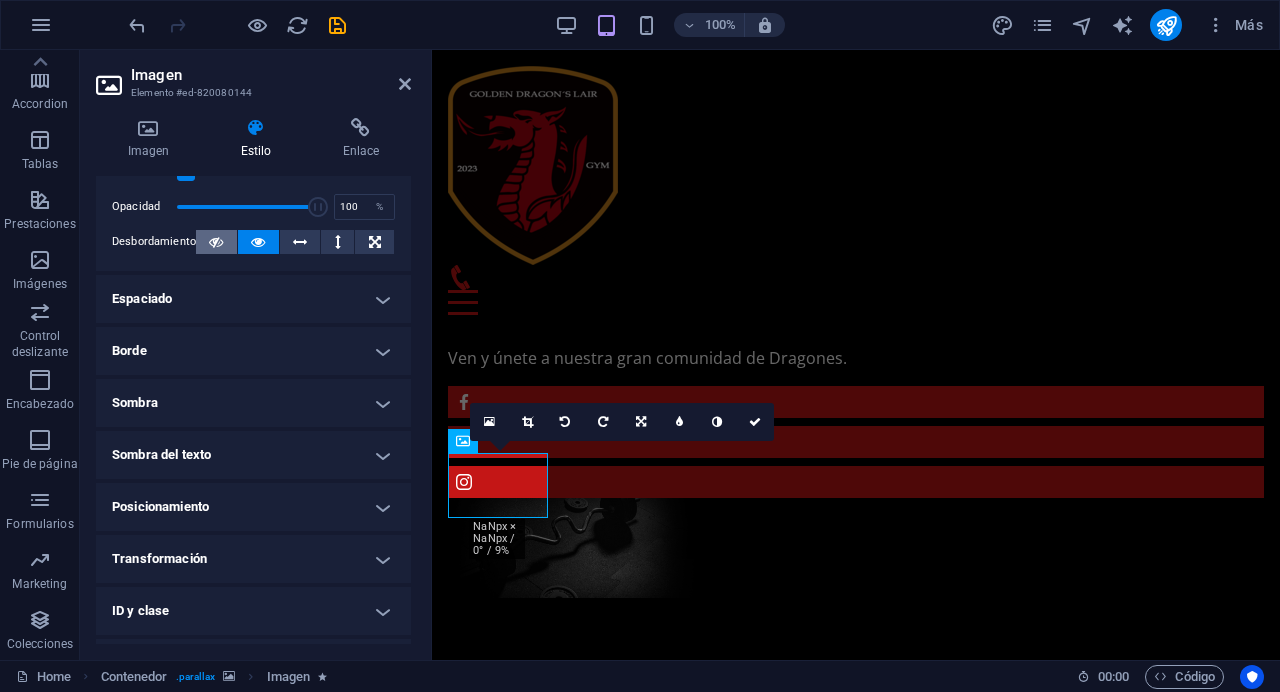 scroll, scrollTop: 305, scrollLeft: 0, axis: vertical 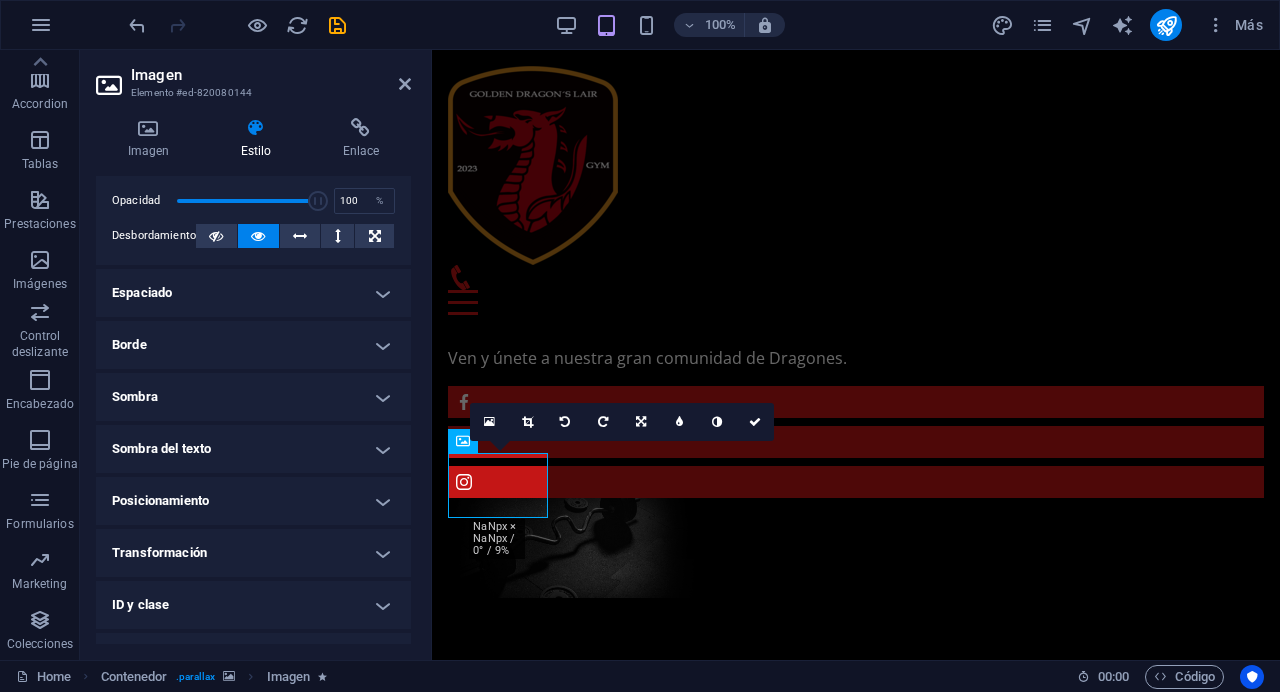 click on "Posicionamiento" at bounding box center (253, 501) 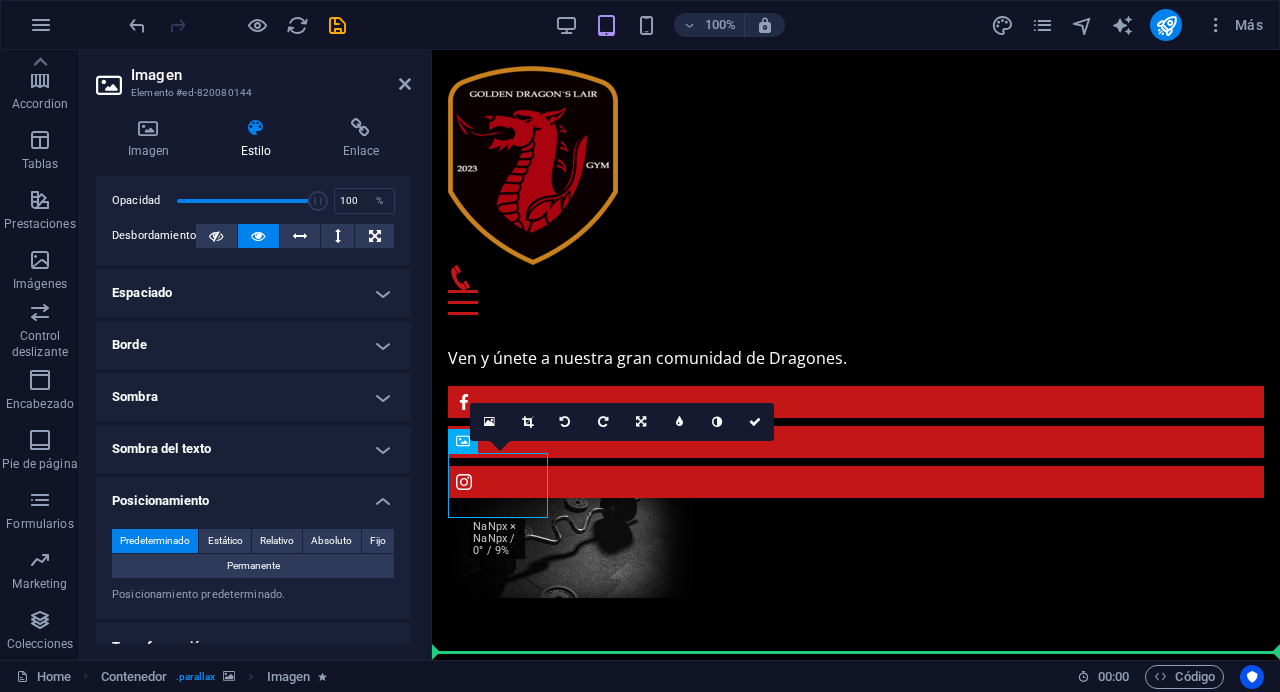 drag, startPoint x: 542, startPoint y: 474, endPoint x: 610, endPoint y: 473, distance: 68.007355 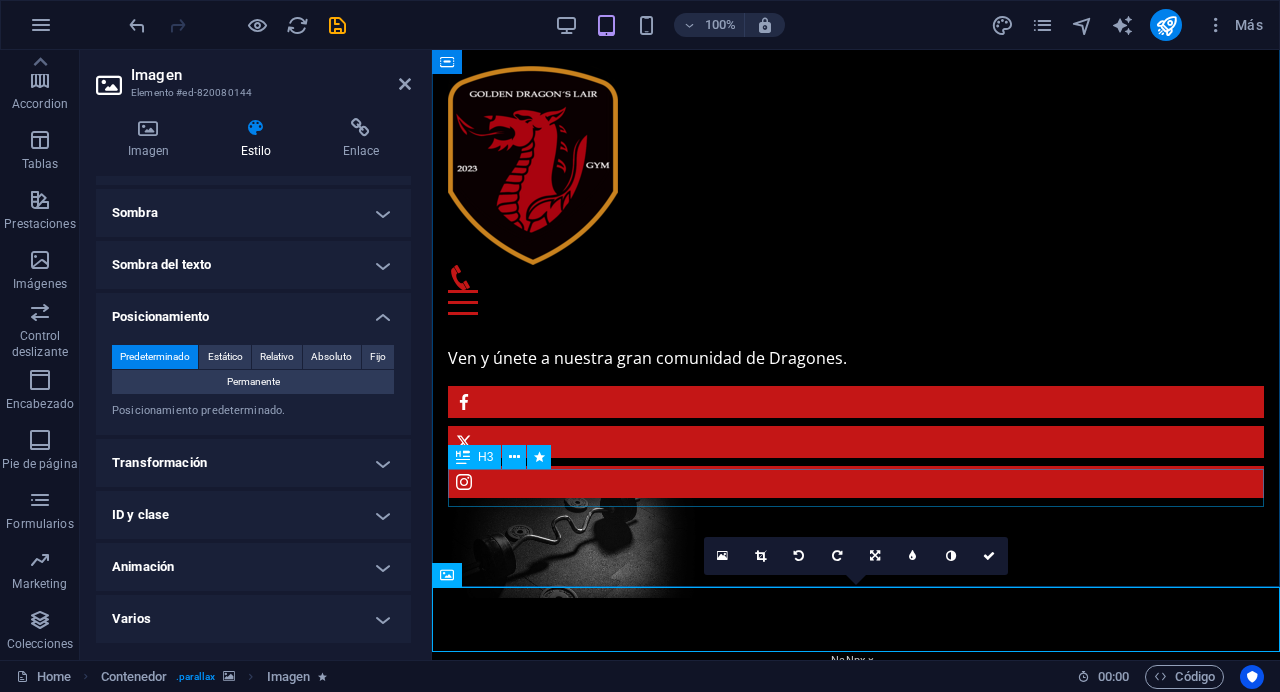 scroll, scrollTop: 257, scrollLeft: 0, axis: vertical 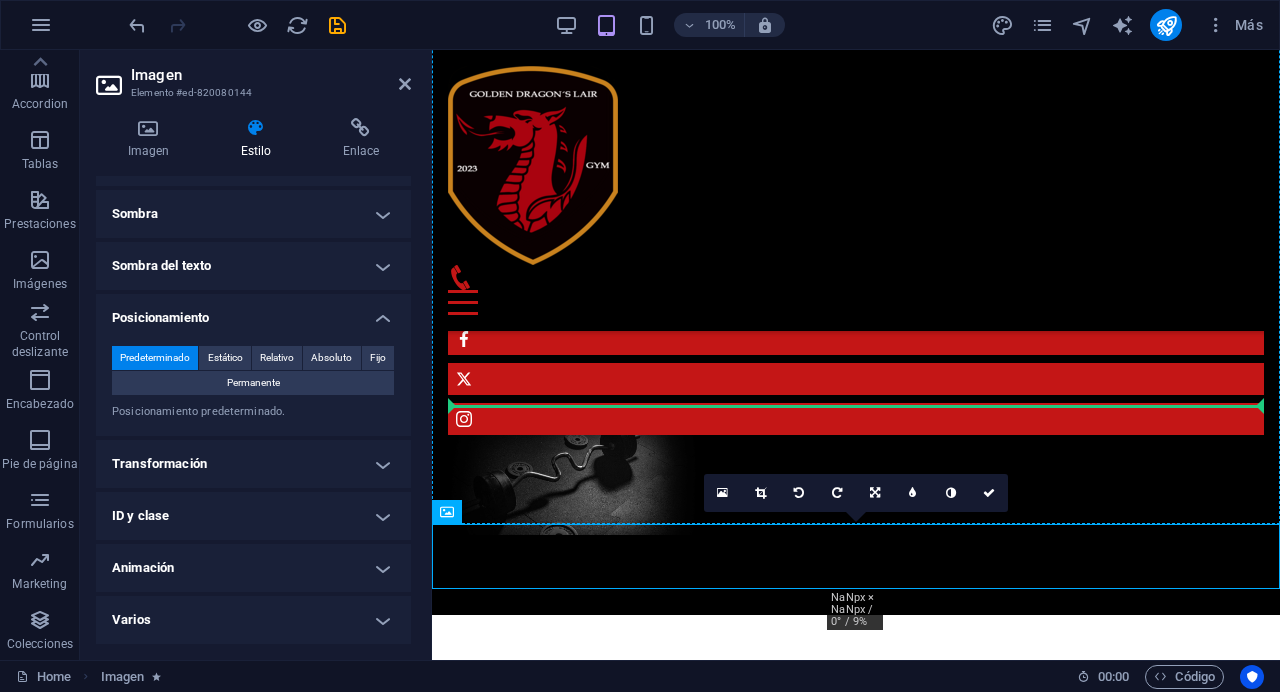 drag, startPoint x: 910, startPoint y: 566, endPoint x: 482, endPoint y: 401, distance: 458.7036 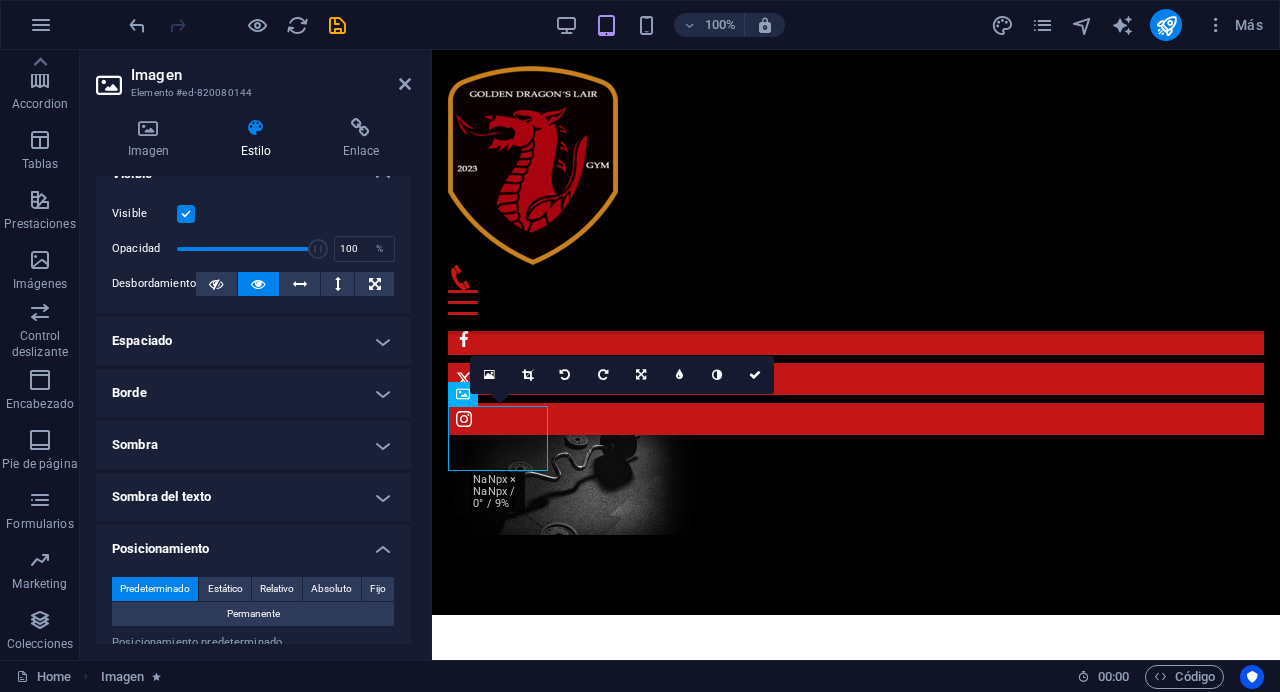 scroll, scrollTop: 488, scrollLeft: 0, axis: vertical 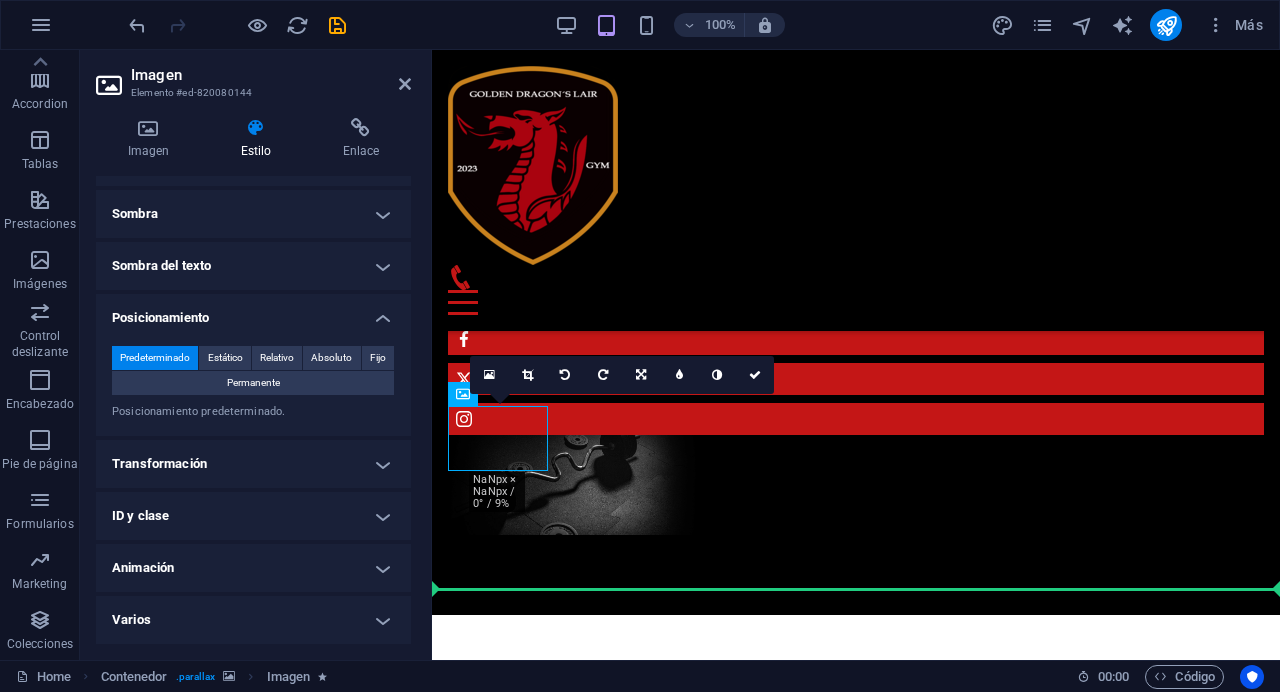 drag, startPoint x: 519, startPoint y: 444, endPoint x: 827, endPoint y: 442, distance: 308.0065 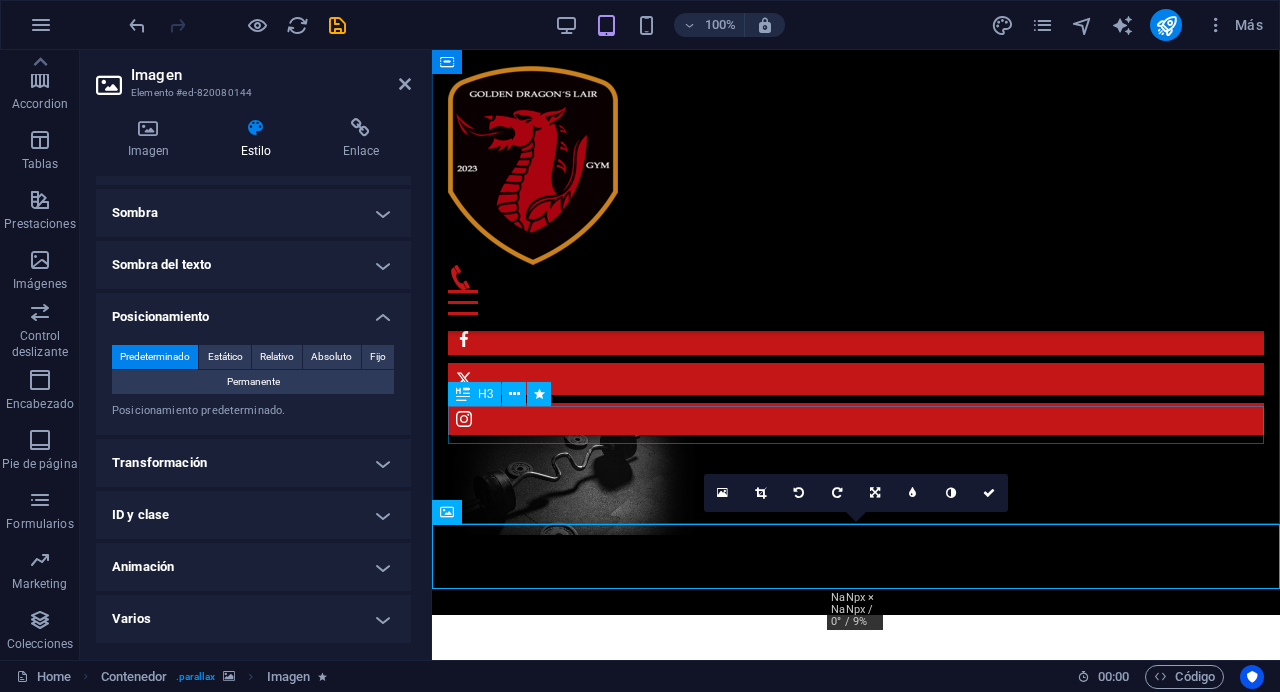 scroll, scrollTop: 257, scrollLeft: 0, axis: vertical 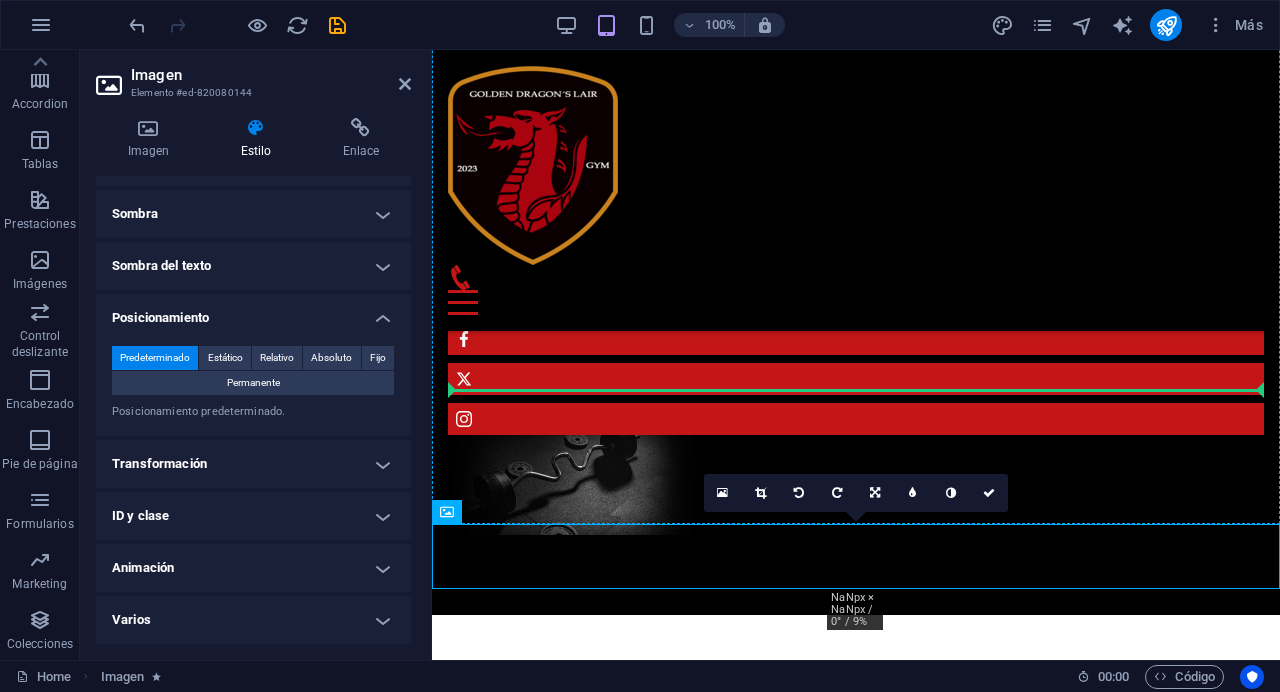 drag, startPoint x: 854, startPoint y: 555, endPoint x: 847, endPoint y: 394, distance: 161.1521 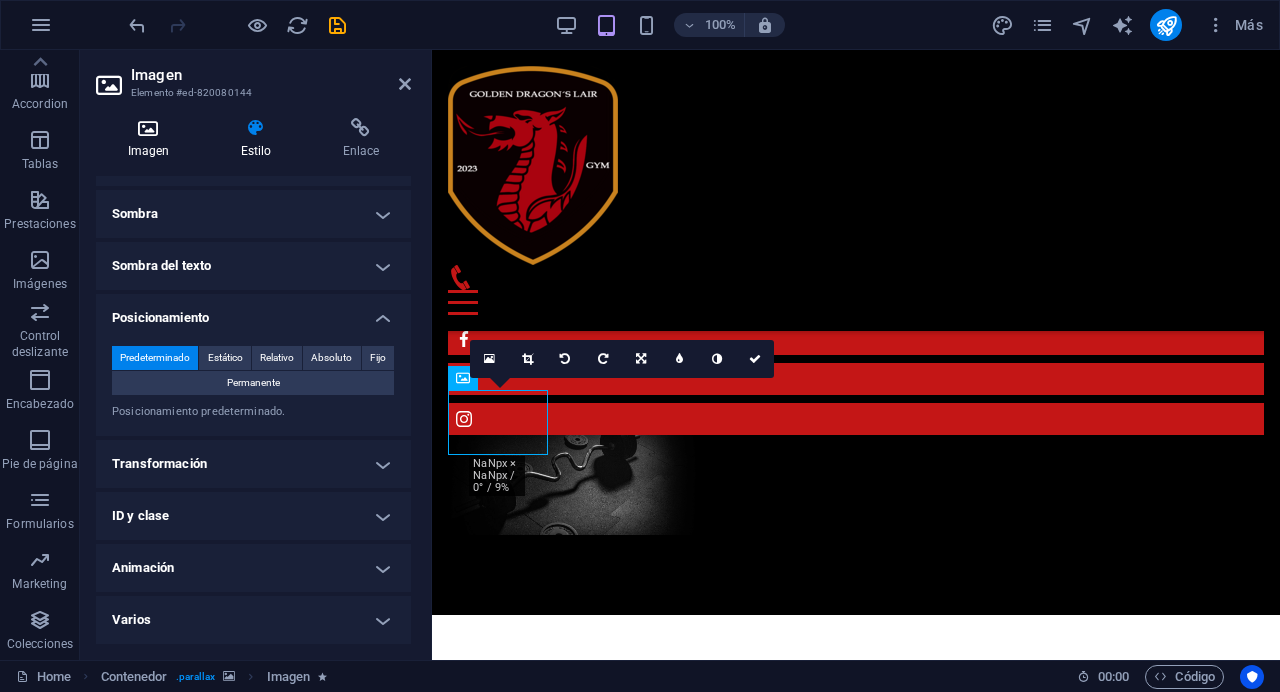 click on "Imagen" at bounding box center (152, 139) 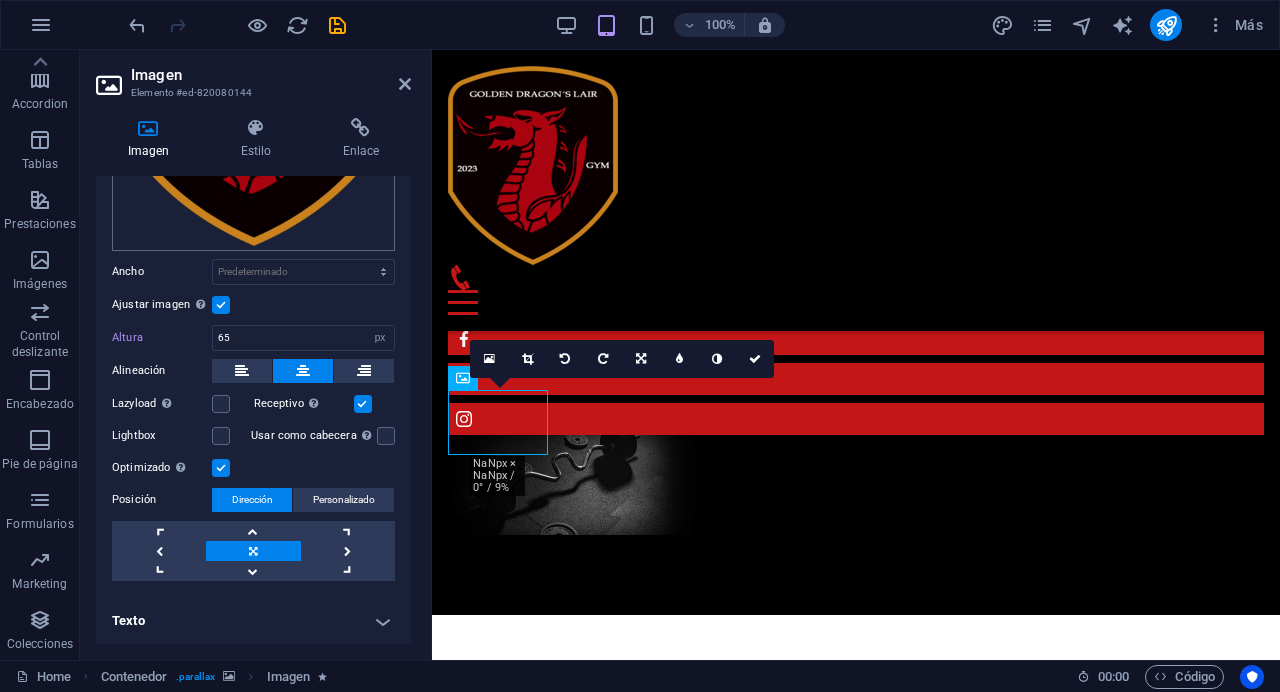 scroll, scrollTop: 308, scrollLeft: 0, axis: vertical 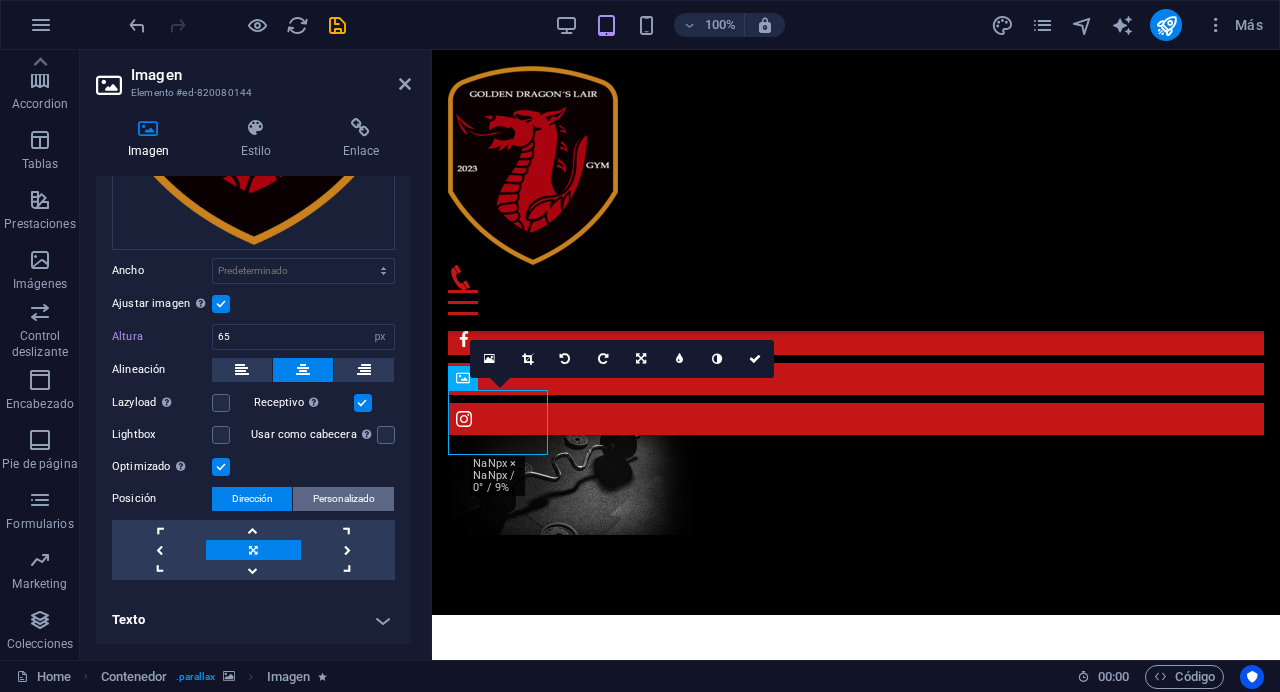 click on "Personalizado" at bounding box center (344, 499) 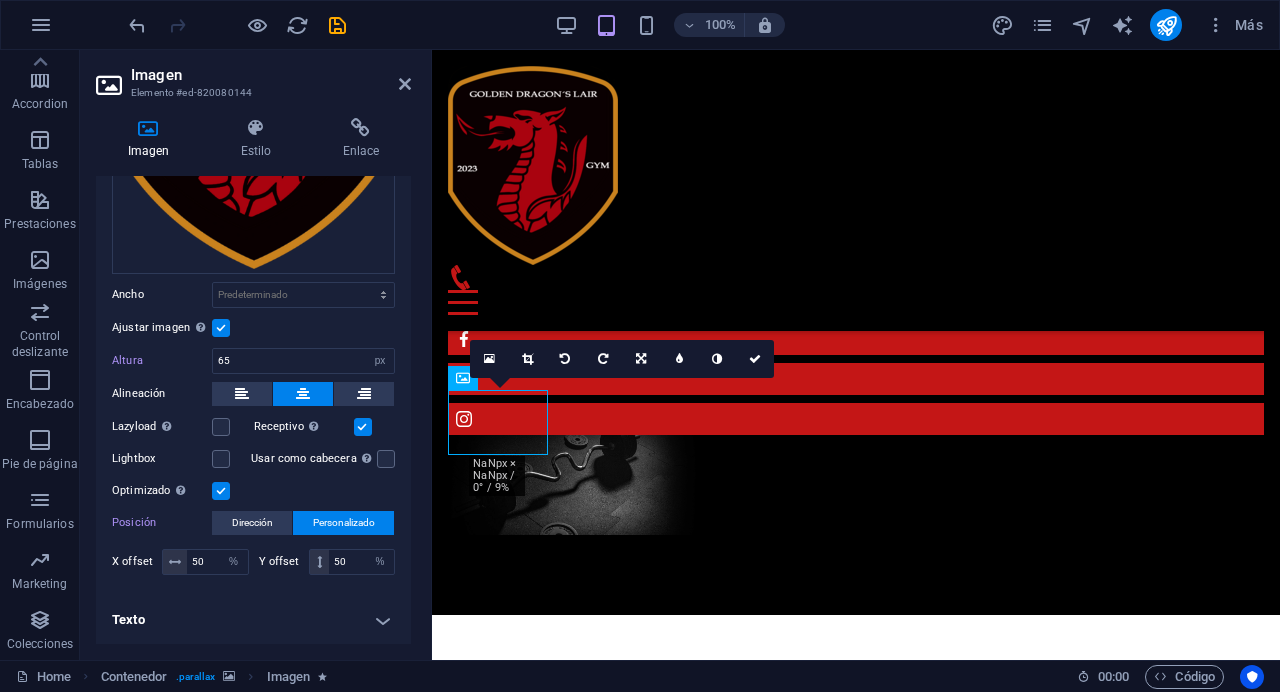 scroll, scrollTop: 284, scrollLeft: 0, axis: vertical 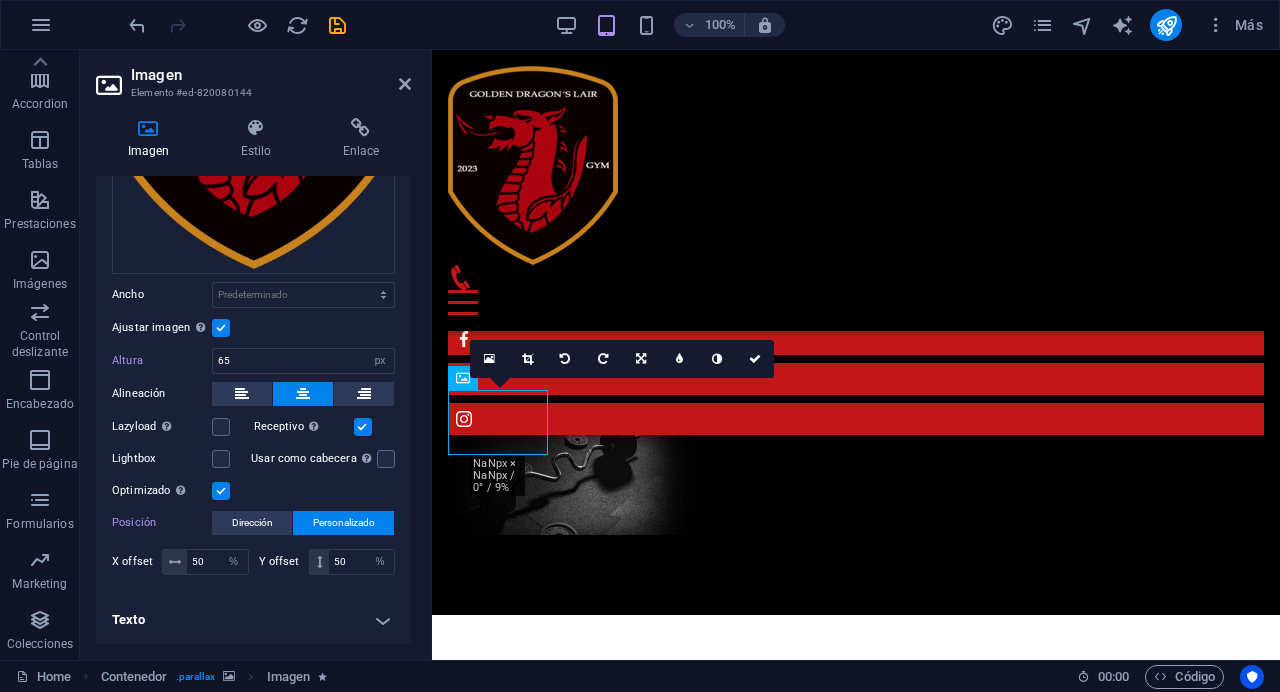 click on "Arrastra archivos aquí, haz clic para escoger archivos o  selecciona archivos de Archivos o de nuestra galería gratuita de fotos y vídeos Selecciona archivos del administrador de archivos, de la galería de fotos o carga archivo(s) Cargar Ancho Predeterminado automático px rem % em vh vw Ajustar imagen Ajustar imagen automáticamente a un ancho y alto fijo Altura 65 Predeterminado automático px Alineación Lazyload La carga de imágenes tras la carga de la página mejora la velocidad de la página. Receptivo Automáticamente cargar tamaños optimizados de smartphone e imagen retina. Lightbox Usar como cabecera La imagen se ajustará en una etiqueta de cabecera H1. Resulta útil para dar al texto alternativo el peso de una cabecera H1, por ejemplo, para el logo. En caso de duda, dejar deseleccionado. Optimizado Las imágenes se comprimen para así mejorar la velocidad de las páginas. Posición Dirección Personalizado X offset 50 px rem % vh vw Y offset 50 px rem % vh vw" at bounding box center (253, 262) 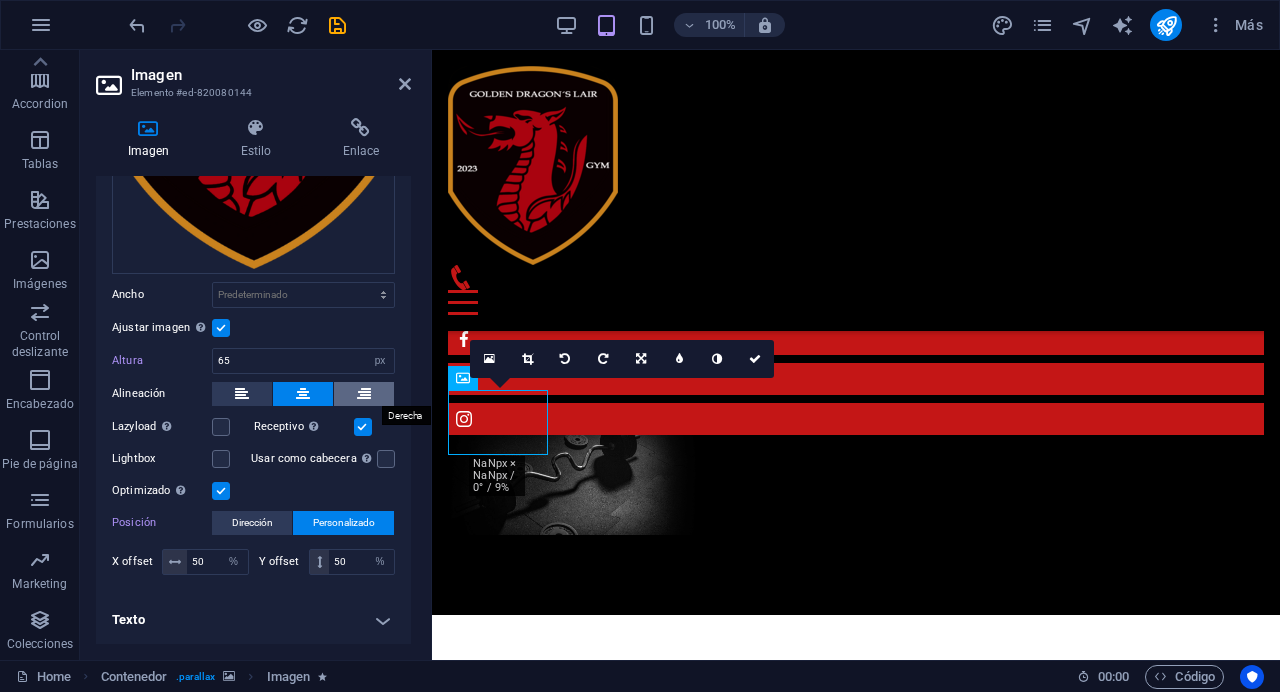 click at bounding box center [364, 394] 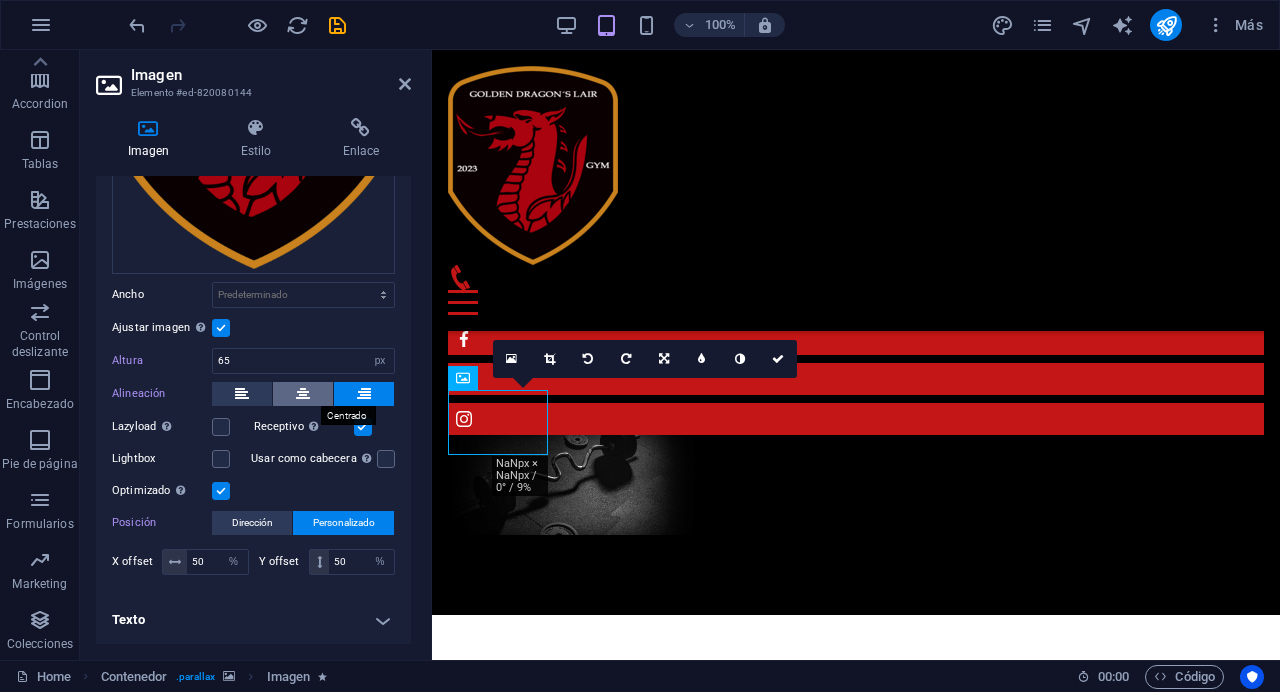 click at bounding box center [303, 394] 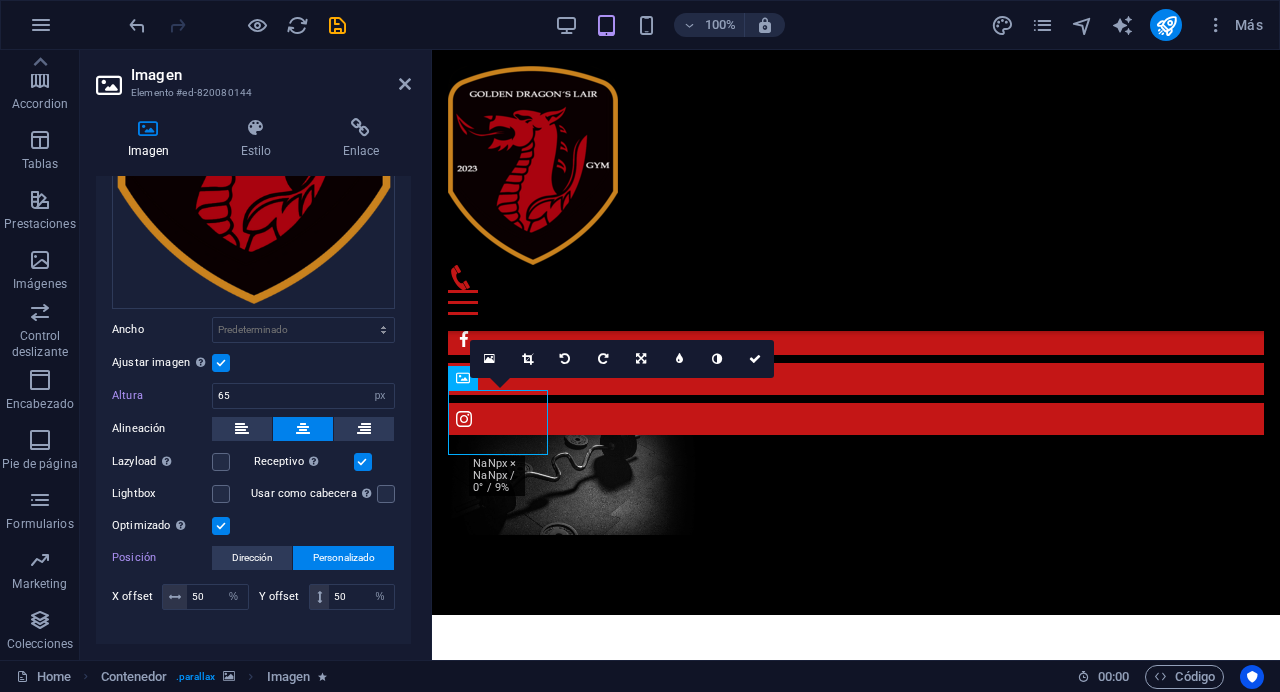 scroll, scrollTop: 284, scrollLeft: 0, axis: vertical 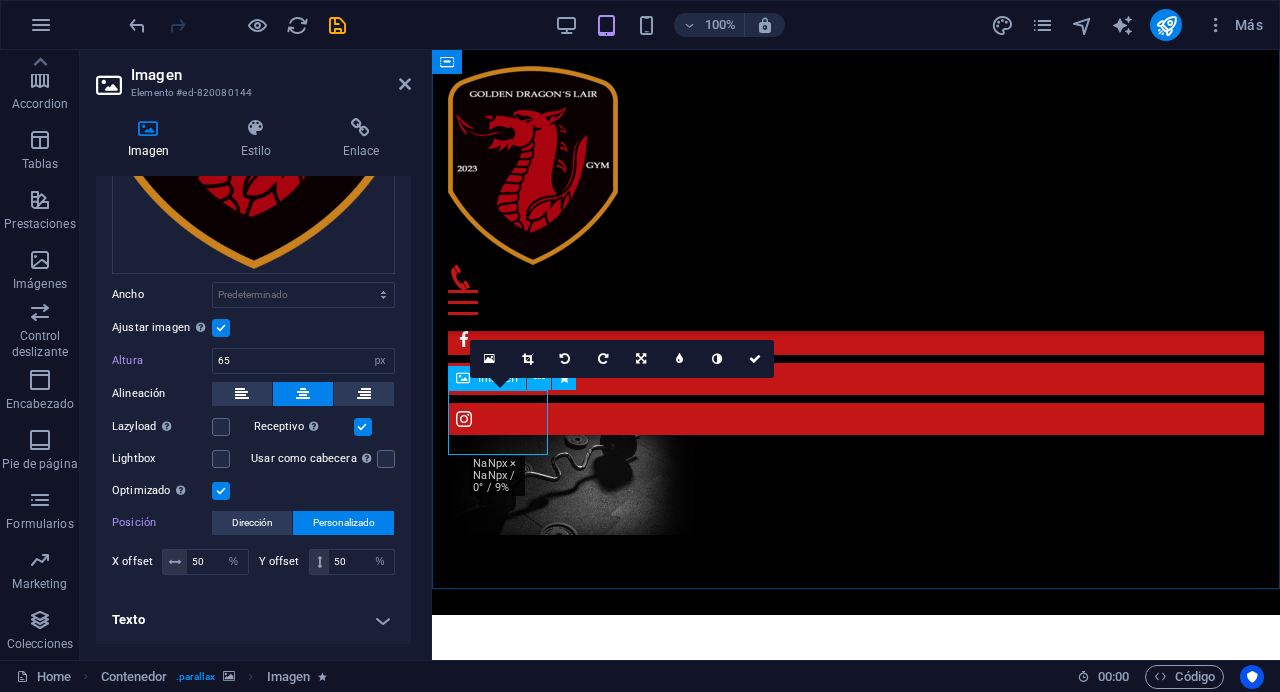 click at bounding box center [856, 2416] 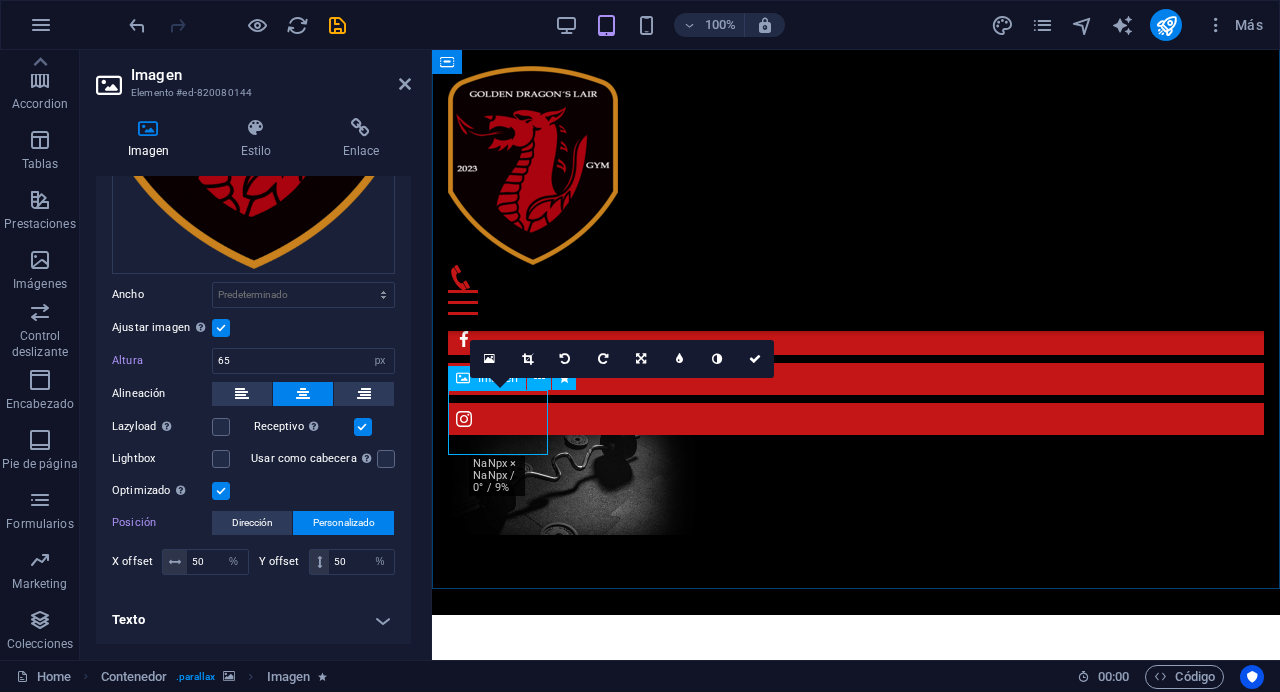 click at bounding box center (856, 2416) 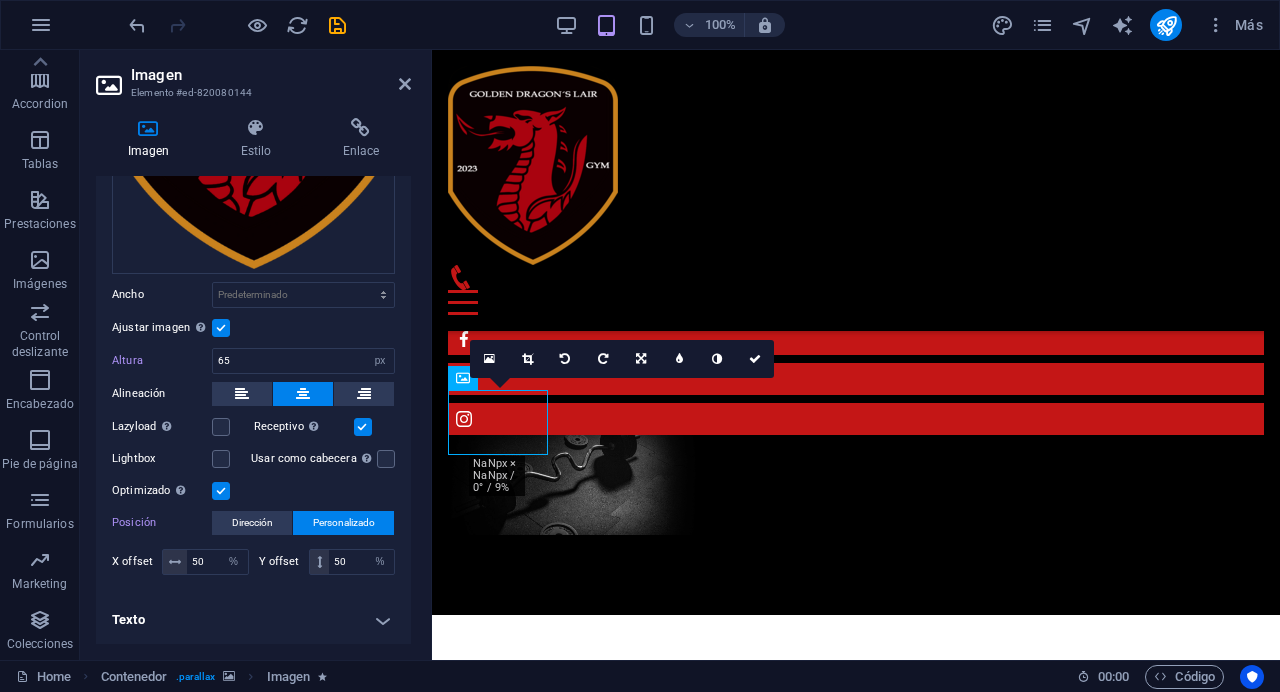 click on "16:10 16:9 4:3 1:1 1:2 0" at bounding box center [622, 359] 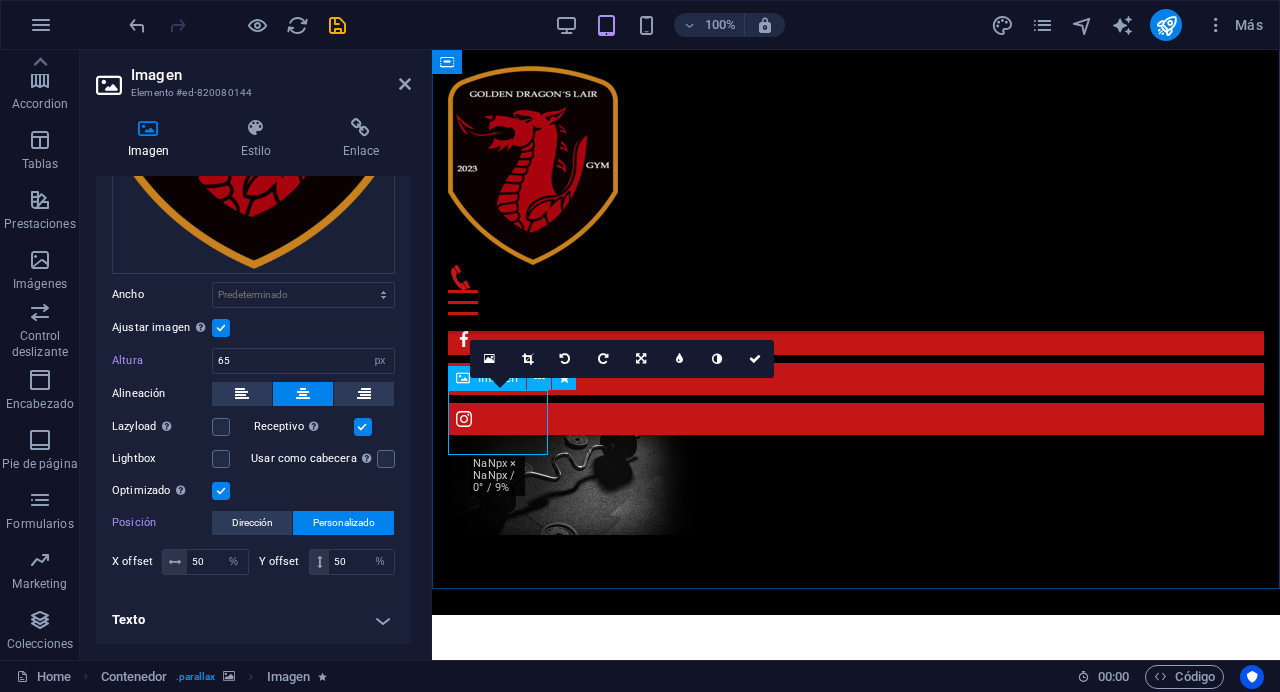 click at bounding box center [856, 2416] 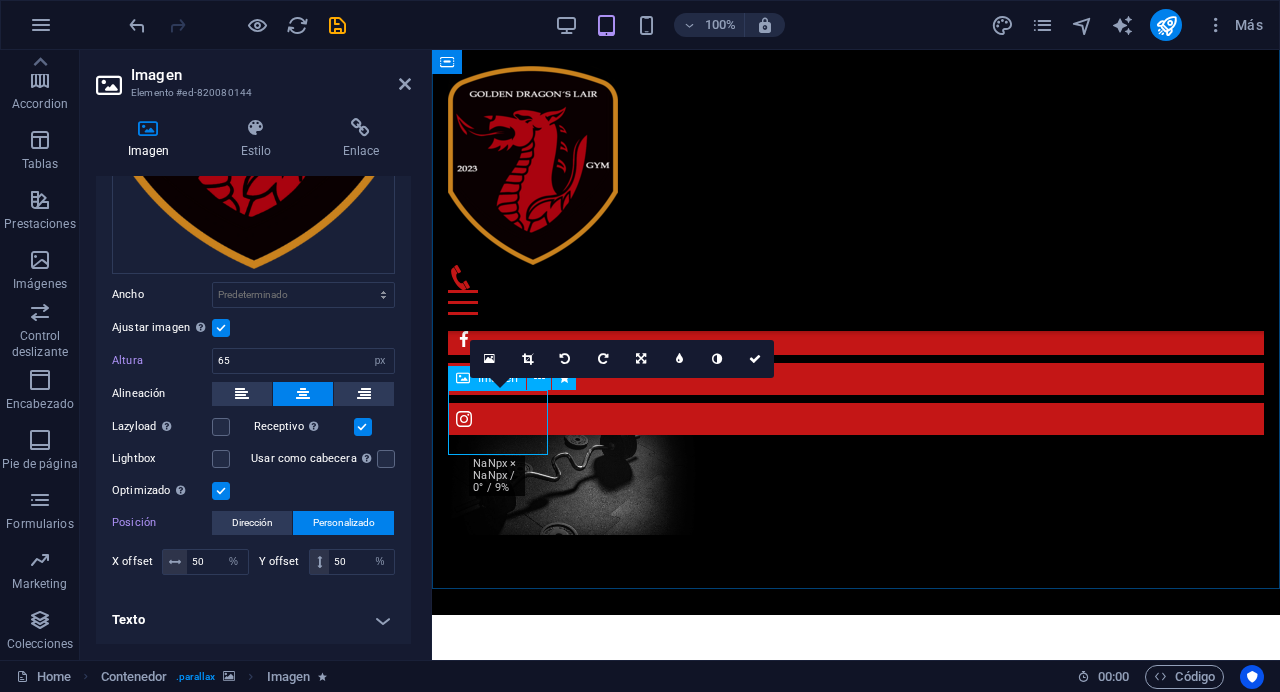 click at bounding box center [463, 378] 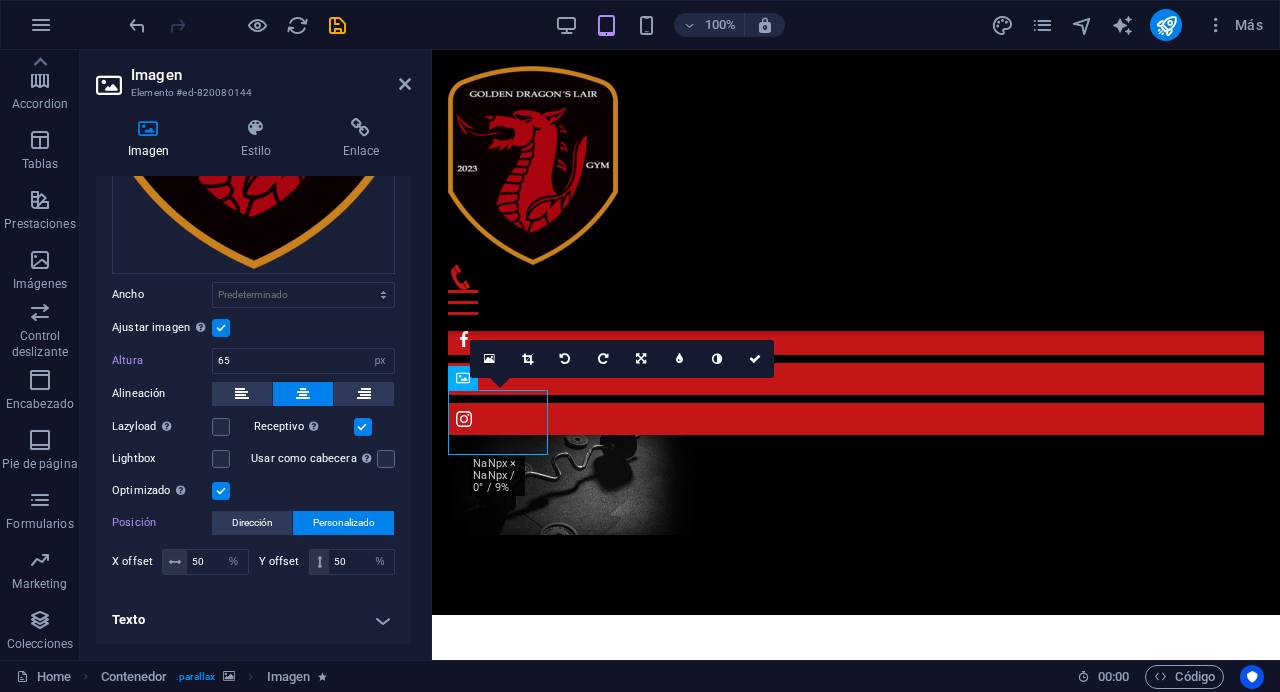 drag, startPoint x: 899, startPoint y: 438, endPoint x: 833, endPoint y: 404, distance: 74.24284 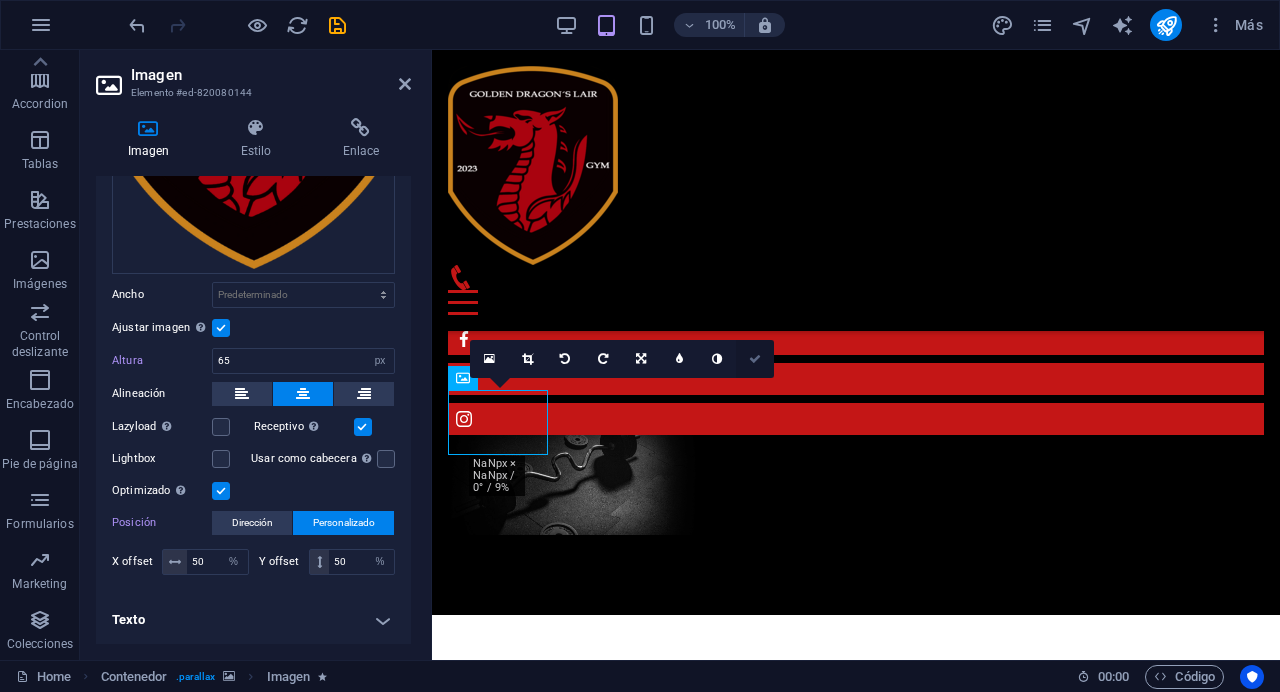 click at bounding box center (755, 359) 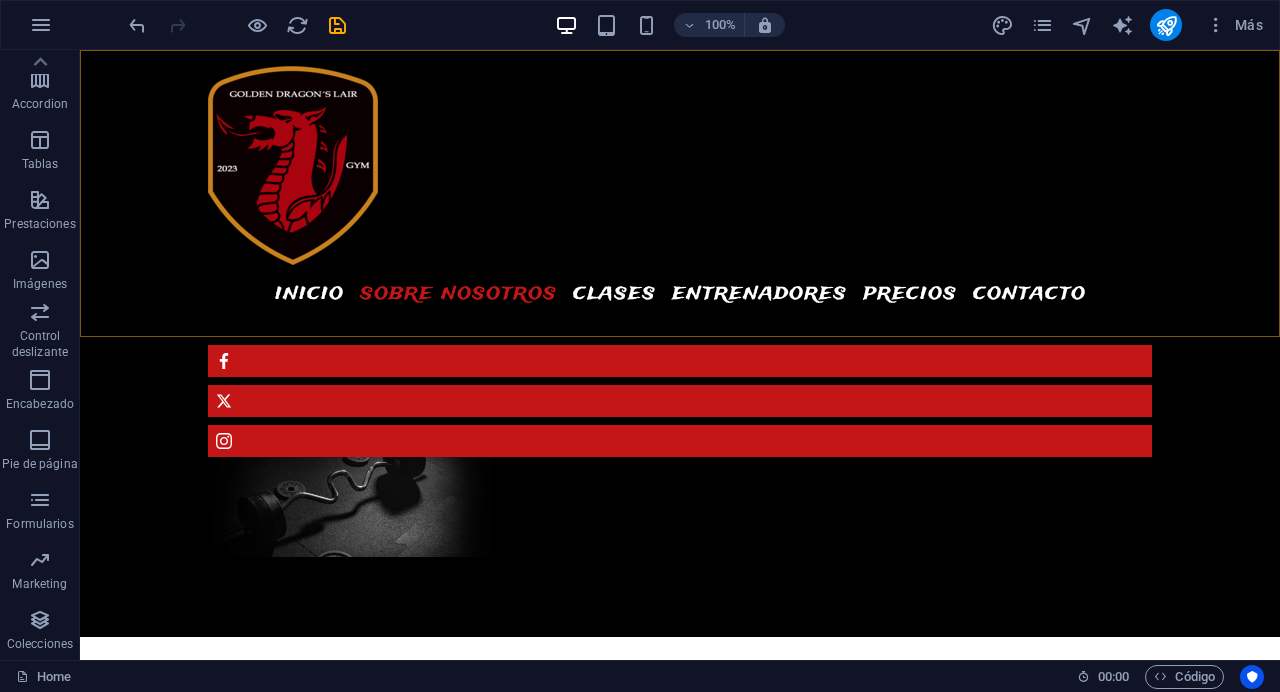 scroll, scrollTop: 1692, scrollLeft: 0, axis: vertical 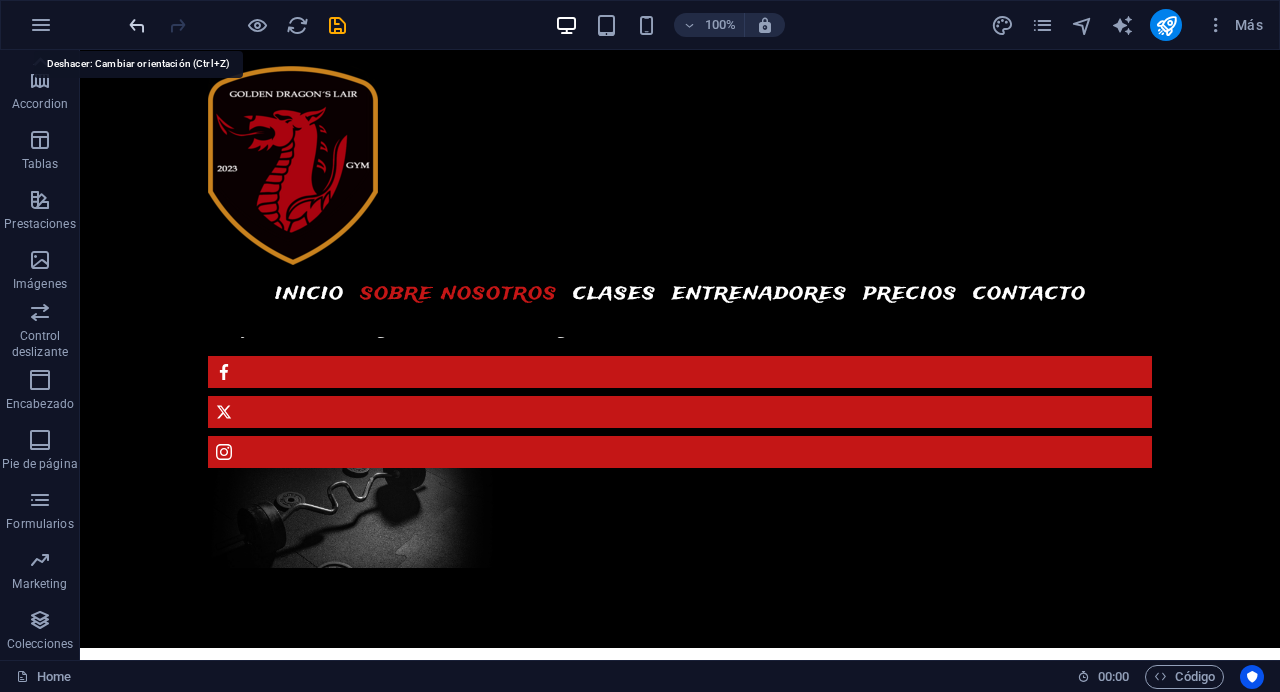 click at bounding box center [137, 25] 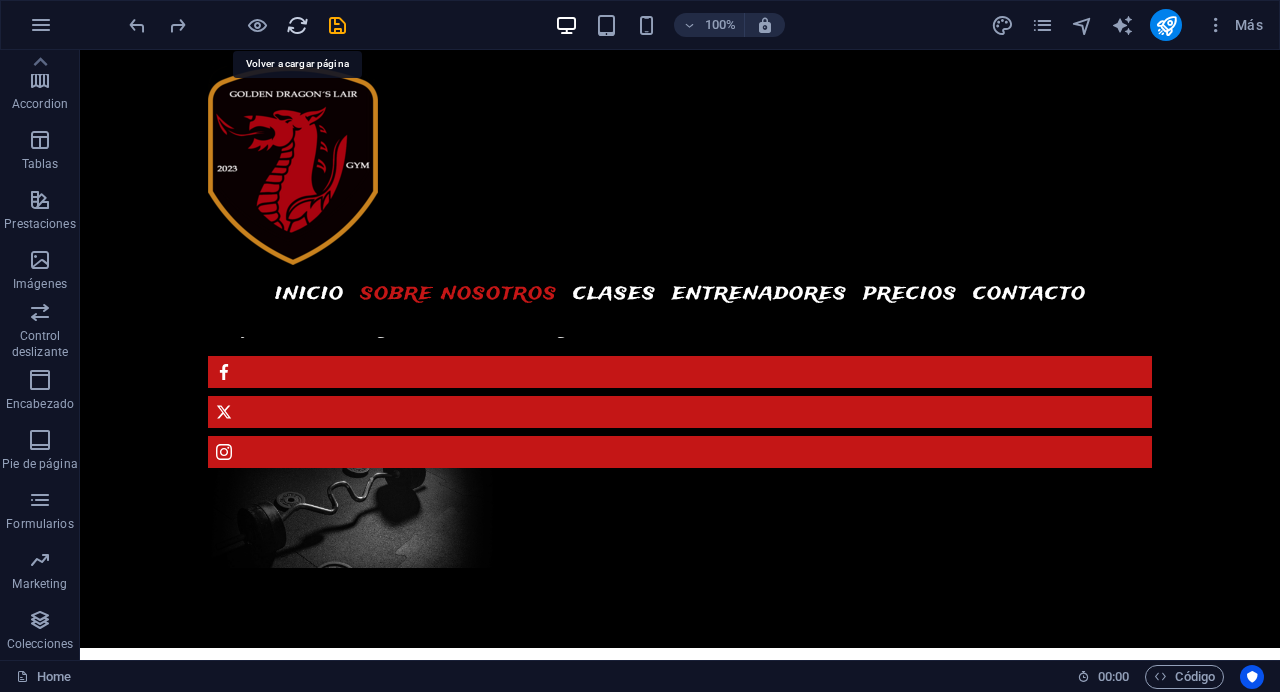 click at bounding box center (297, 25) 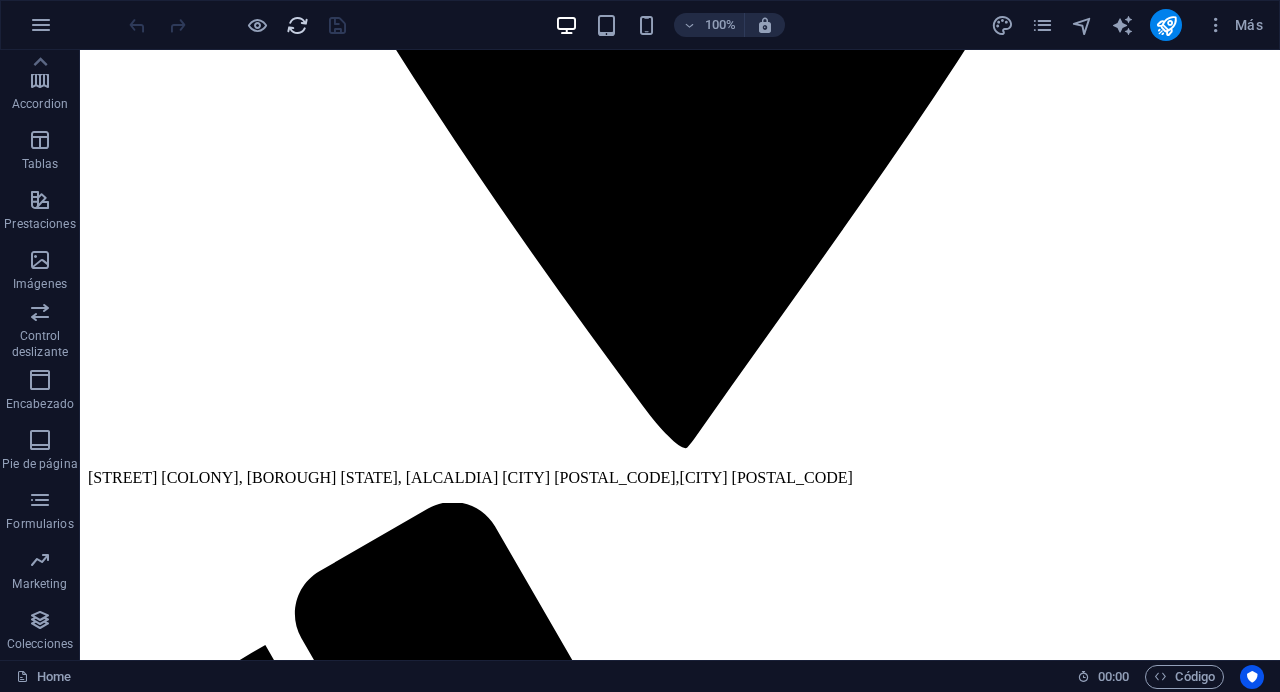 scroll, scrollTop: 2139, scrollLeft: 0, axis: vertical 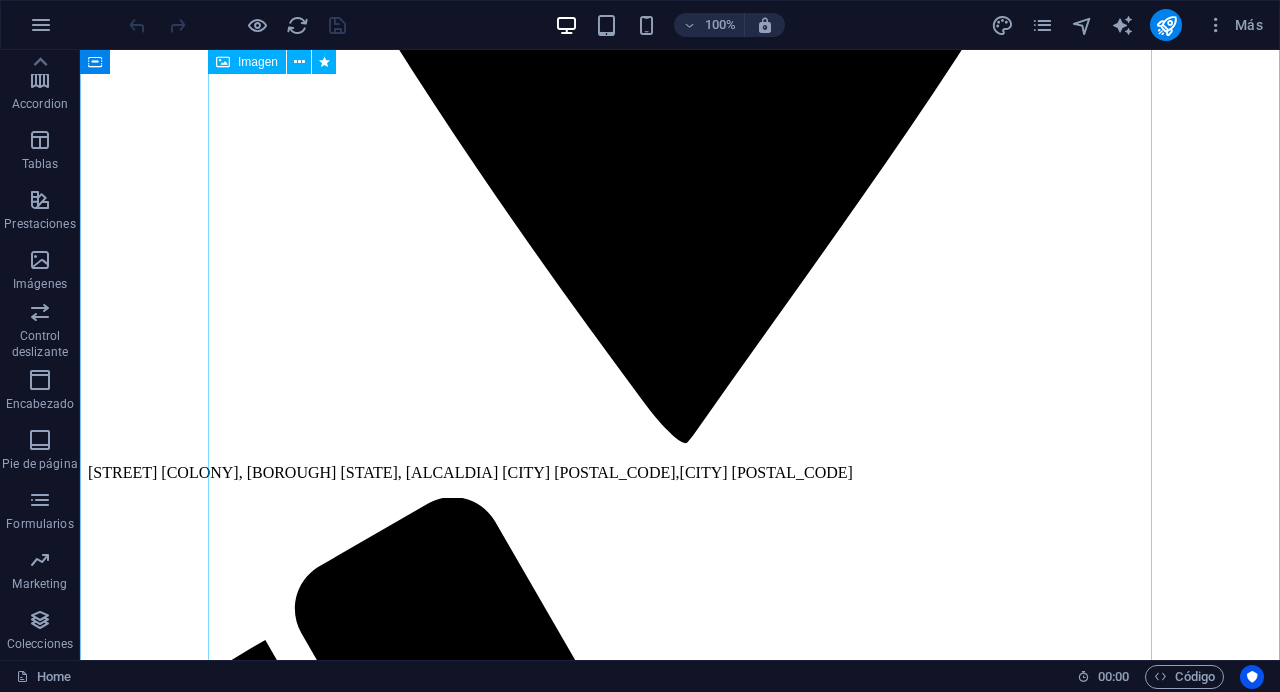 click at bounding box center [680, 18153] 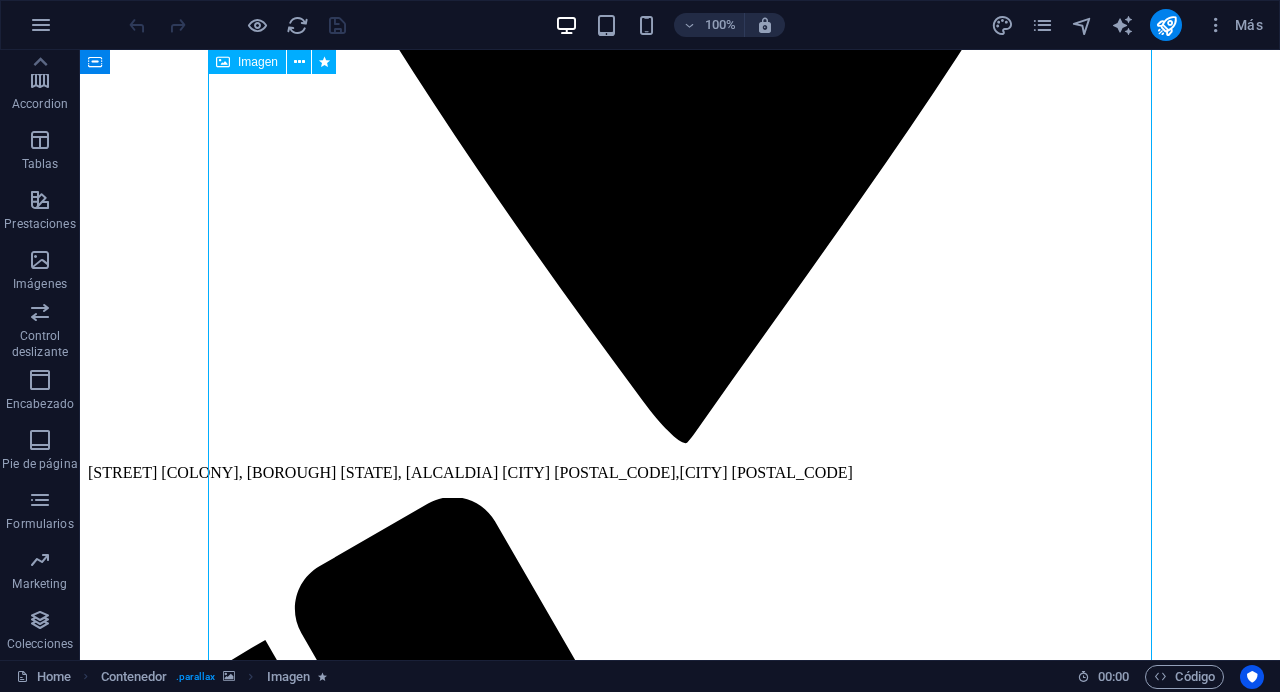 click at bounding box center (680, 18153) 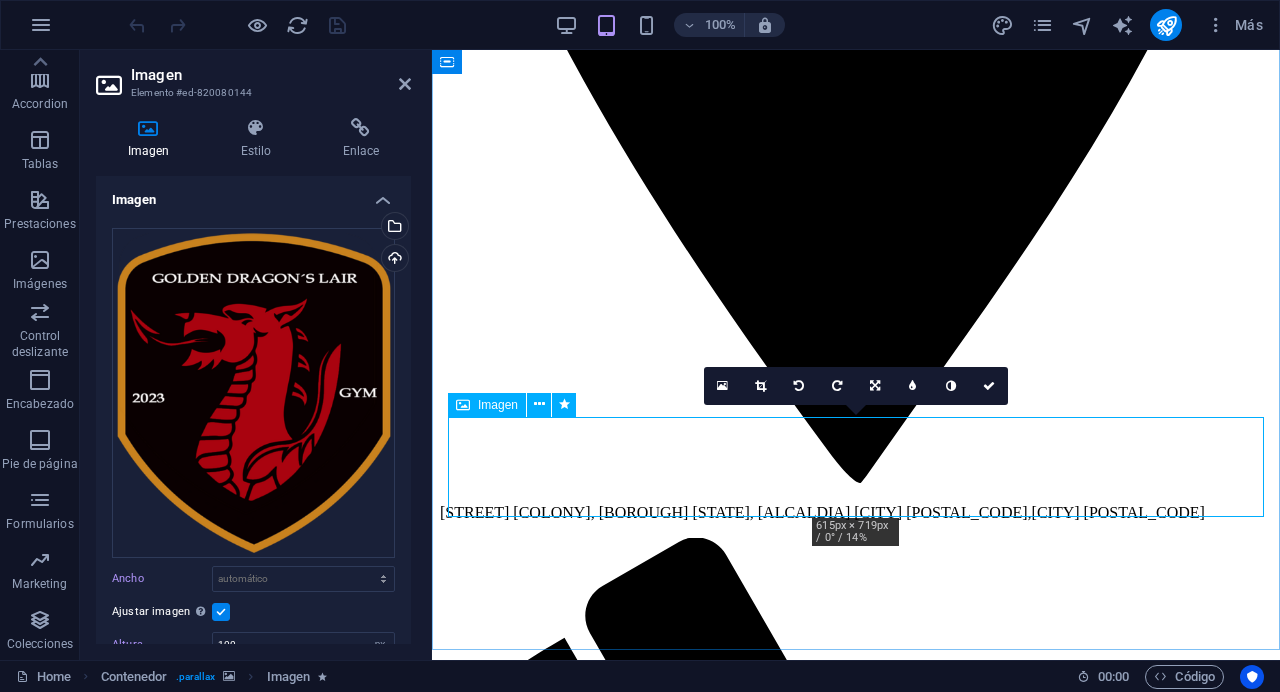 scroll, scrollTop: 1494, scrollLeft: 0, axis: vertical 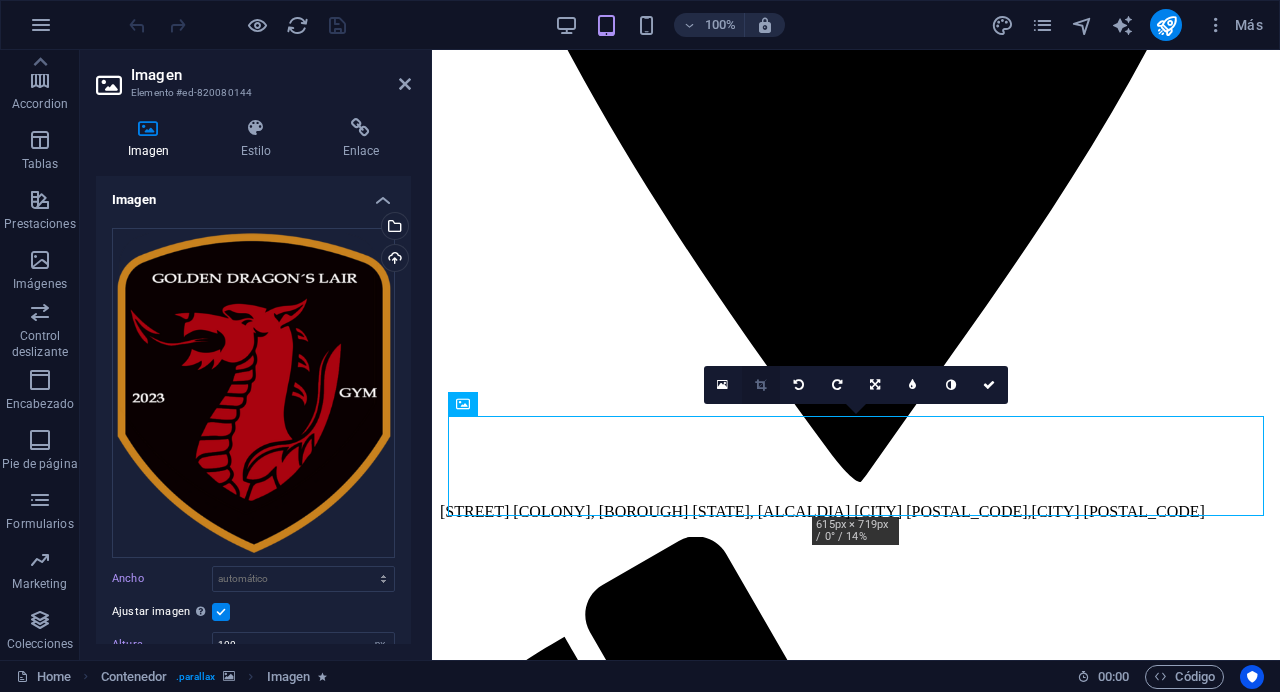 click at bounding box center [761, 385] 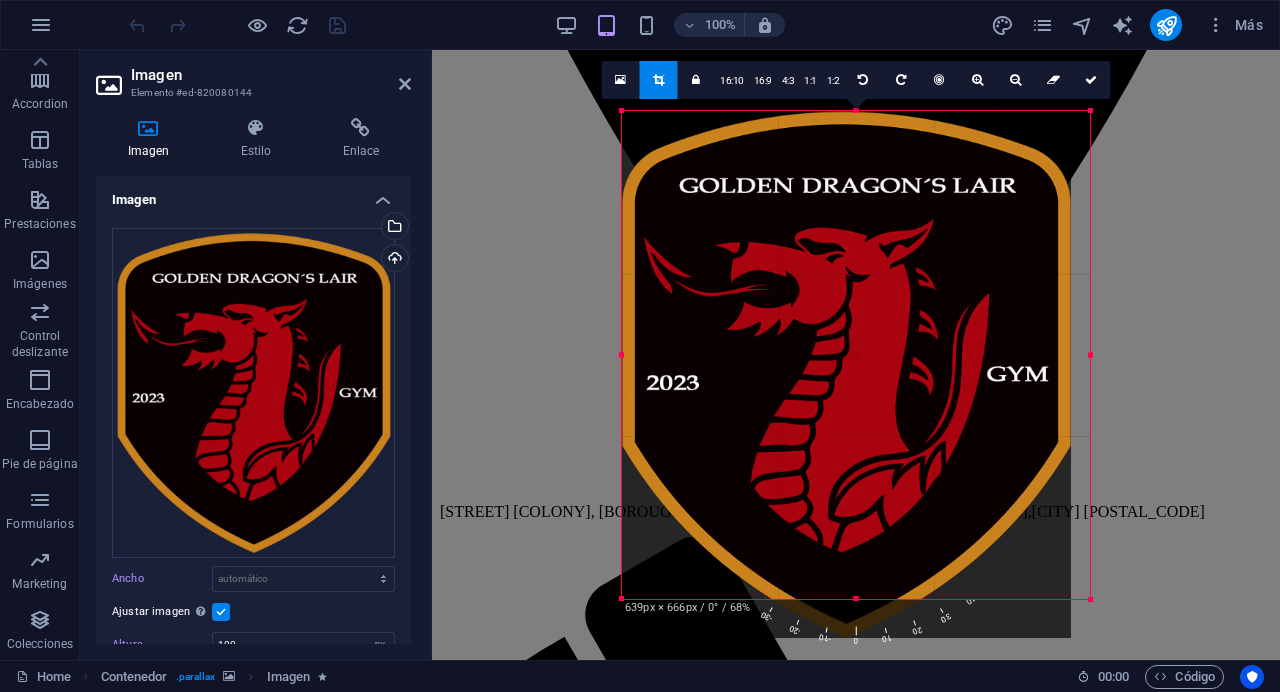 drag, startPoint x: 1065, startPoint y: 603, endPoint x: 1117, endPoint y: 675, distance: 88.814415 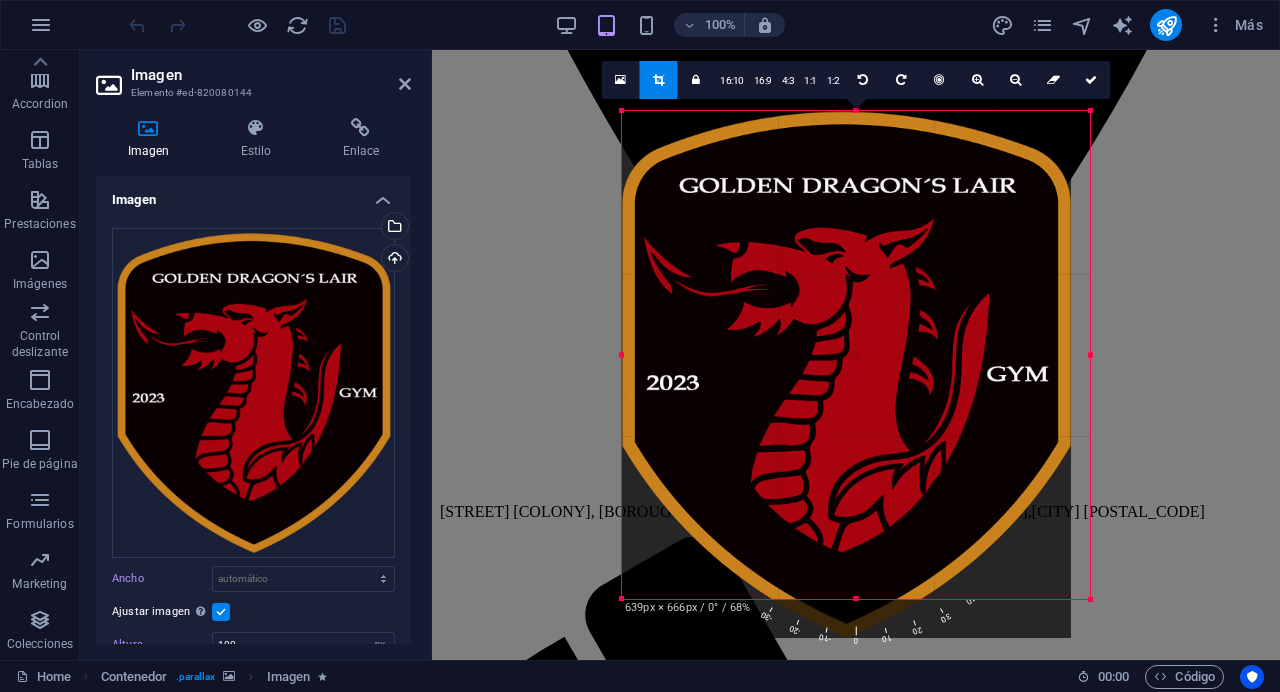 click on "Favoritos Elementos Columnas Contenido Cuadros Accordion Tablas Prestaciones Imágenes Control deslizante Encabezado Pie de página Formularios Marketing Colecciones Imagen Elemento #ed-820080144 Imagen Estilo Enlace Imagen Arrastra archivos aquí, haz clic para escoger archivos o  selecciona archivos de Archivos o de nuestra galería gratuita de fotos y vídeos Selecciona archivos del administrador de archivos, de la galería de fotos o carga archivo(s) Cargar Ancho Predeterminado automático px rem % em vh vw Ajustar imagen Ajustar imagen automáticamente a un ancho y alto fijo Altura 100 Predeterminado automático px Alineación Lazyload La carga de imágenes tras la carga de la página mejora la velocidad de la página. Receptivo Automáticamente cargar tamaños optimizados de smartphone e imagen retina. Lightbox Usar como cabecera Optimizado Las imágenes se comprimen para así mejorar la velocidad de las páginas. Posición Dirección Personalizado X offset 50 px rem % vh vw Y offset 50 px rem % vh vw 8" at bounding box center (640, 355) 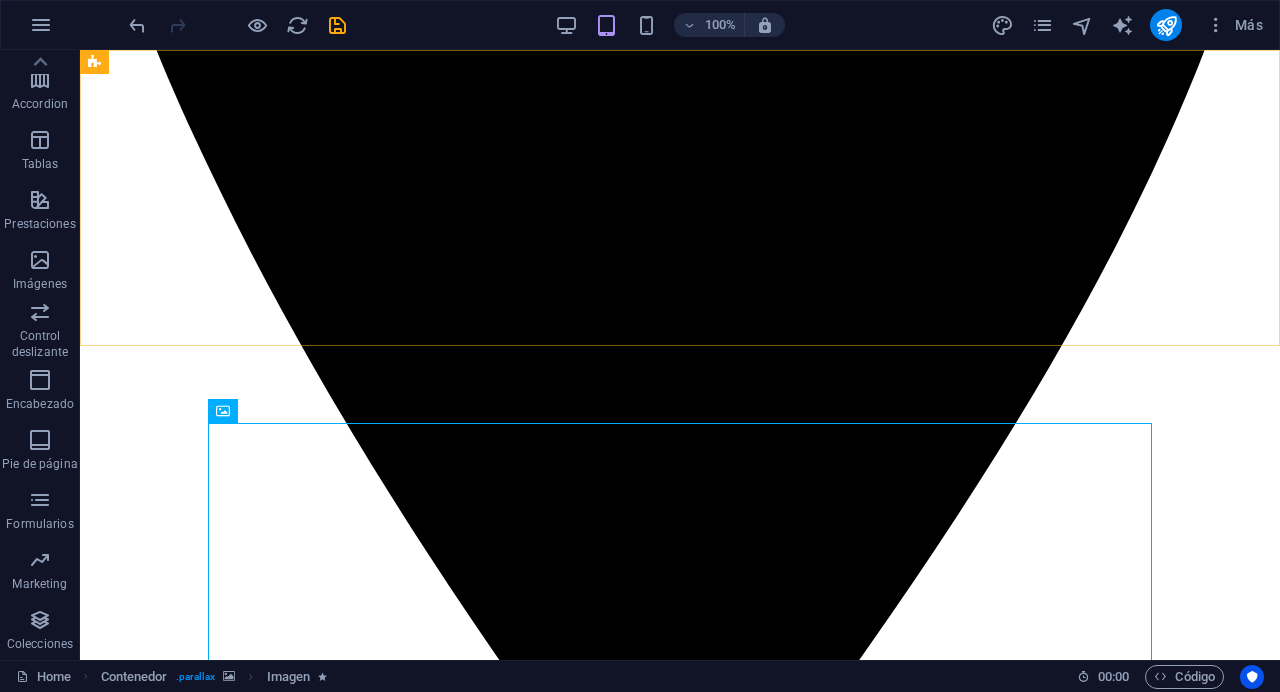 scroll, scrollTop: 1690, scrollLeft: 0, axis: vertical 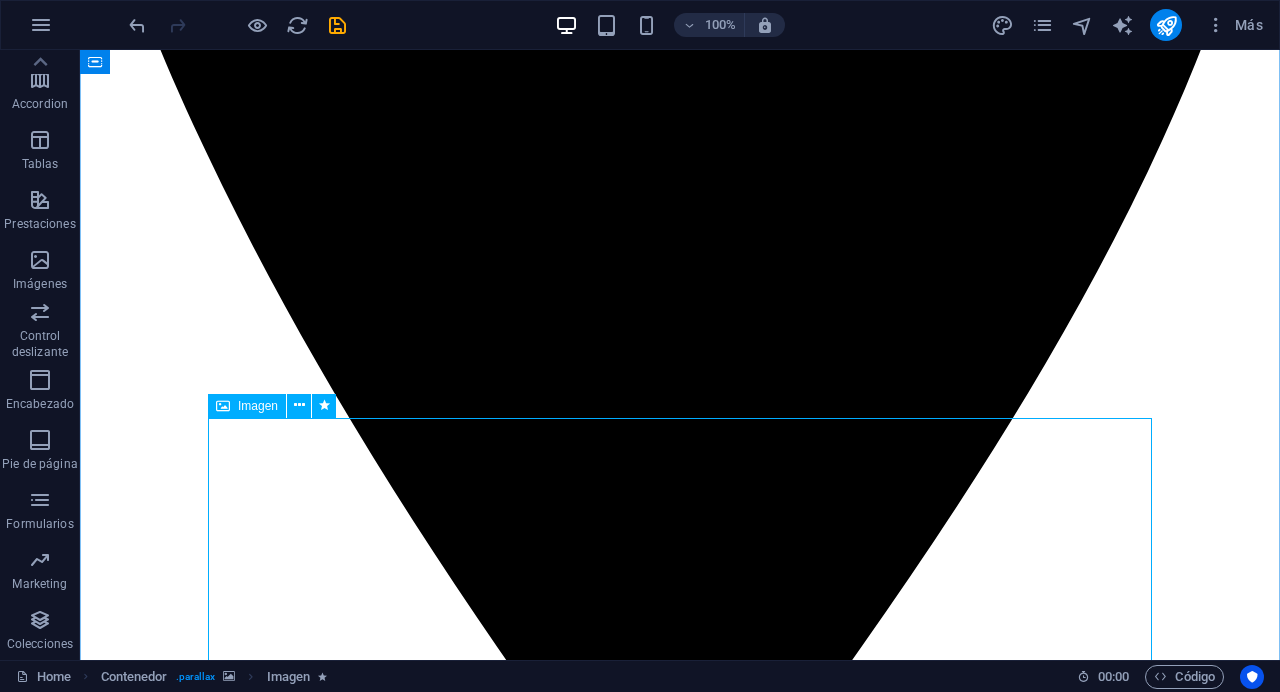 click at bounding box center [680, 18602] 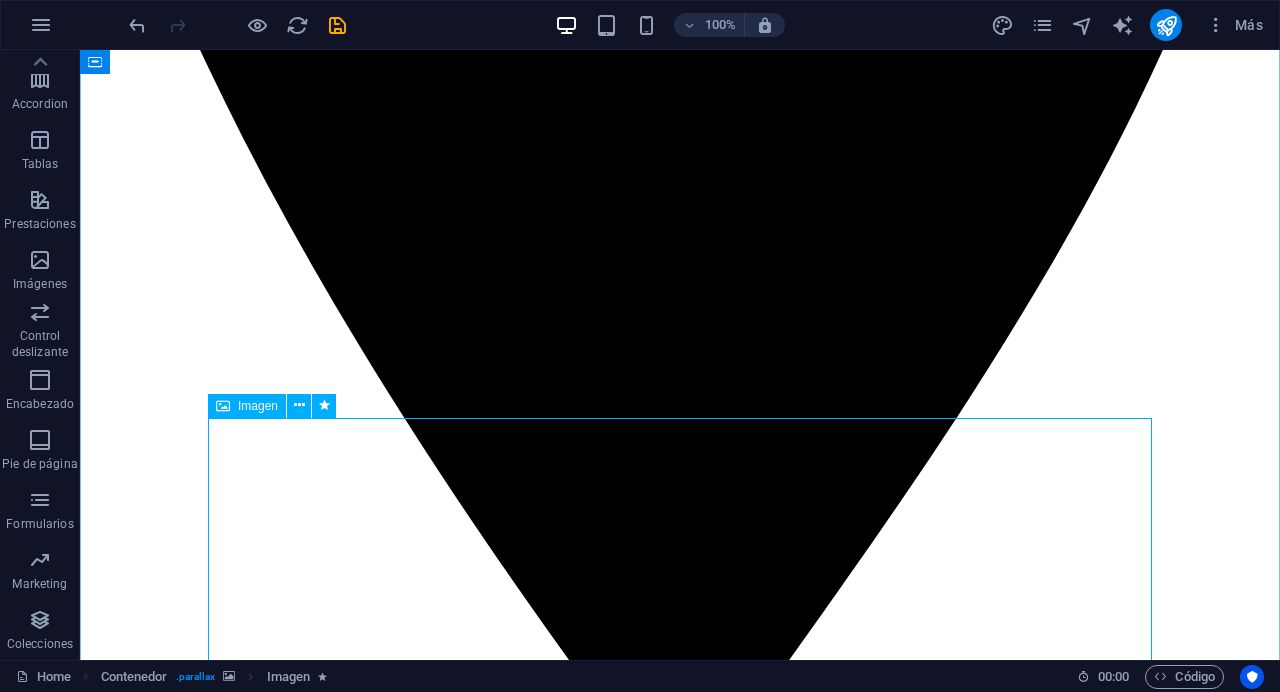 select on "px" 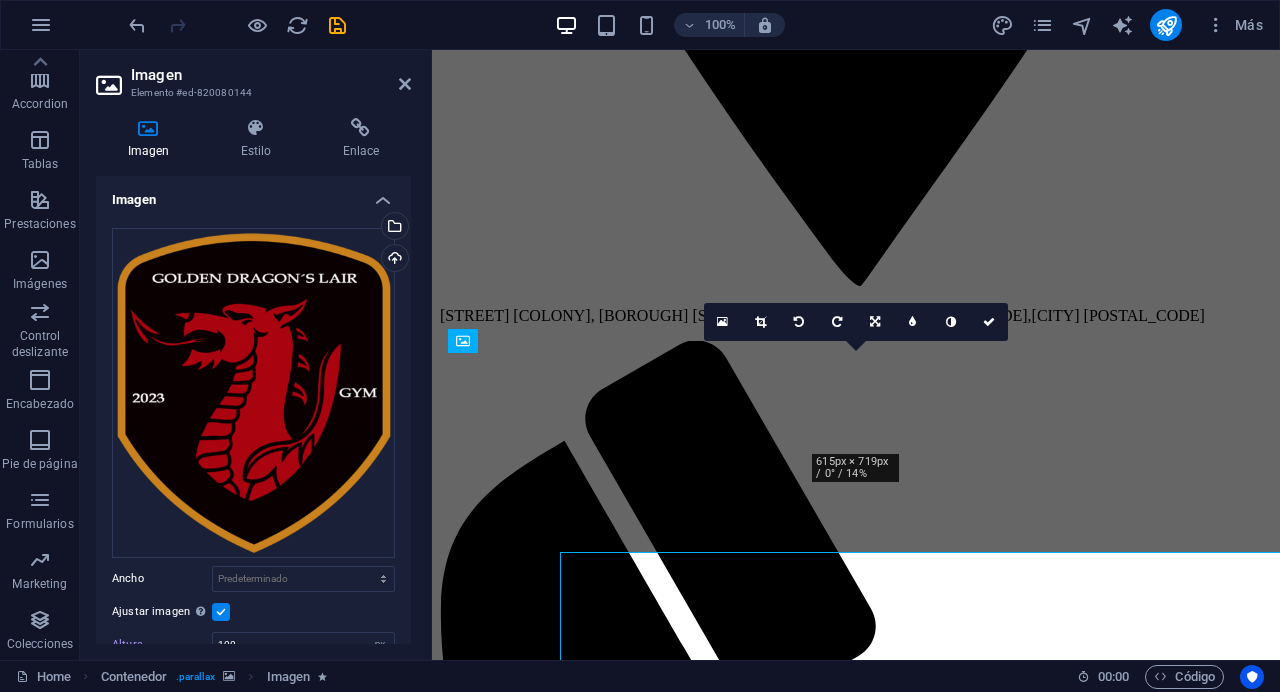 scroll, scrollTop: 1556, scrollLeft: 0, axis: vertical 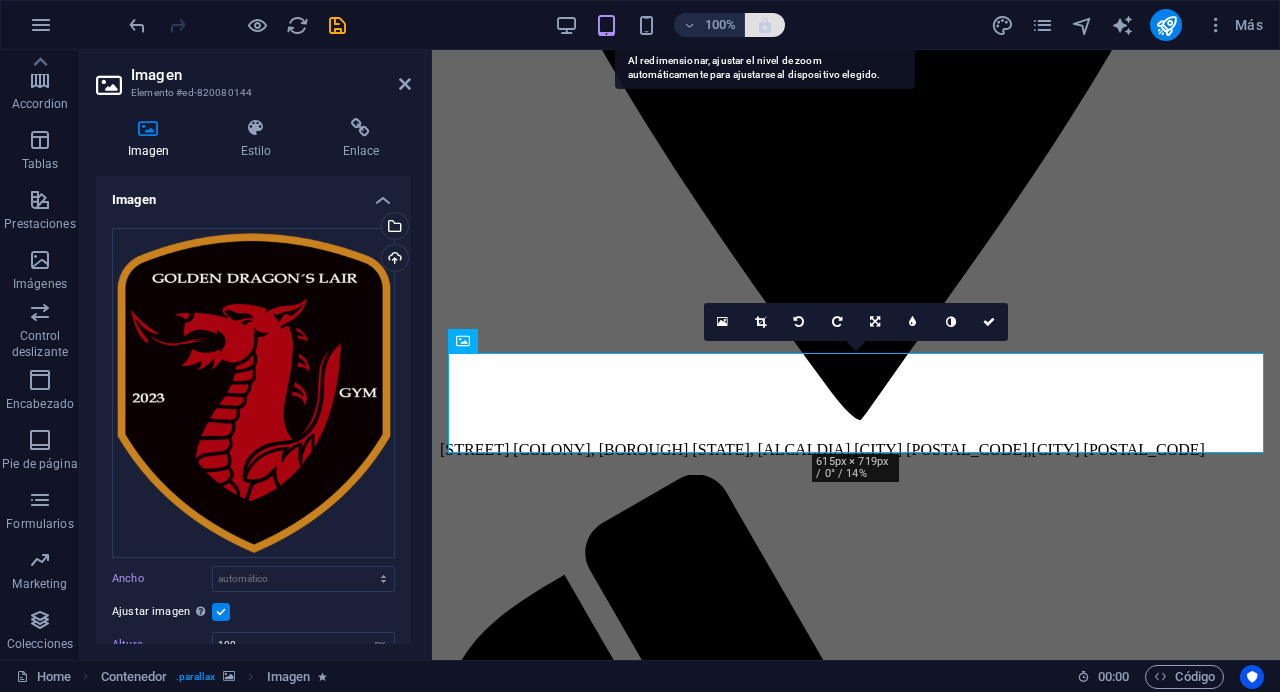 click at bounding box center (765, 25) 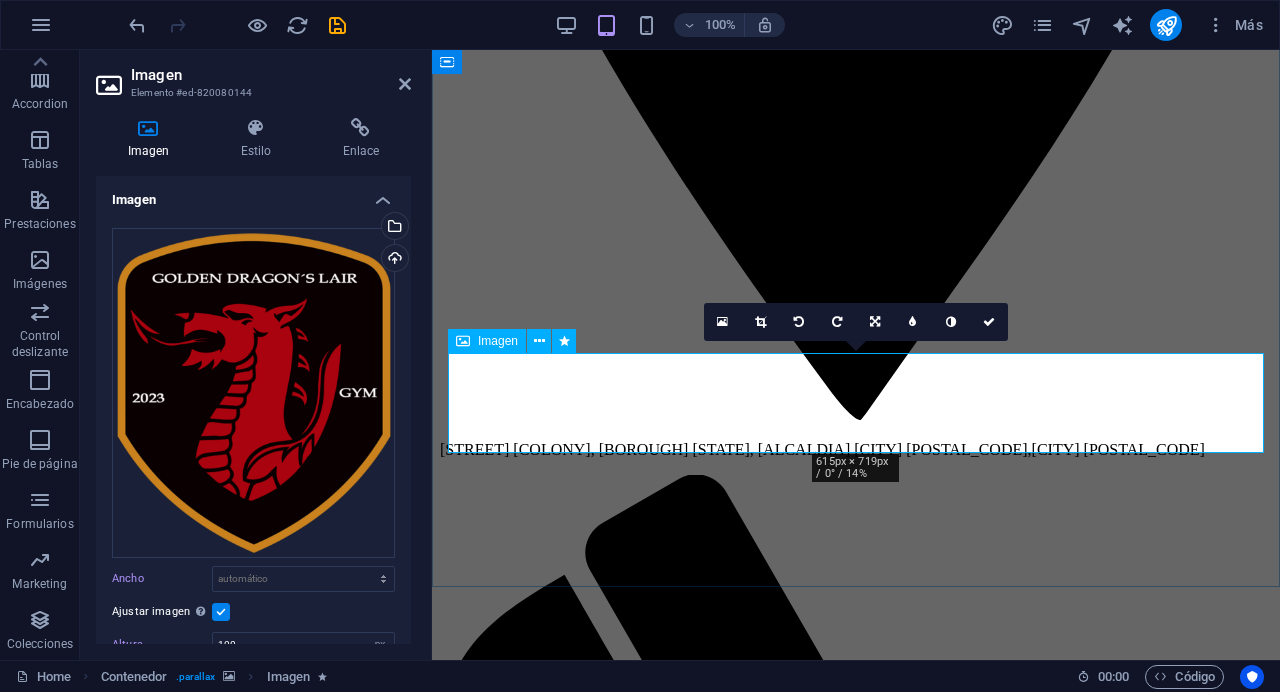 click at bounding box center [856, 13051] 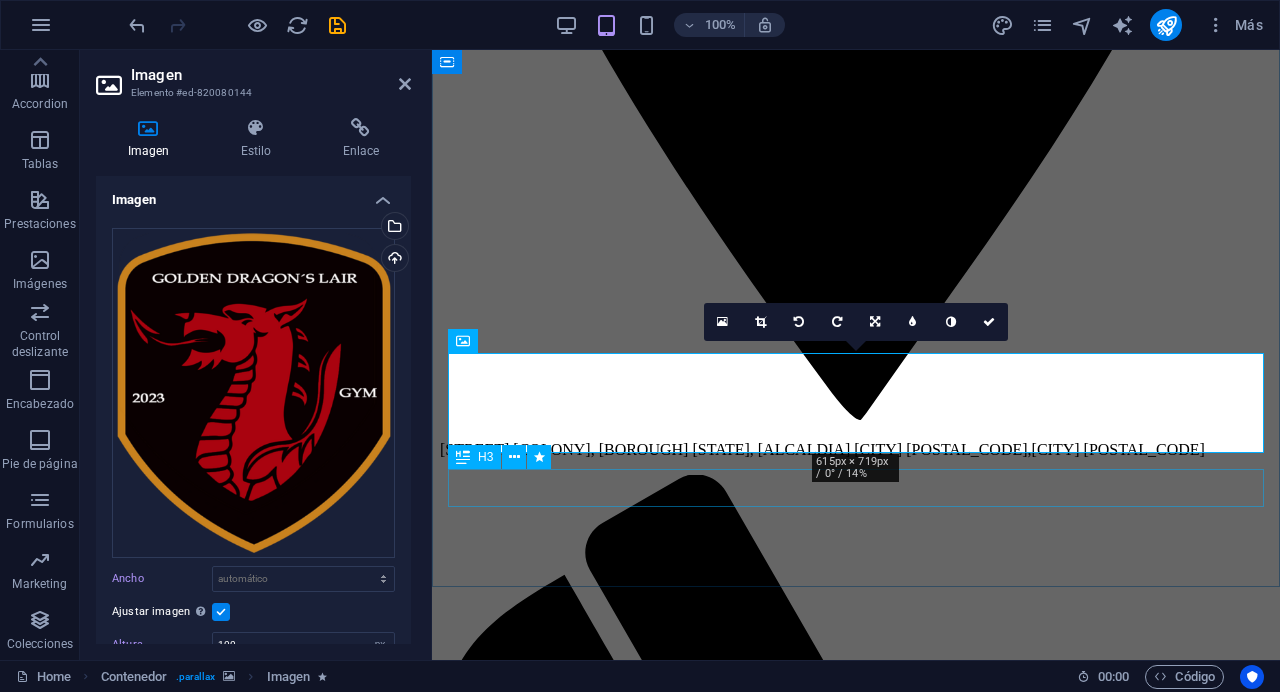 click on "Fitness. Force. Endurance." at bounding box center (856, 13148) 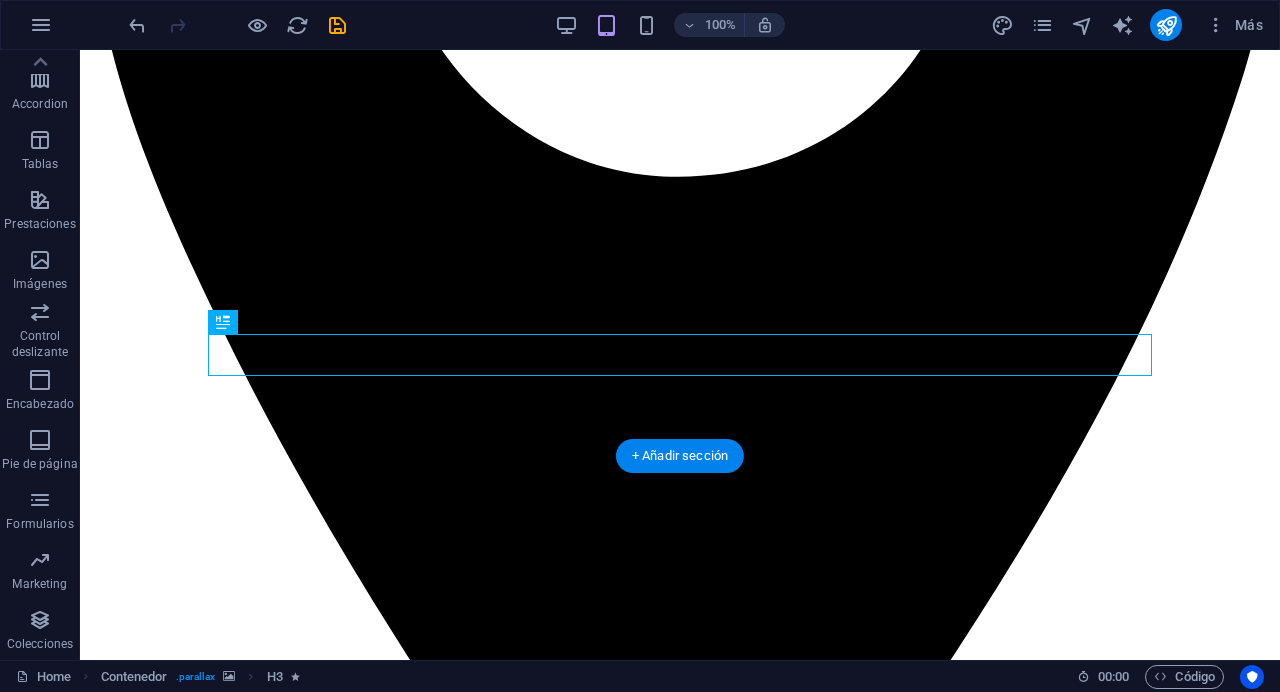 scroll, scrollTop: 2508, scrollLeft: 0, axis: vertical 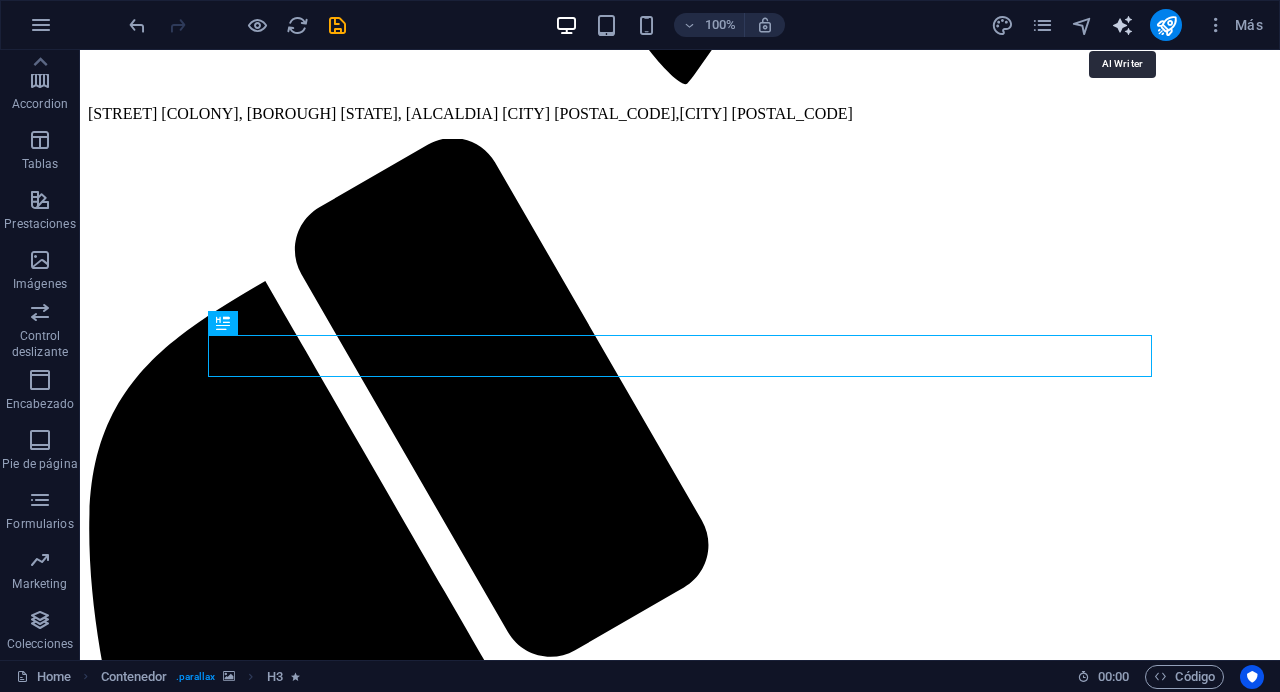 click at bounding box center (1122, 25) 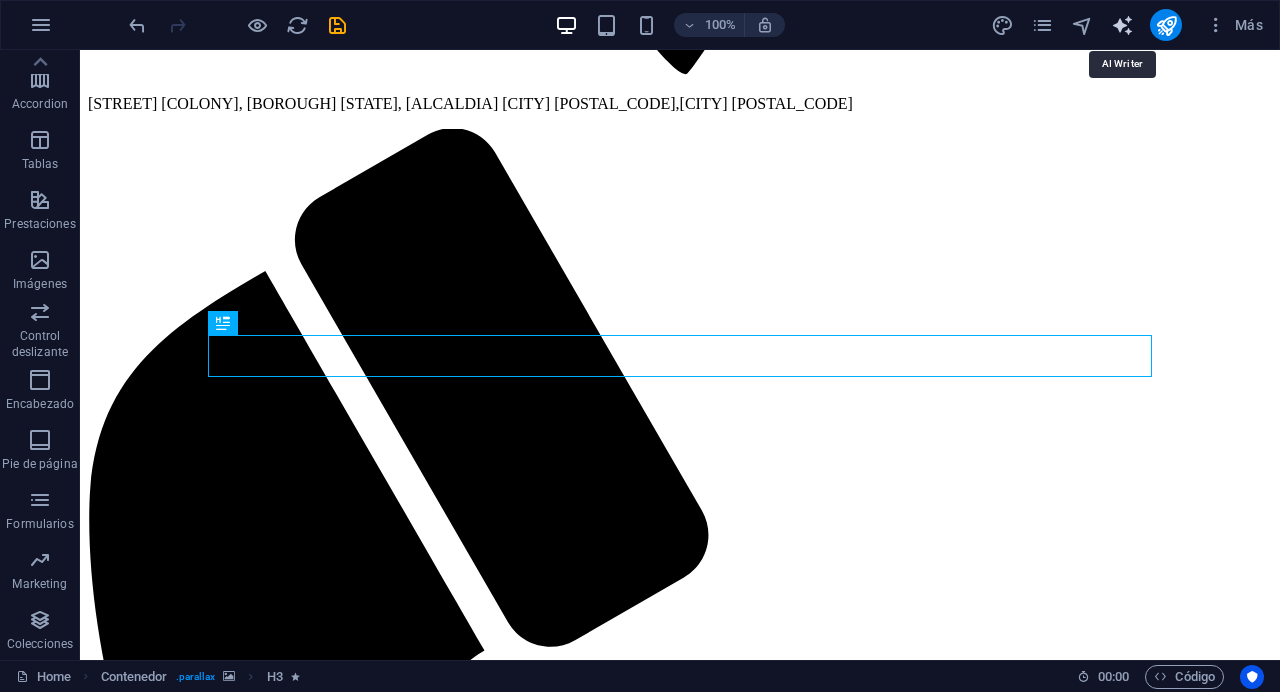 select on "English" 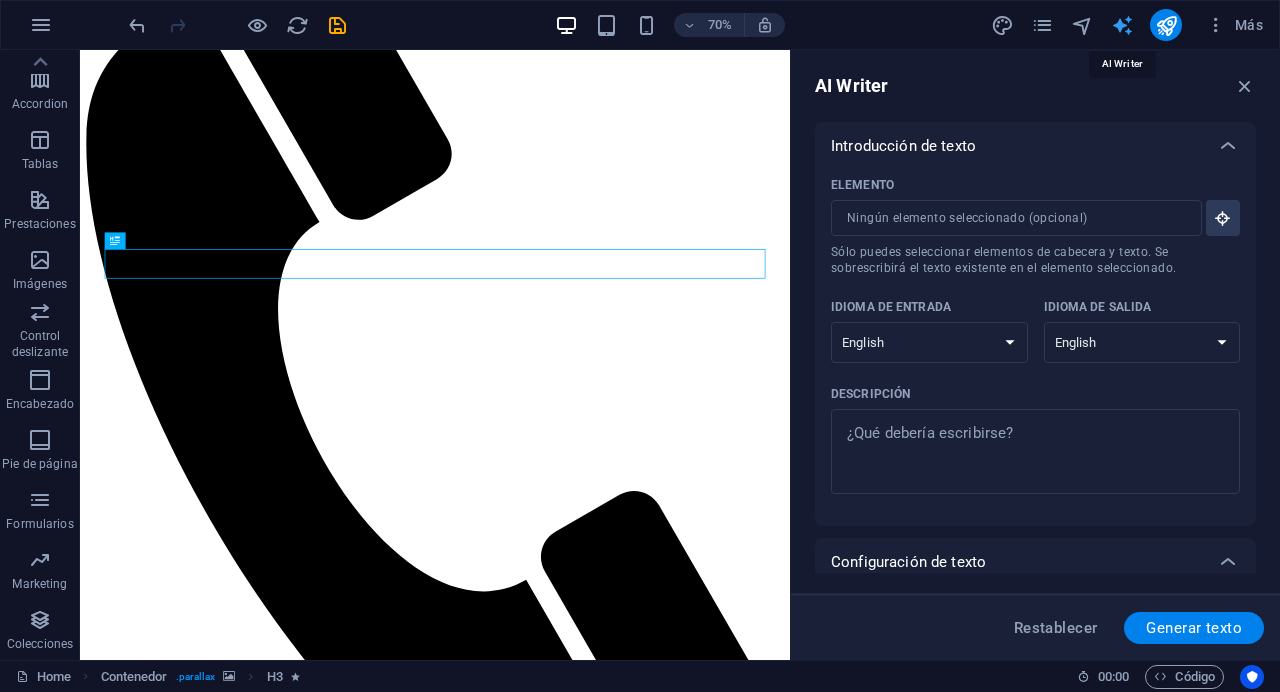 scroll, scrollTop: 0, scrollLeft: 0, axis: both 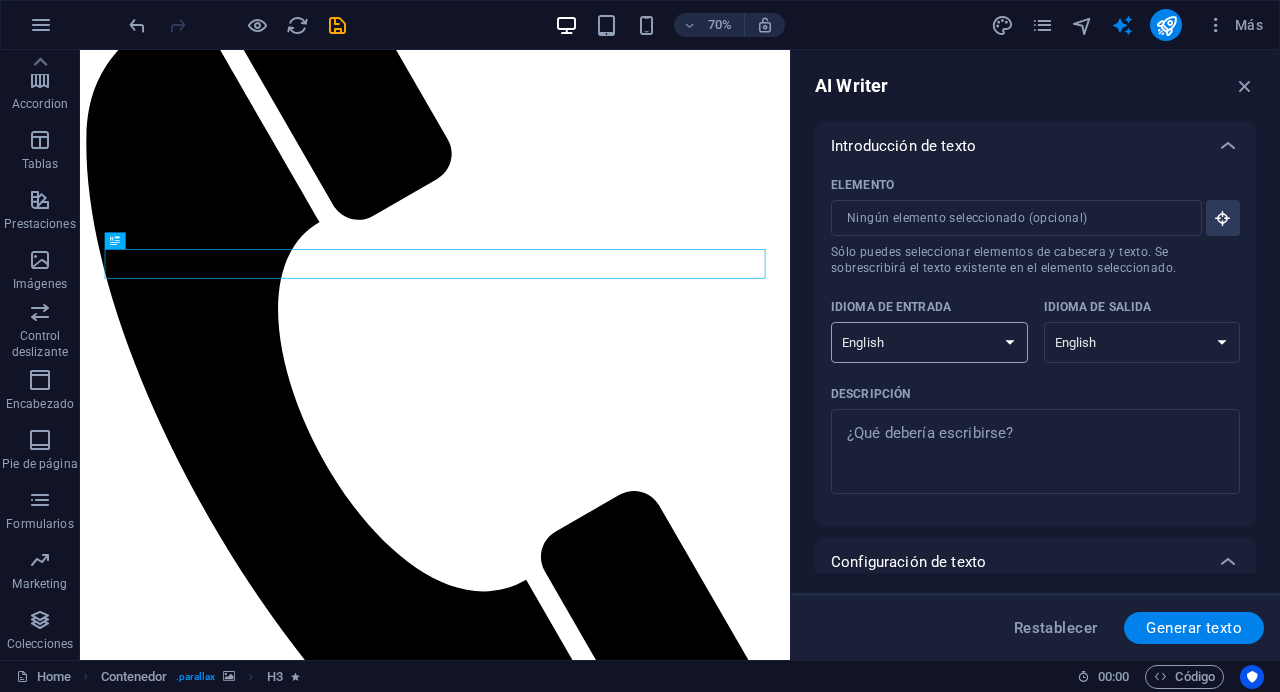 click on "Albanian Arabic Armenian Awadhi Azerbaijani Bashkir Basque Belarusian Bengali Bhojpuri Bosnian Brazilian Portuguese Bulgarian Cantonese (Yue) Catalan Chhattisgarhi Chinese Croatian Czech Danish Dogri Dutch English Estonian Faroese Finnish French Galician Georgian German Greek Gujarati Haryanvi Hindi Hungarian Indonesian Irish Italian Japanese Javanese Kannada Kashmiri Kazakh Konkani Korean Kyrgyz Latvian Lithuanian Macedonian Maithili Malay Maltese Mandarin Mandarin Chinese Marathi Marwari Min Nan Moldovan Mongolian Montenegrin Nepali Norwegian Oriya Pashto Persian (Farsi) Polish Portuguese Punjabi Rajasthani Romanian Russian Sanskrit Santali Serbian Sindhi Sinhala Slovak Slovene Slovenian Spanish Ukrainian Urdu Uzbek Vietnamese Welsh Wu" at bounding box center (929, 342) 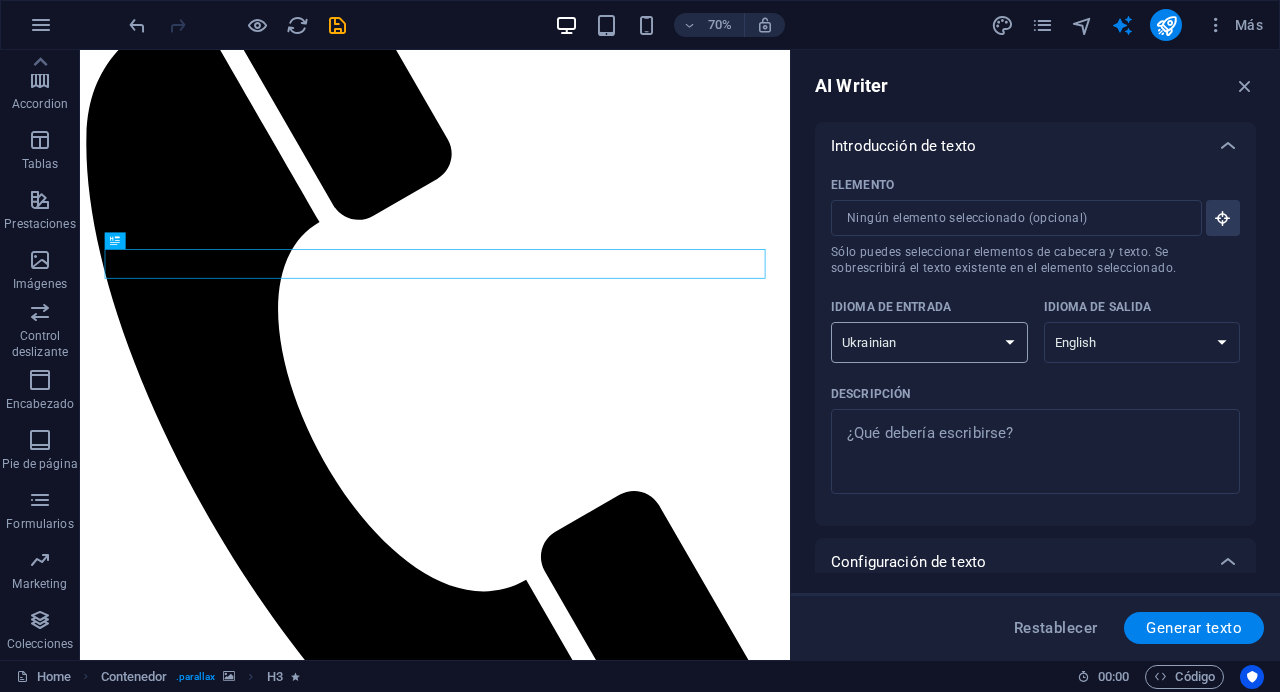 click on "Ukrainian" at bounding box center [0, 0] 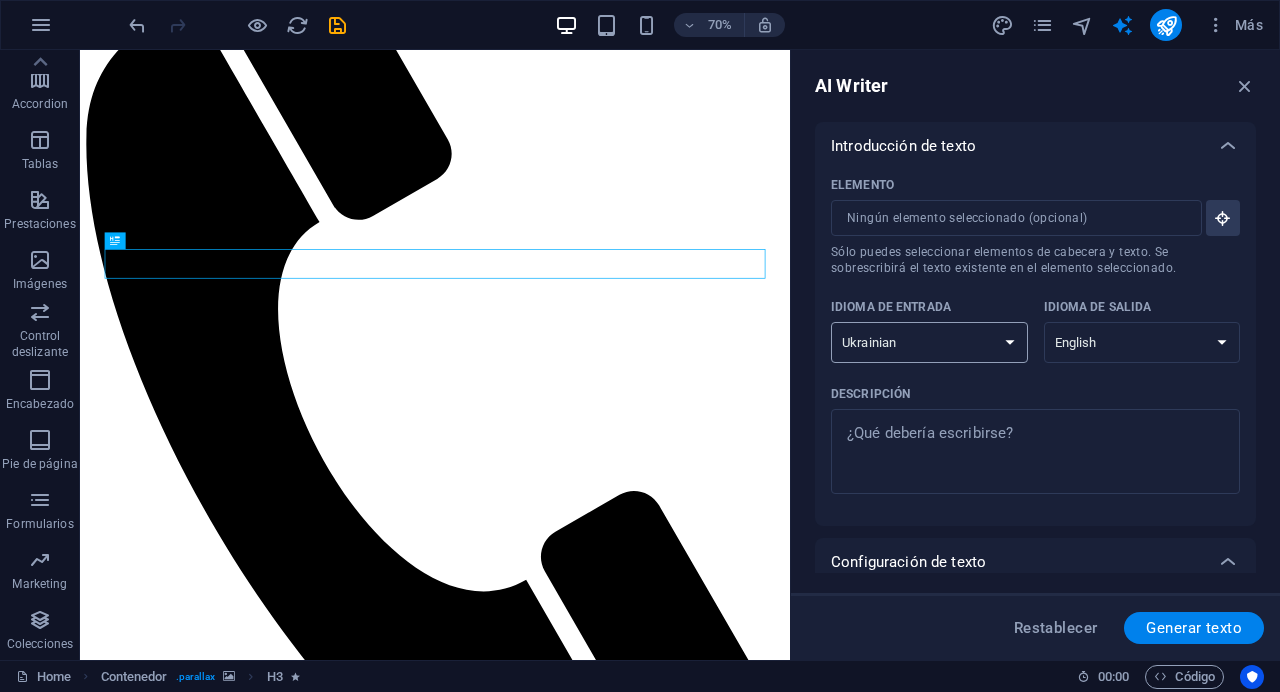 click on "Albanian Arabic Armenian Awadhi Azerbaijani Bashkir Basque Belarusian Bengali Bhojpuri Bosnian Brazilian Portuguese Bulgarian Cantonese (Yue) Catalan Chhattisgarhi Chinese Croatian Czech Danish Dogri Dutch English Estonian Faroese Finnish French Galician Georgian German Greek Gujarati Haryanvi Hindi Hungarian Indonesian Irish Italian Japanese Javanese Kannada Kashmiri Kazakh Konkani Korean Kyrgyz Latvian Lithuanian Macedonian Maithili Malay Maltese Mandarin Mandarin Chinese Marathi Marwari Min Nan Moldovan Mongolian Montenegrin Nepali Norwegian Oriya Pashto Persian (Farsi) Polish Portuguese Punjabi Rajasthani Romanian Russian Sanskrit Santali Serbian Sindhi Sinhala Slovak Slovene Slovenian Spanish Ukrainian Urdu Uzbek Vietnamese Welsh Wu" at bounding box center [929, 342] 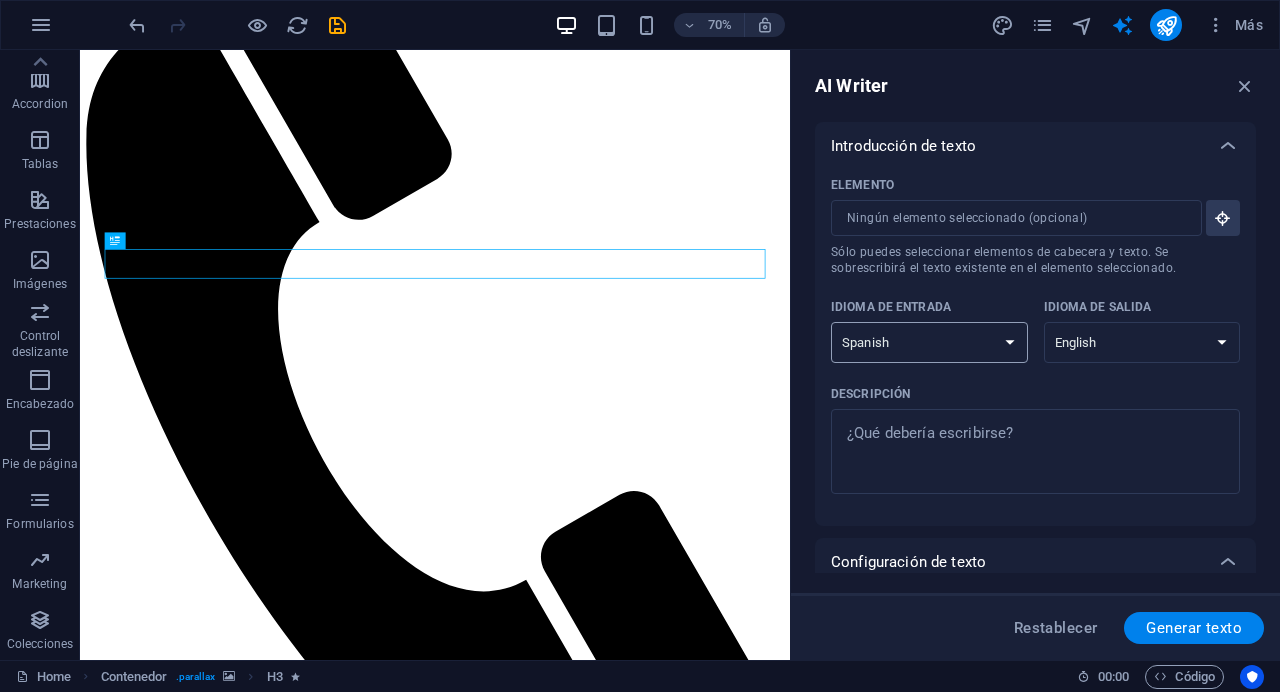 click on "Spanish" at bounding box center [0, 0] 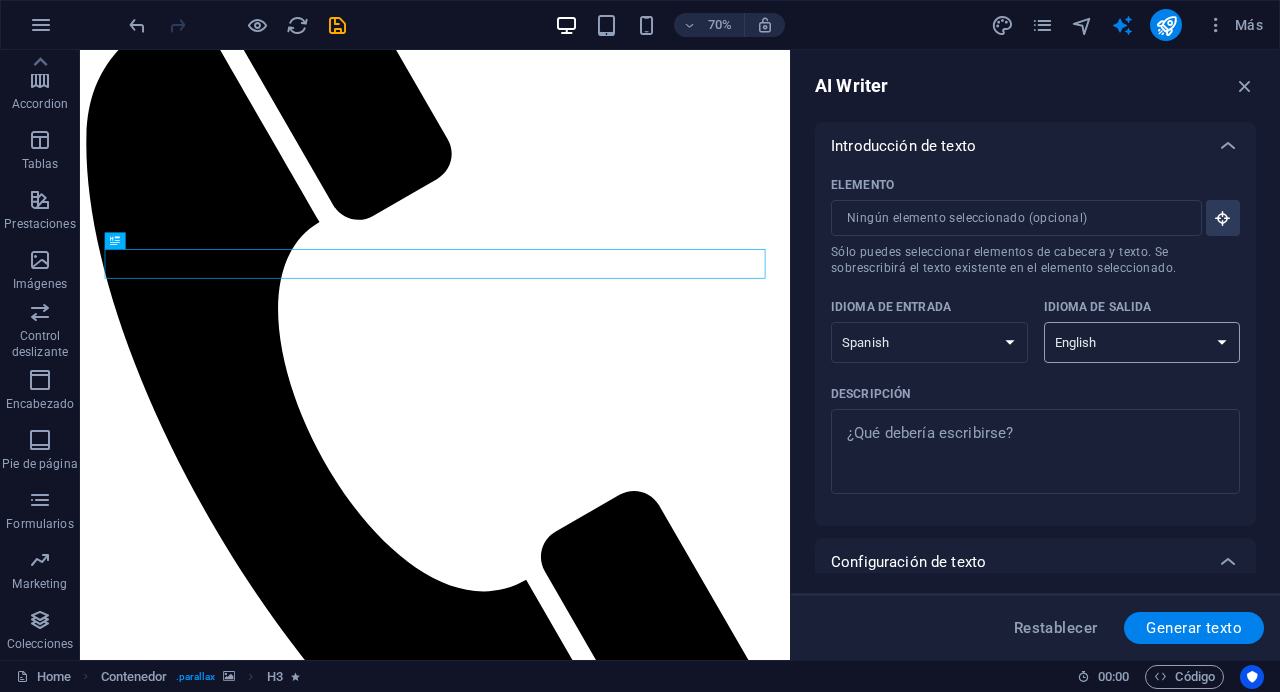 click on "Albanian Arabic Armenian Awadhi Azerbaijani Bashkir Basque Belarusian Bengali Bhojpuri Bosnian Brazilian Portuguese Bulgarian Cantonese (Yue) Catalan Chhattisgarhi Chinese Croatian Czech Danish Dogri Dutch English Estonian Faroese Finnish French Galician Georgian German Greek Gujarati Haryanvi Hindi Hungarian Indonesian Irish Italian Japanese Javanese Kannada Kashmiri Kazakh Konkani Korean Kyrgyz Latvian Lithuanian Macedonian Maithili Malay Maltese Mandarin Mandarin Chinese Marathi Marwari Min Nan Moldovan Mongolian Montenegrin Nepali Norwegian Oriya Pashto Persian (Farsi) Polish Portuguese Punjabi Rajasthani Romanian Russian Sanskrit Santali Serbian Sindhi Sinhala Slovak Slovene Slovenian Spanish Ukrainian Urdu Uzbek Vietnamese Welsh Wu" at bounding box center [1142, 342] 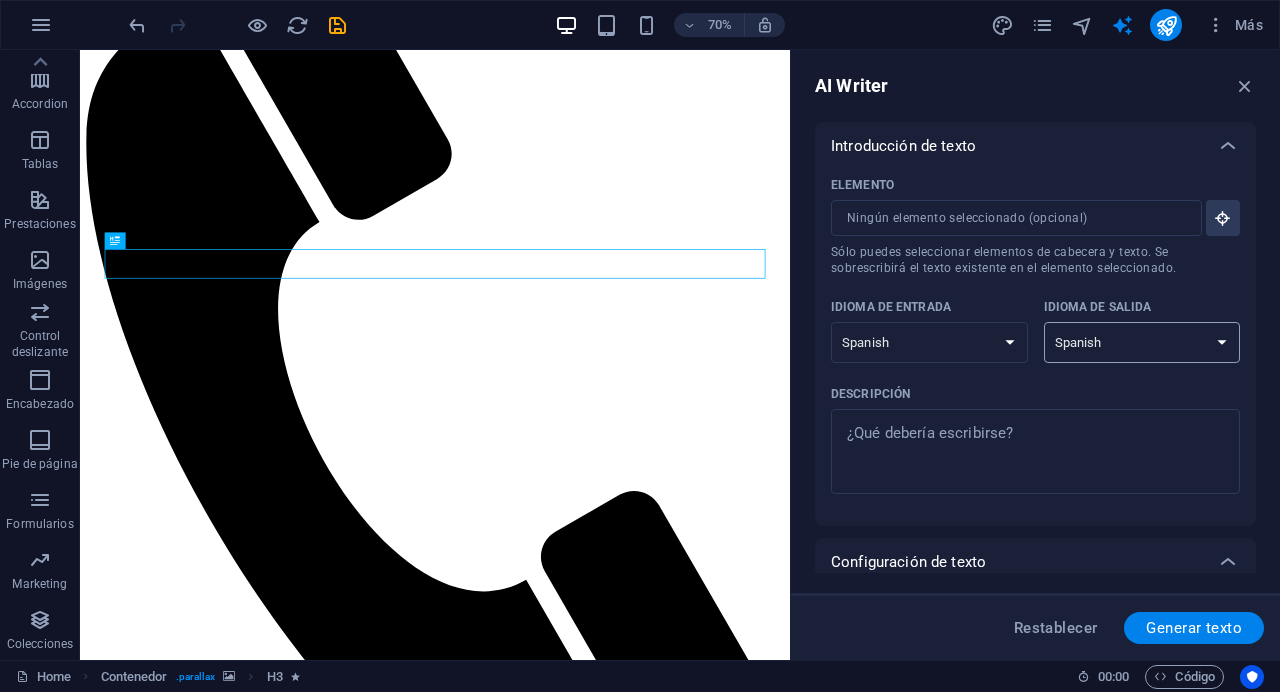 click on "Spanish" at bounding box center [0, 0] 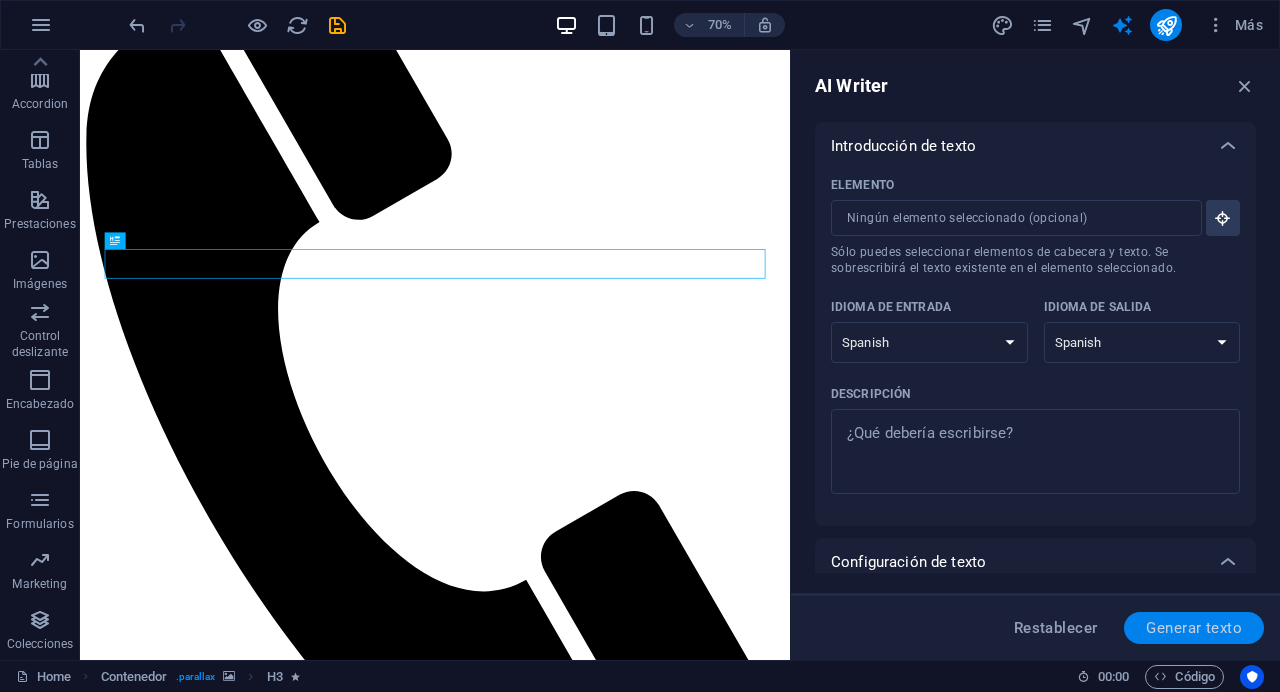 click on "Generar texto" at bounding box center [1194, 628] 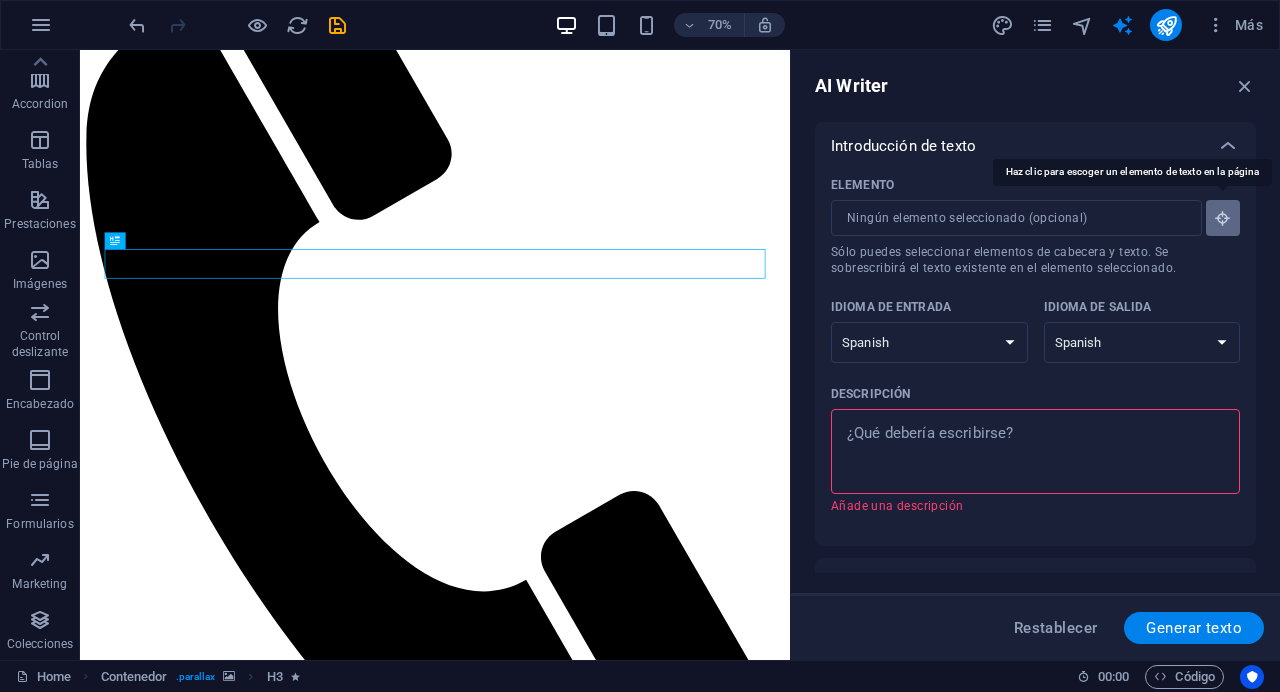 click at bounding box center (1223, 218) 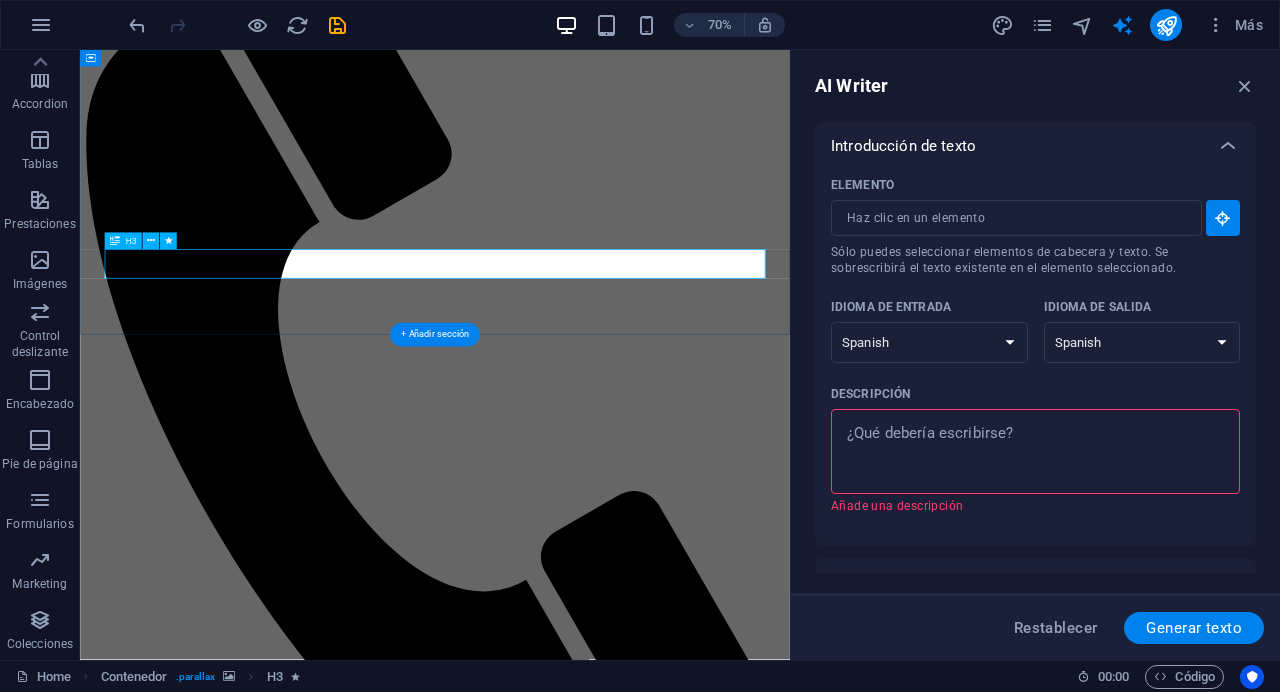 click on "Fitness. Force. Endurance." at bounding box center (587, 15695) 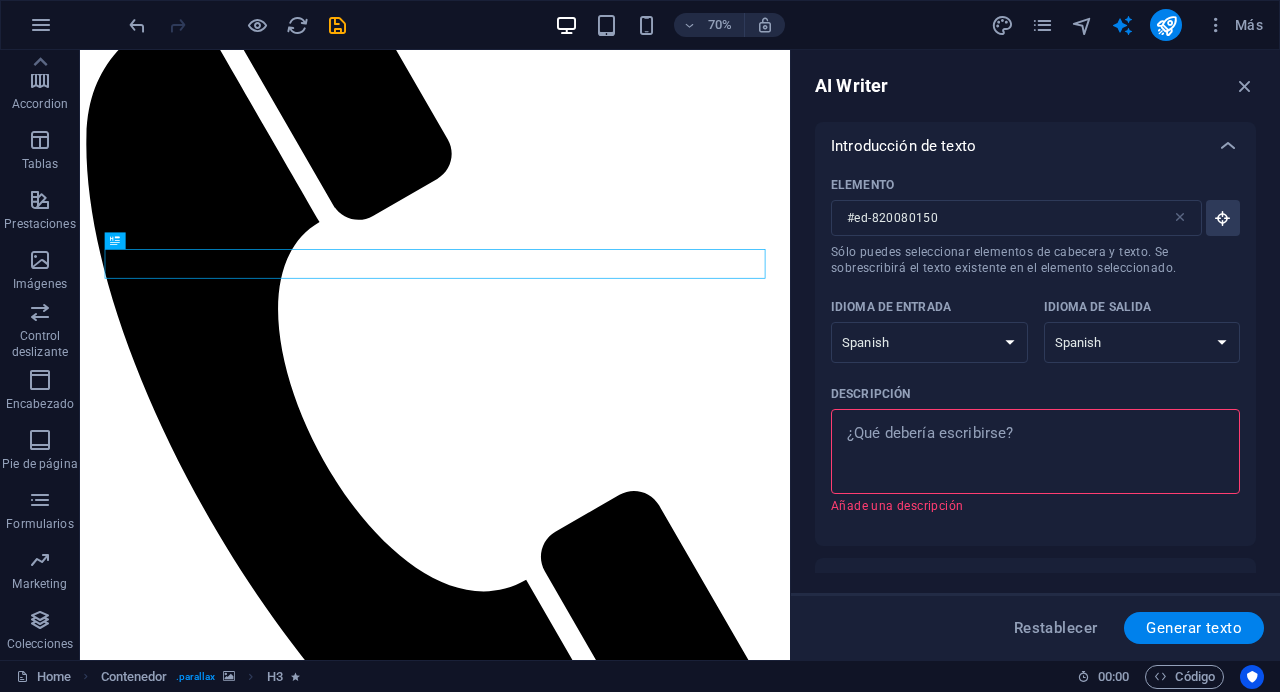 click on "AI Writer Introducción de texto Elemento #ed-820080150 ​ Sólo puedes seleccionar elementos de cabecera y texto. Se sobrescribirá el texto existente en el elemento seleccionado. Idioma de entrada Albanian Arabic Armenian Awadhi Azerbaijani Bashkir Basque Belarusian Bengali Bhojpuri Bosnian Brazilian Portuguese Bulgarian Cantonese (Yue) Catalan Chhattisgarhi Chinese Croatian Czech Danish Dogri Dutch English Estonian Faroese Finnish French Galician Georgian German Greek Gujarati Haryanvi Hindi Hungarian Indonesian Irish Italian Japanese Javanese Kannada Kashmiri Kazakh Konkani Korean Kyrgyz Latvian Lithuanian Macedonian Maithili Malay Maltese Mandarin Mandarin Chinese Marathi Marwari Min Nan Moldovan Mongolian Montenegrin Nepali Norwegian Oriya Pashto Persian (Farsi) Polish Portuguese Punjabi Rajasthani Romanian Russian Sanskrit Santali Serbian Sindhi Sinhala Slovak Slovene Slovenian Spanish Ukrainian Urdu Vietnamese Welsh Wu Idioma de salida Albanian Arabic Armenian Awadhi Azerbaijani Bashkir Basque" at bounding box center [1035, 355] 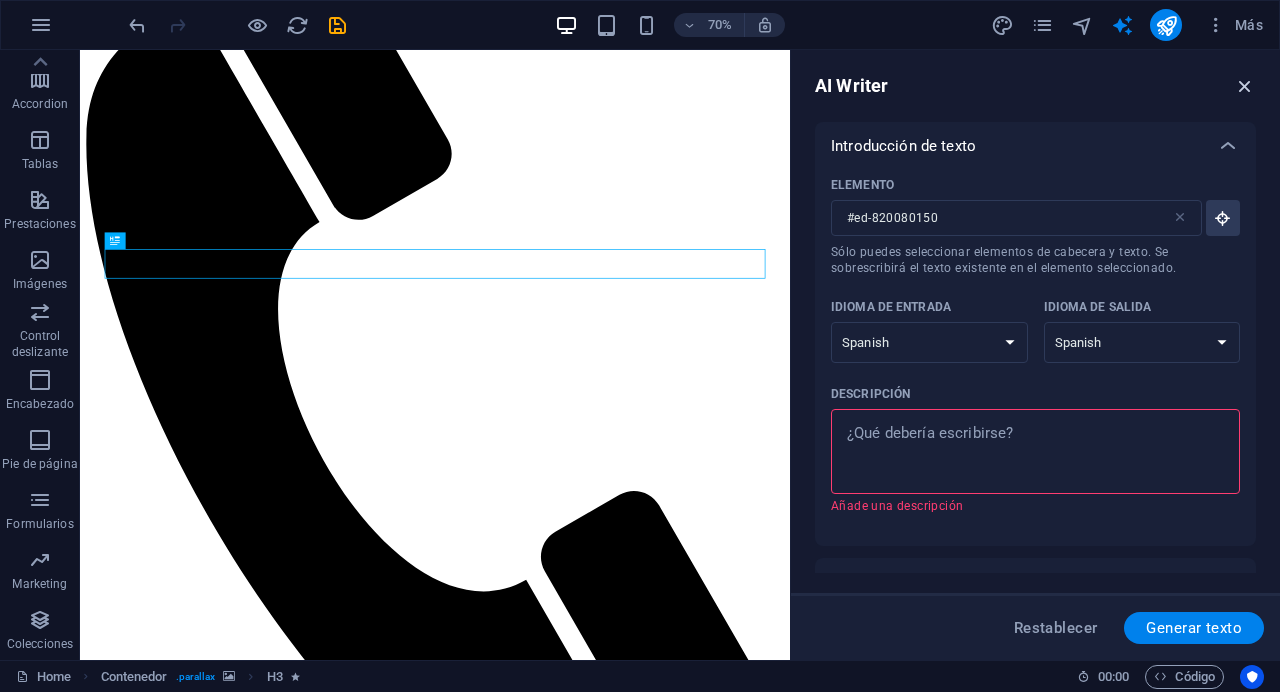 click at bounding box center [1245, 86] 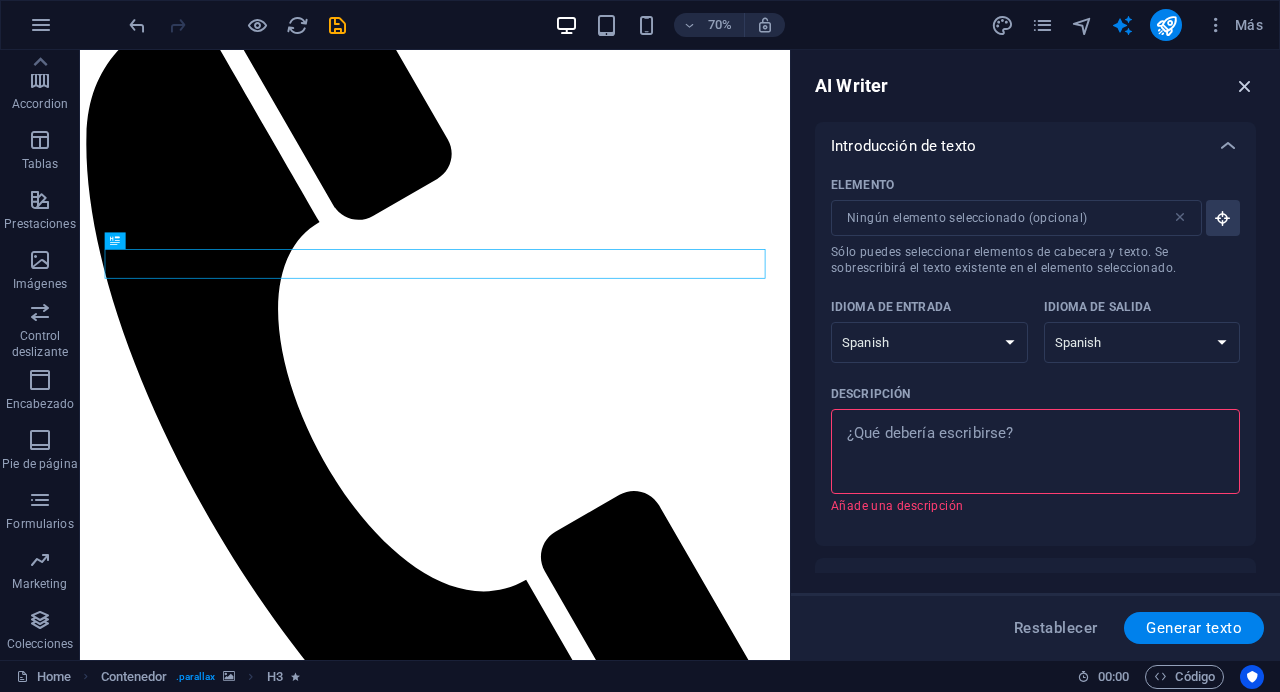 scroll, scrollTop: 2508, scrollLeft: 0, axis: vertical 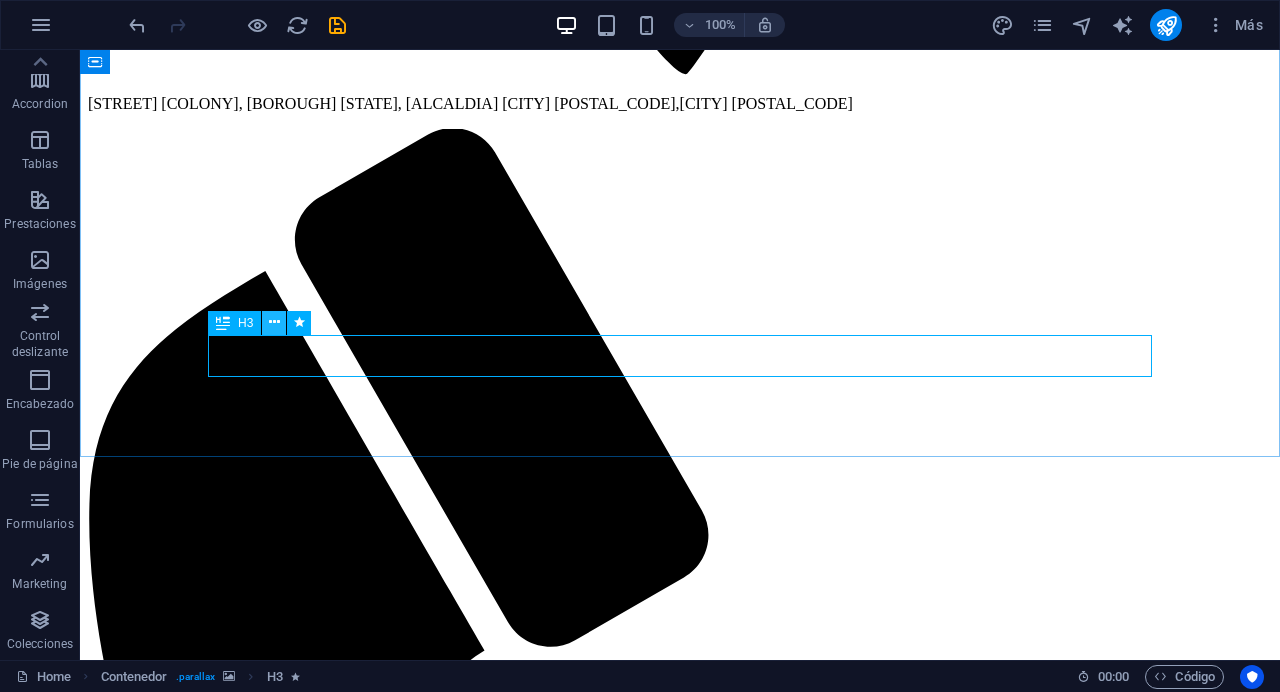 click at bounding box center [274, 322] 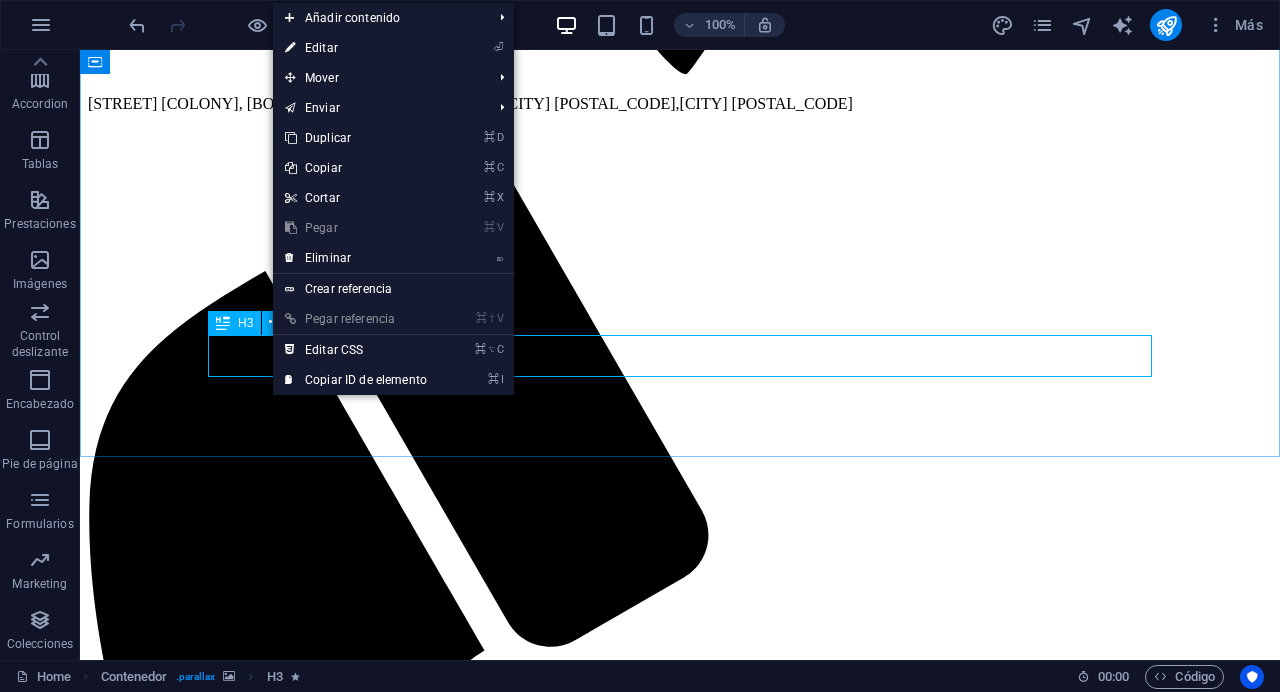 click at bounding box center [223, 323] 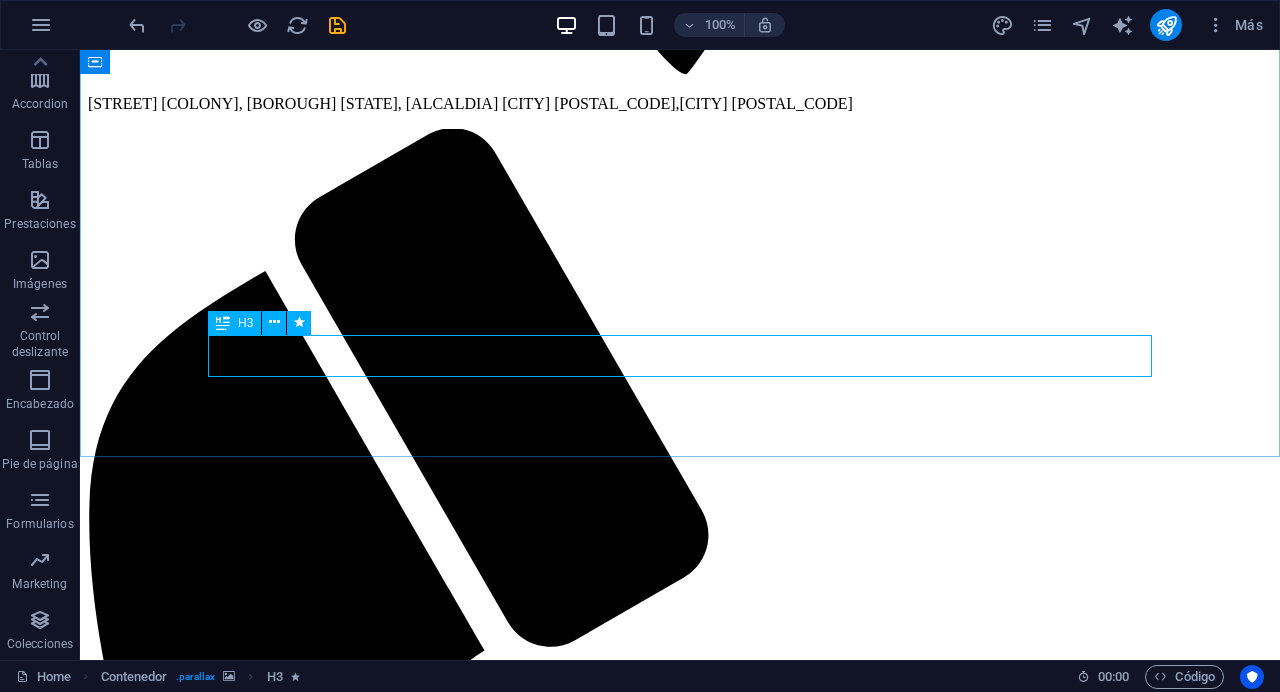 click at bounding box center [223, 323] 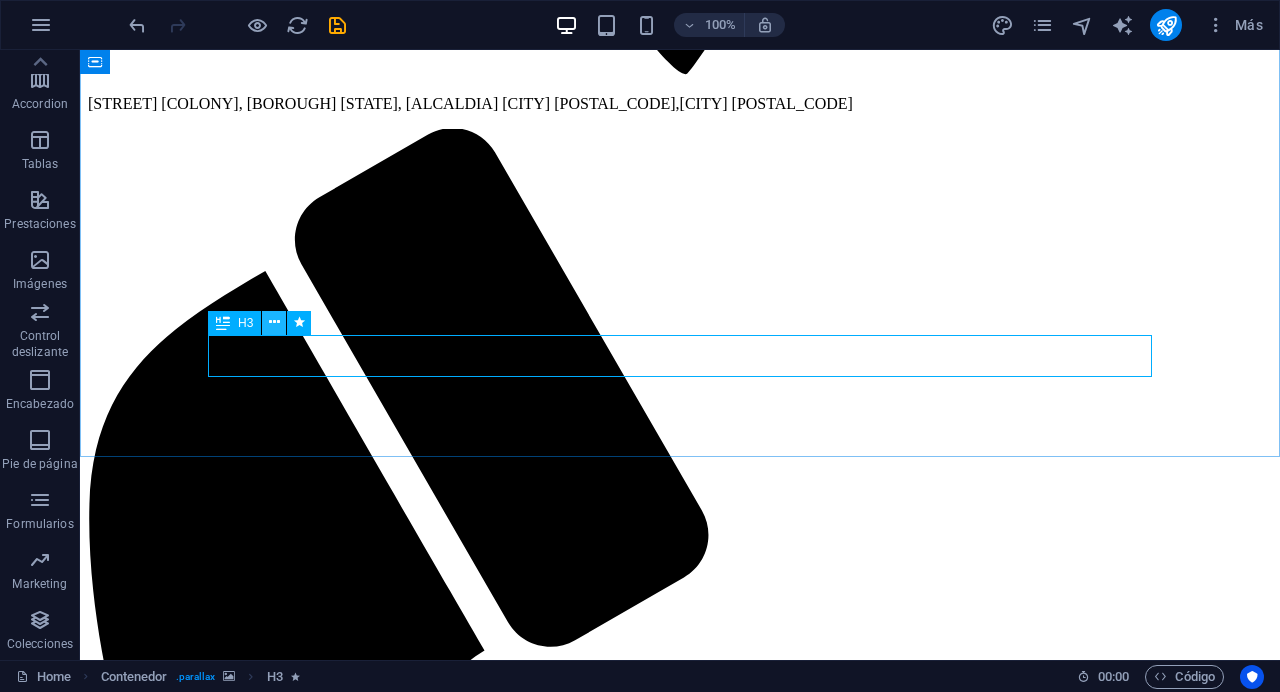 click at bounding box center (274, 322) 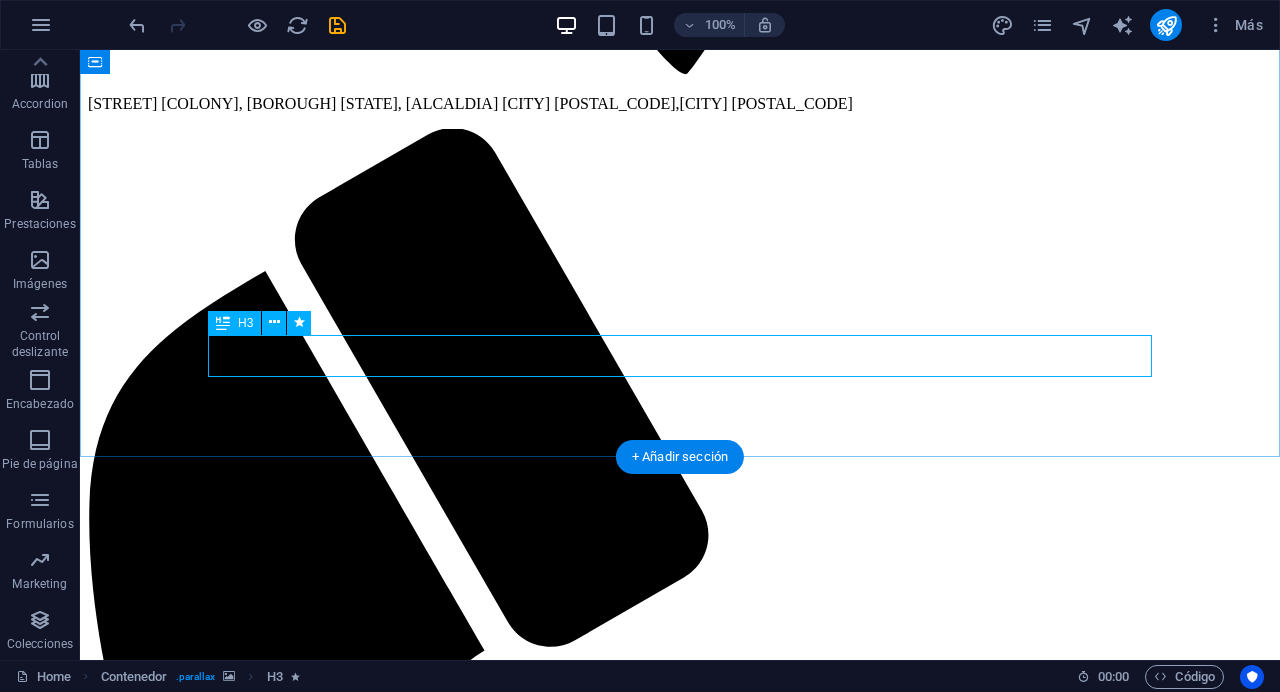 click on "Fitness. Force. Endurance." at bounding box center [680, 18192] 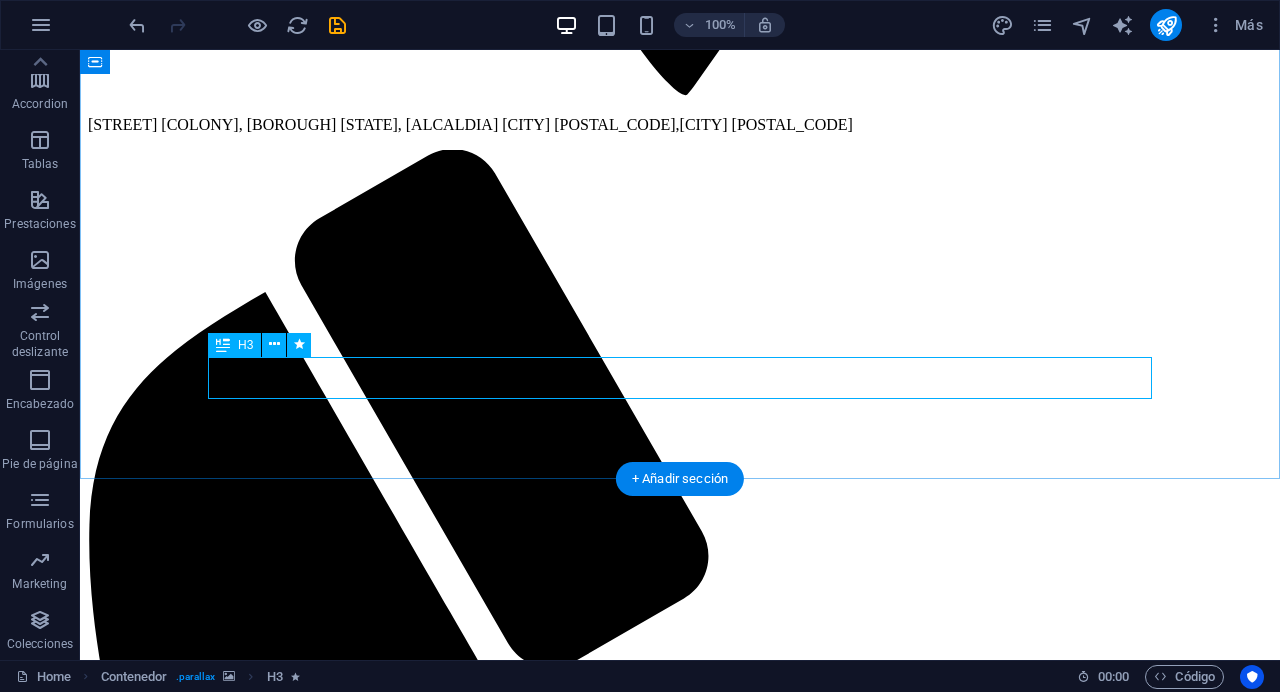scroll, scrollTop: 2485, scrollLeft: 0, axis: vertical 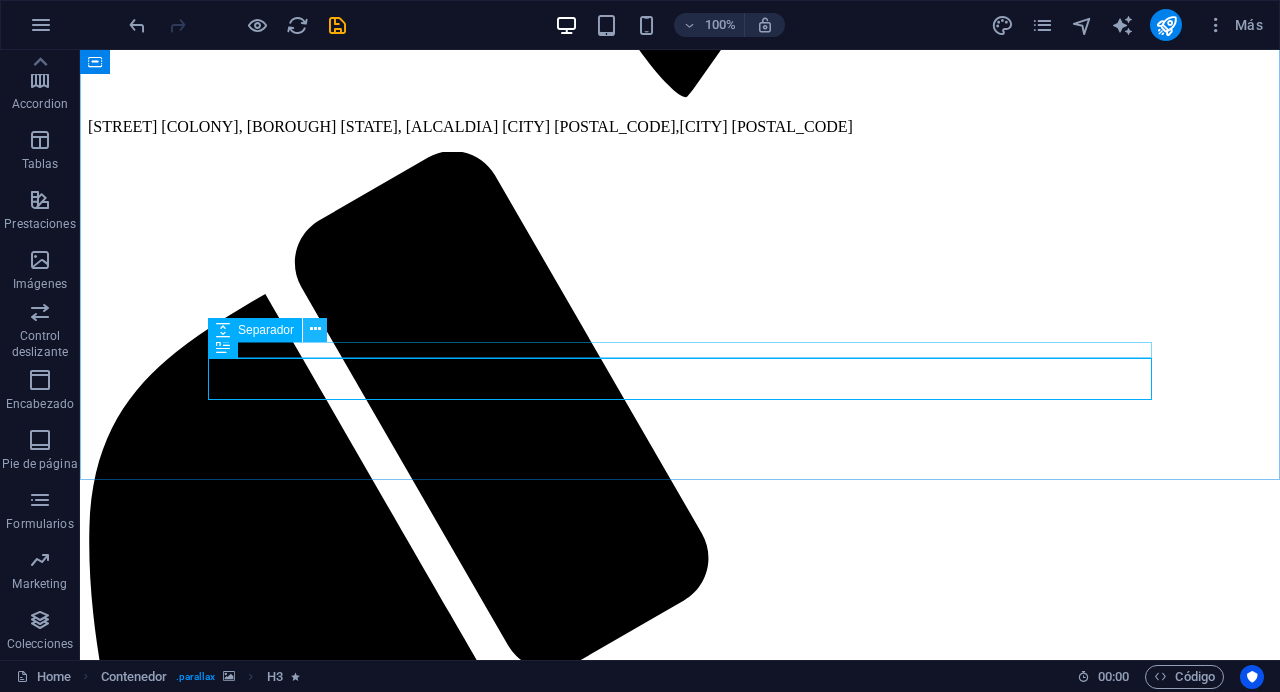 click at bounding box center (315, 329) 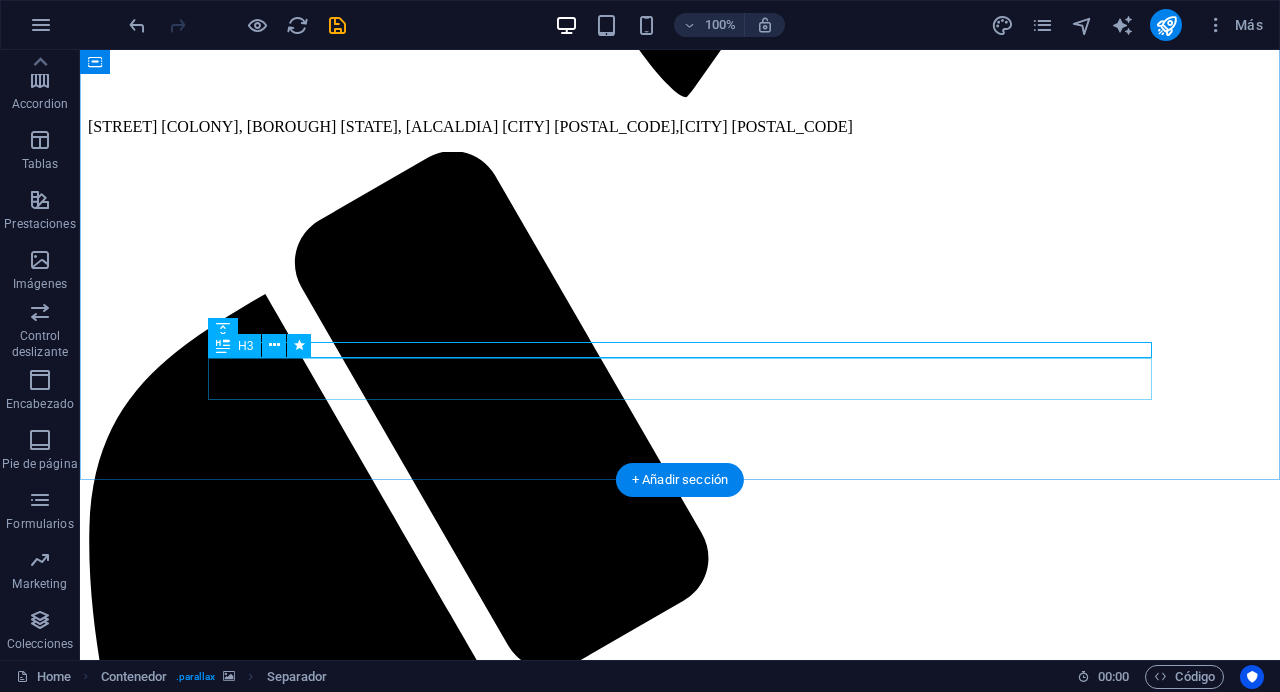 click on "Fitness. Force. Endurance." at bounding box center (680, 18215) 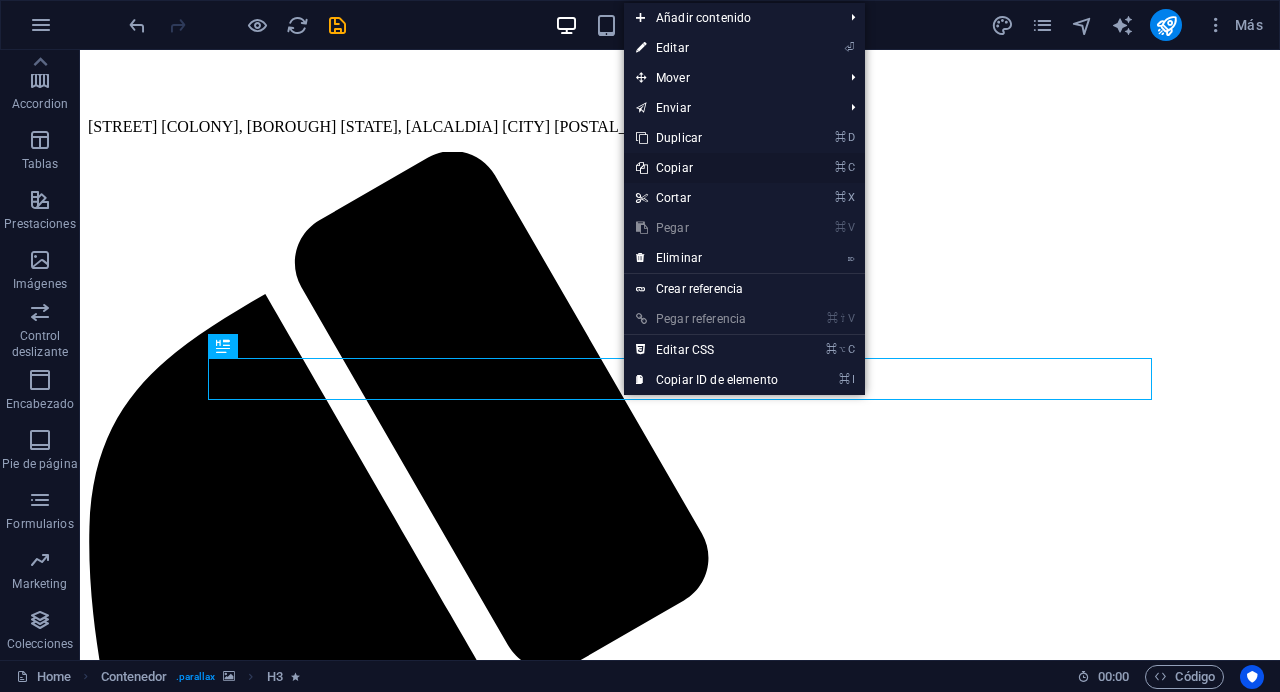 click on "⌘ C  Copiar" at bounding box center [707, 168] 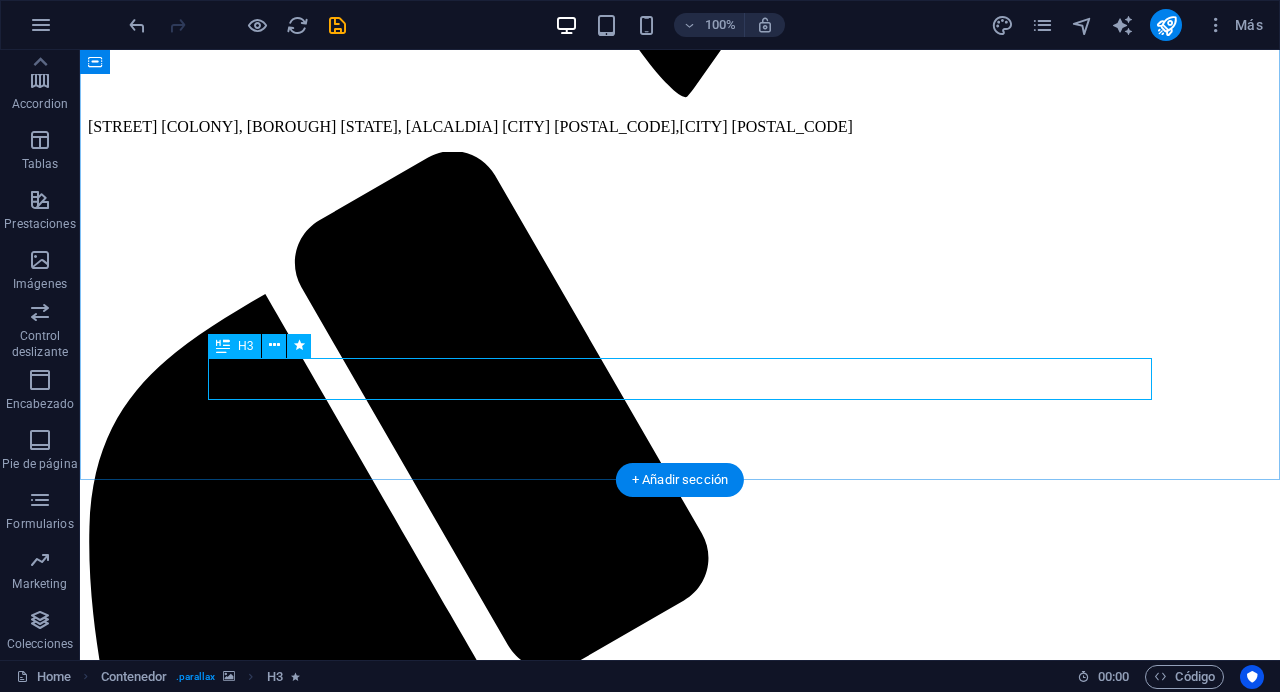 click on "Fitness. Force. Endurance." at bounding box center (680, 18215) 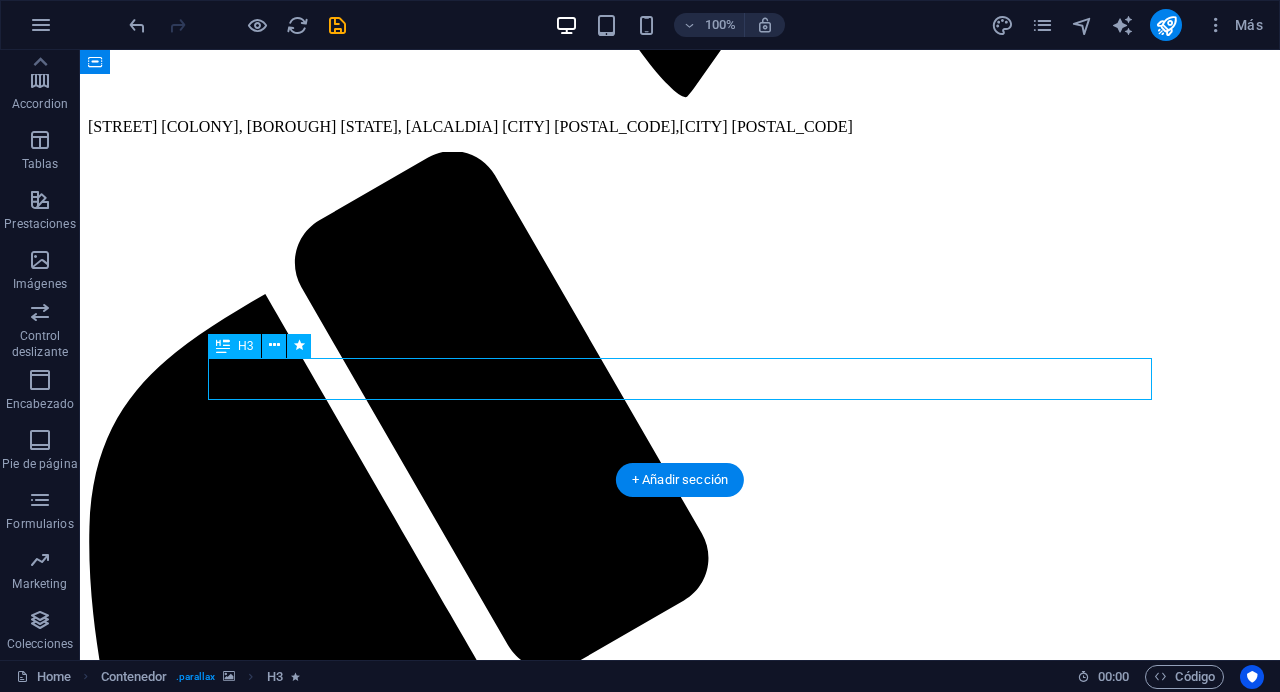 drag, startPoint x: 857, startPoint y: 382, endPoint x: 817, endPoint y: 384, distance: 40.04997 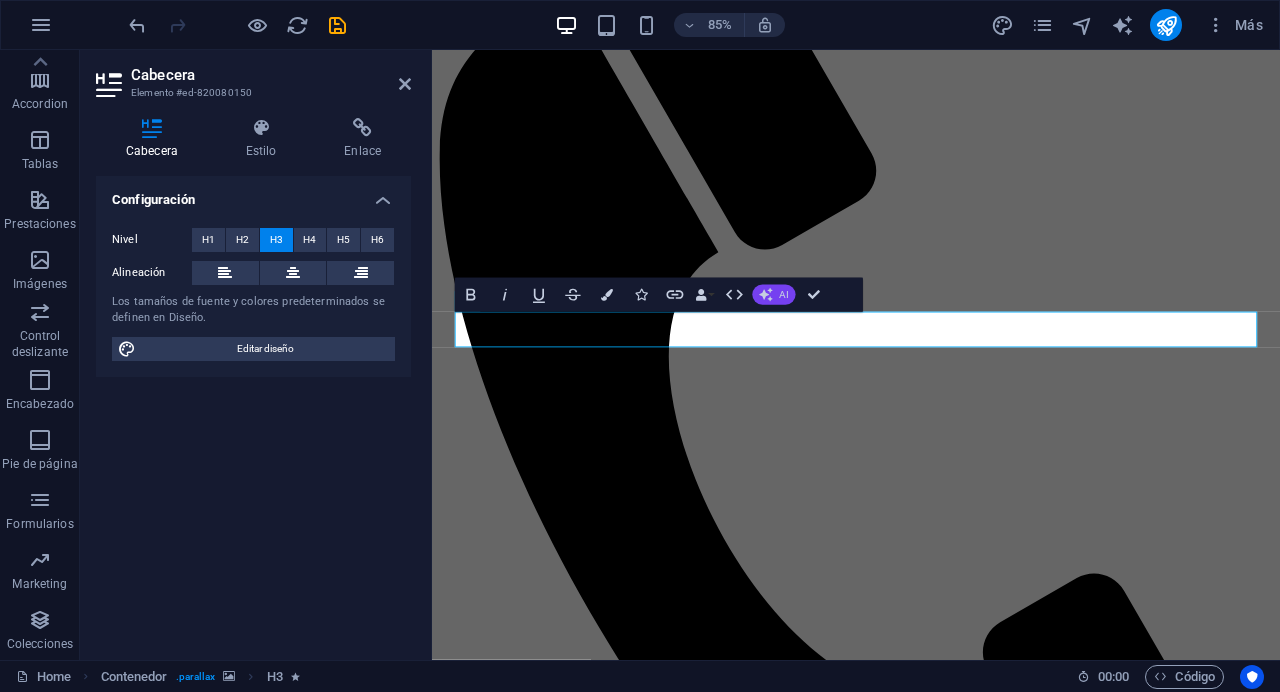 click 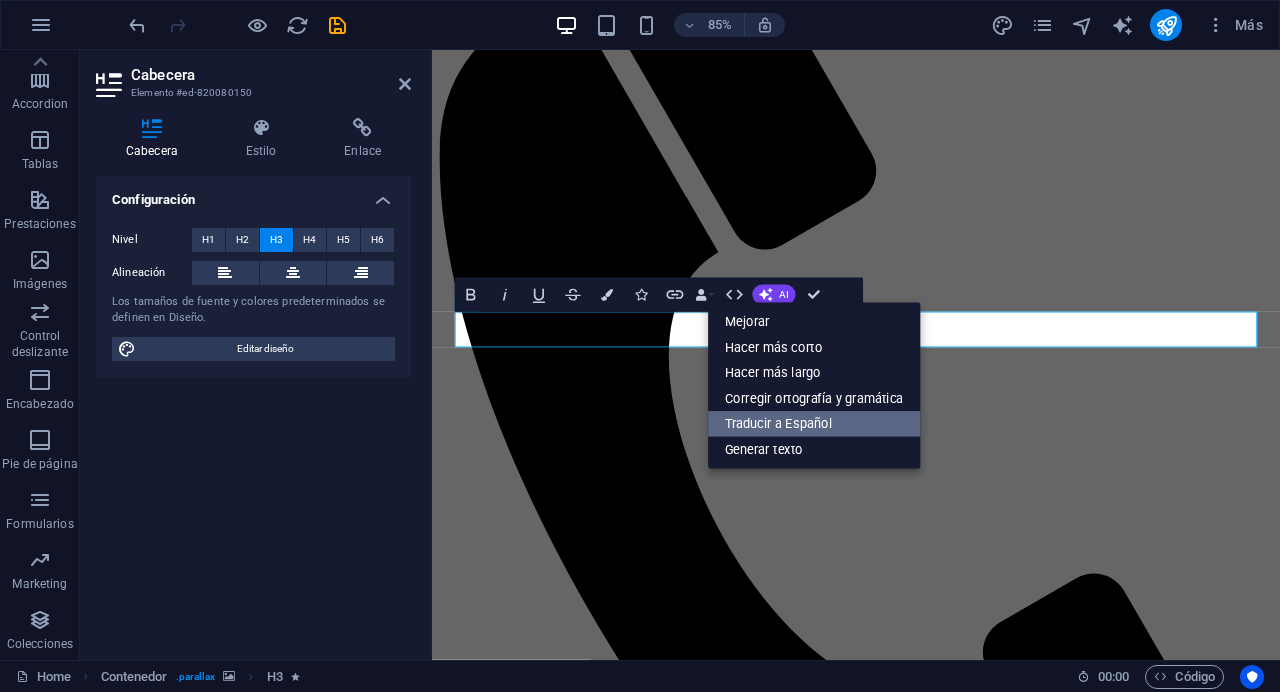 click on "Traducir a Español" at bounding box center [814, 424] 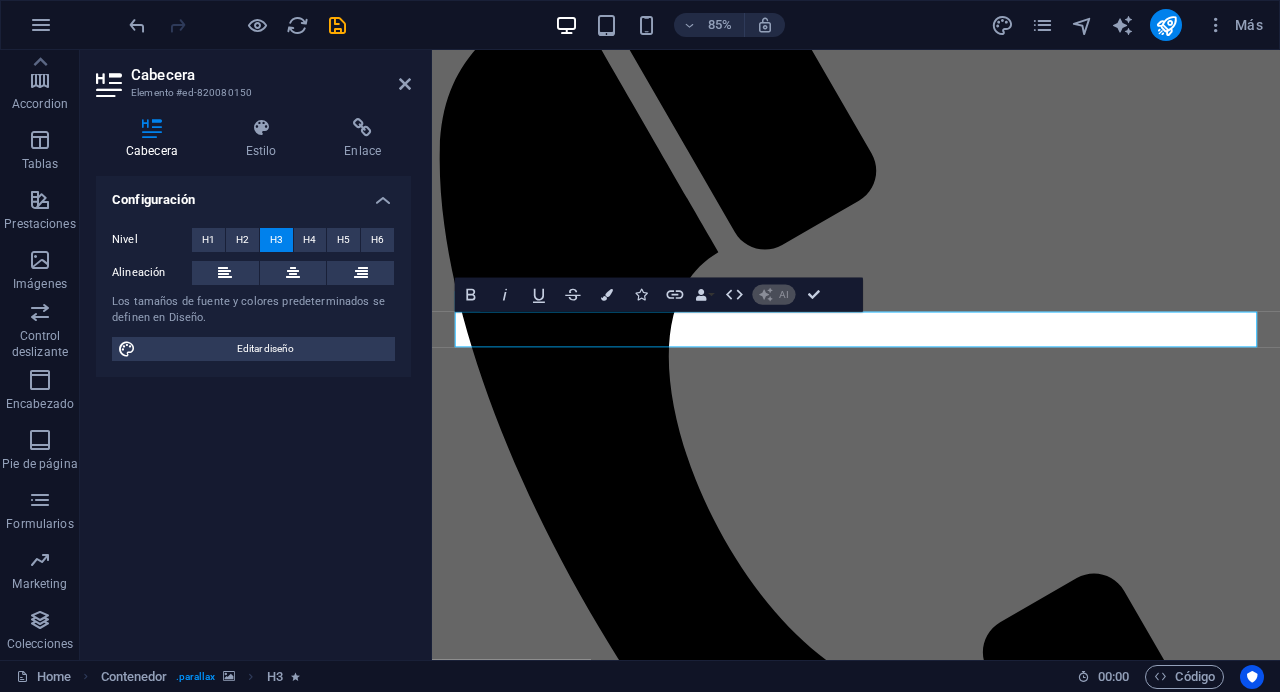 type 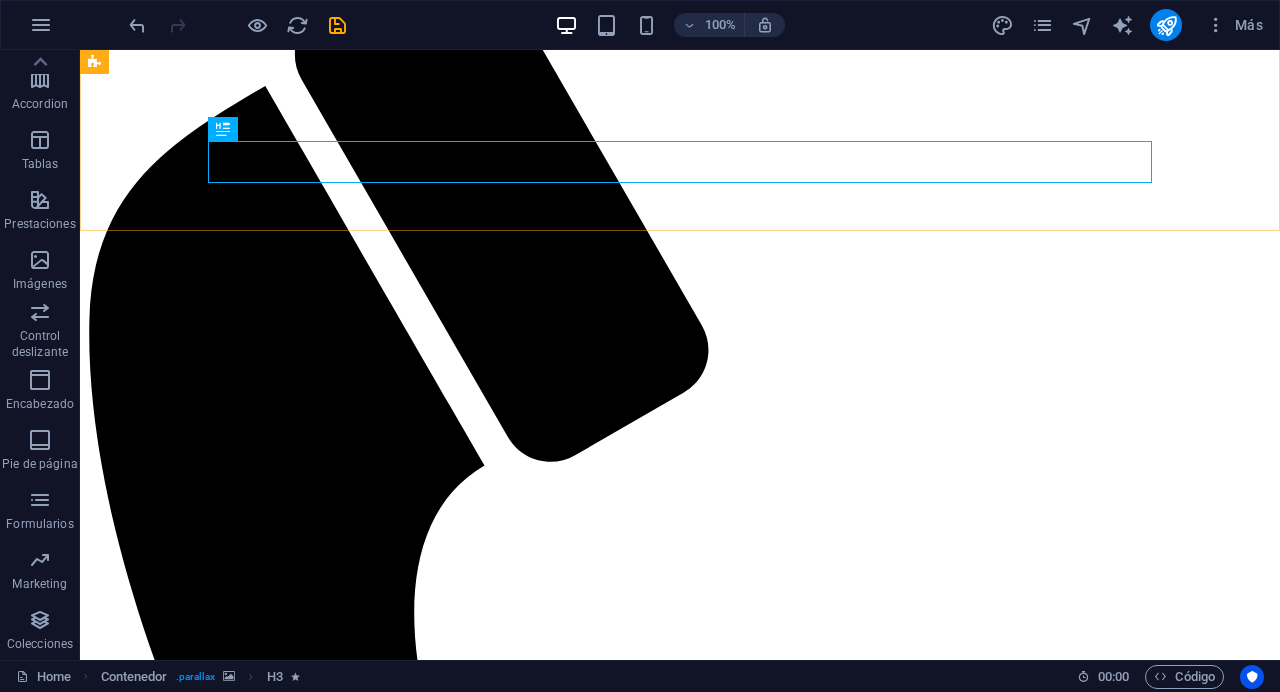 scroll, scrollTop: 2702, scrollLeft: 0, axis: vertical 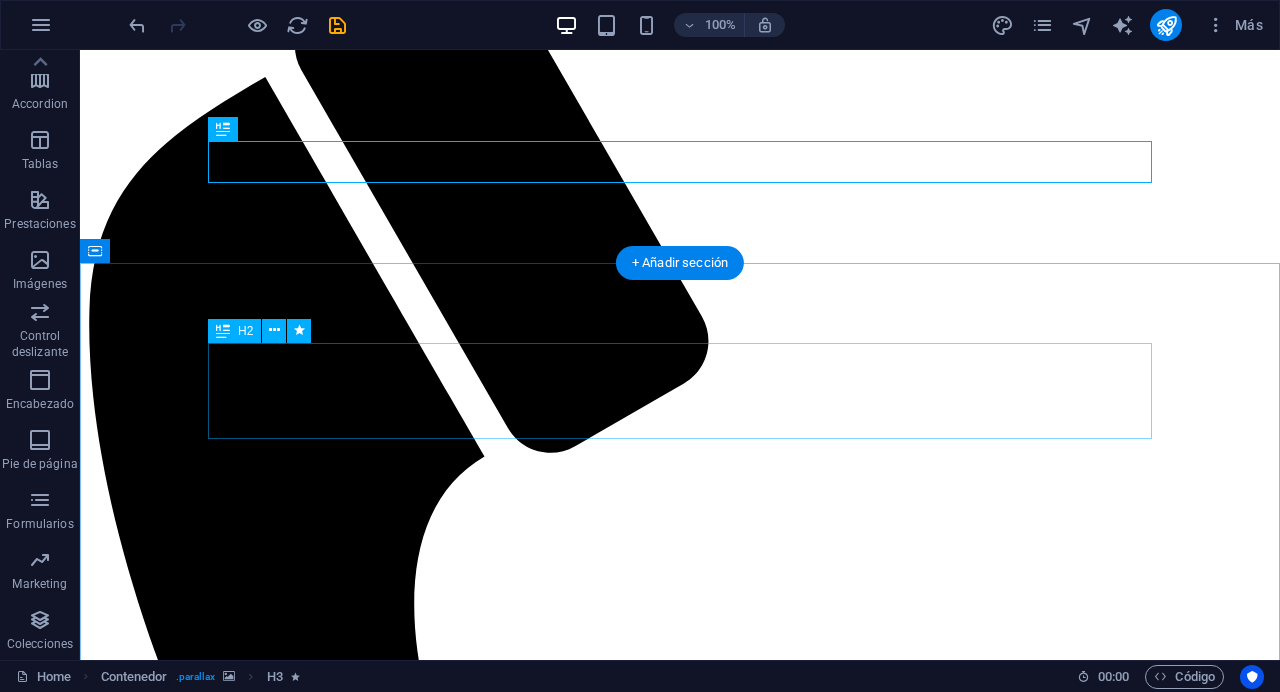 click on "Our Classes" at bounding box center [680, 21463] 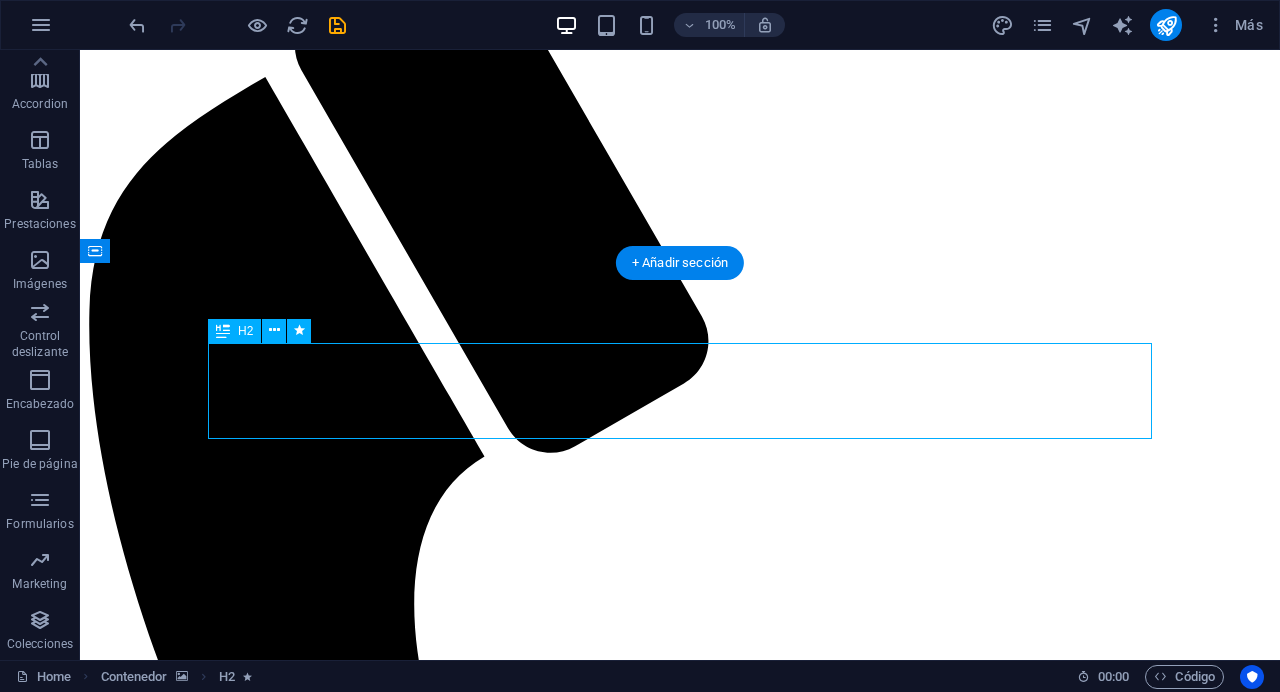 click on "Our Classes" at bounding box center [680, 21463] 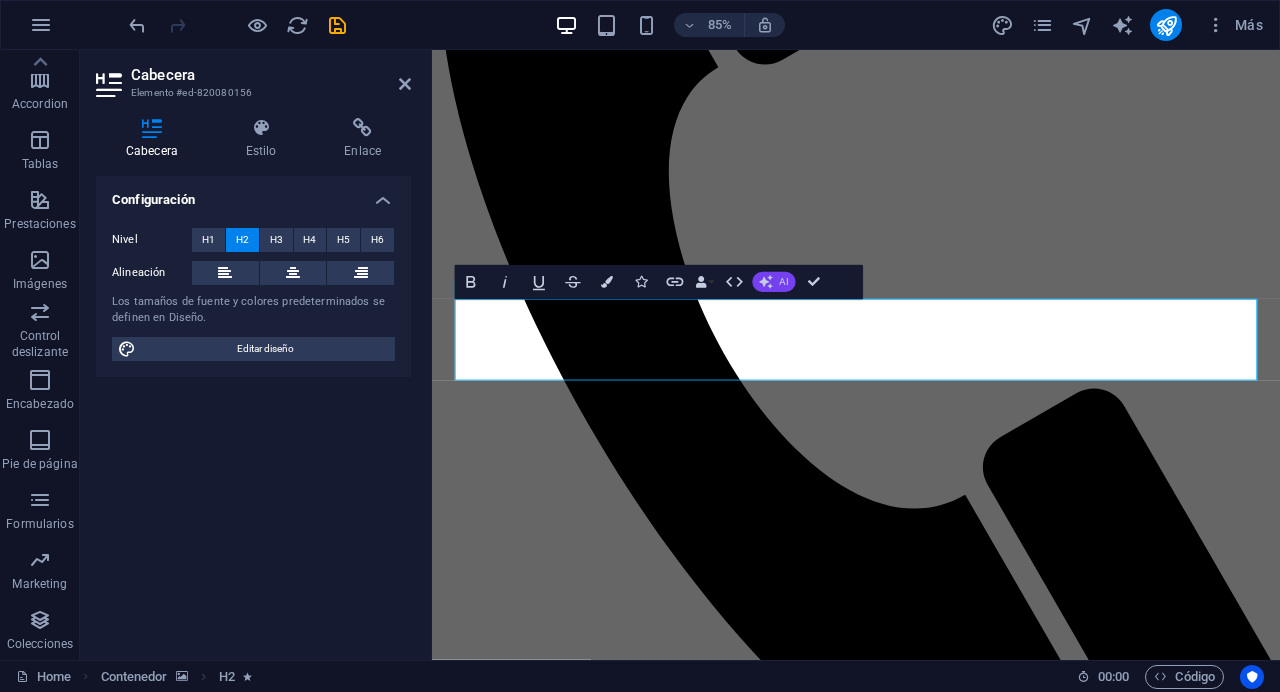 click 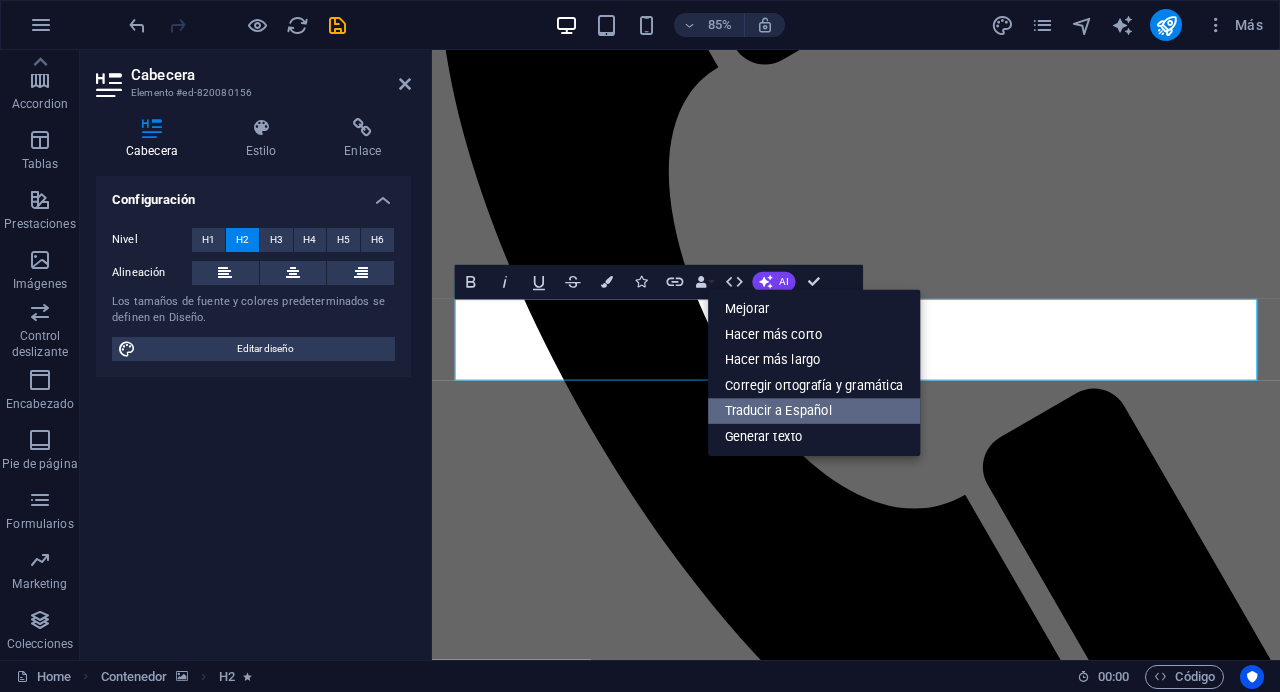 click on "Traducir a Español" at bounding box center [814, 412] 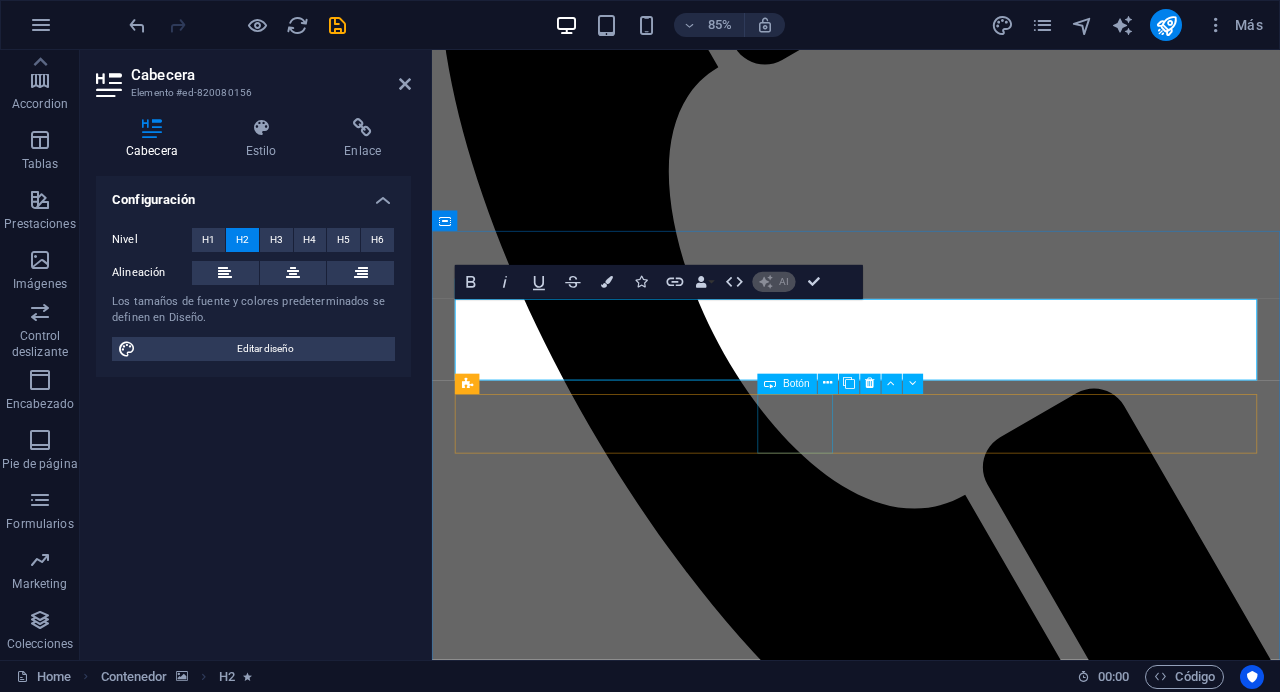 type 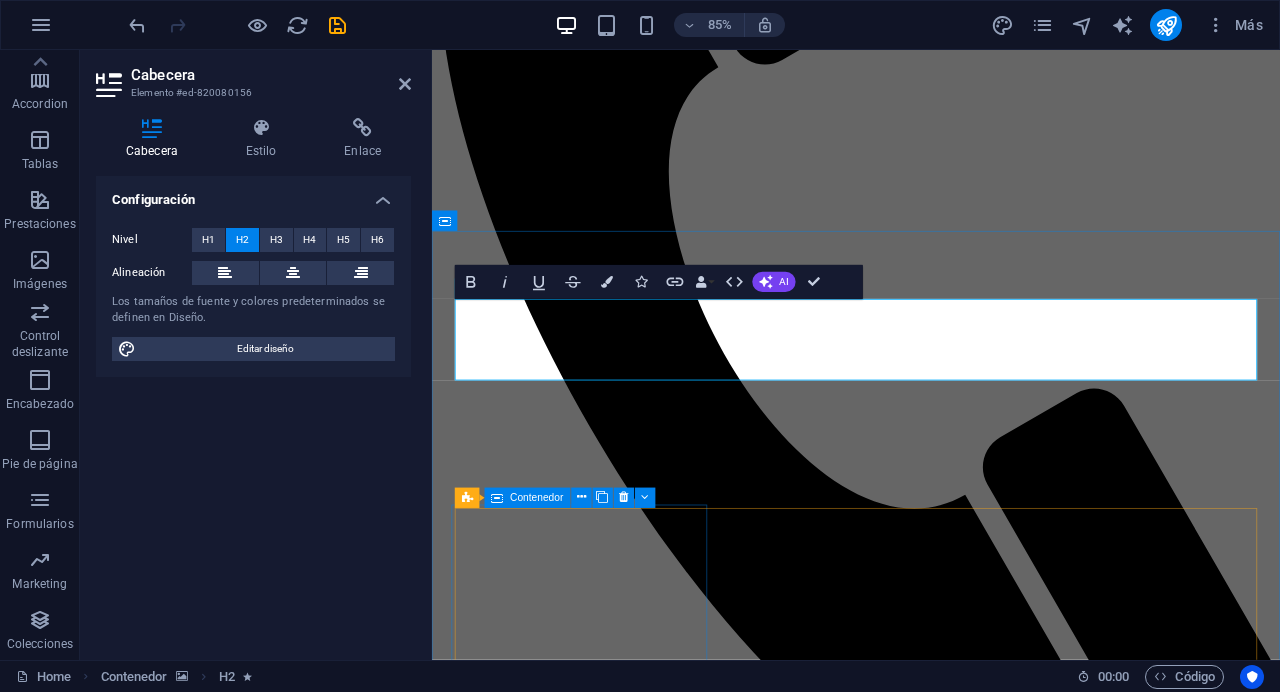 click on "07:00AM - 12:00PM Brawn Lorem ipsum dolor sit amet, consectetur adipisicing elit. Veritatis, dolorem!" at bounding box center (931, 19546) 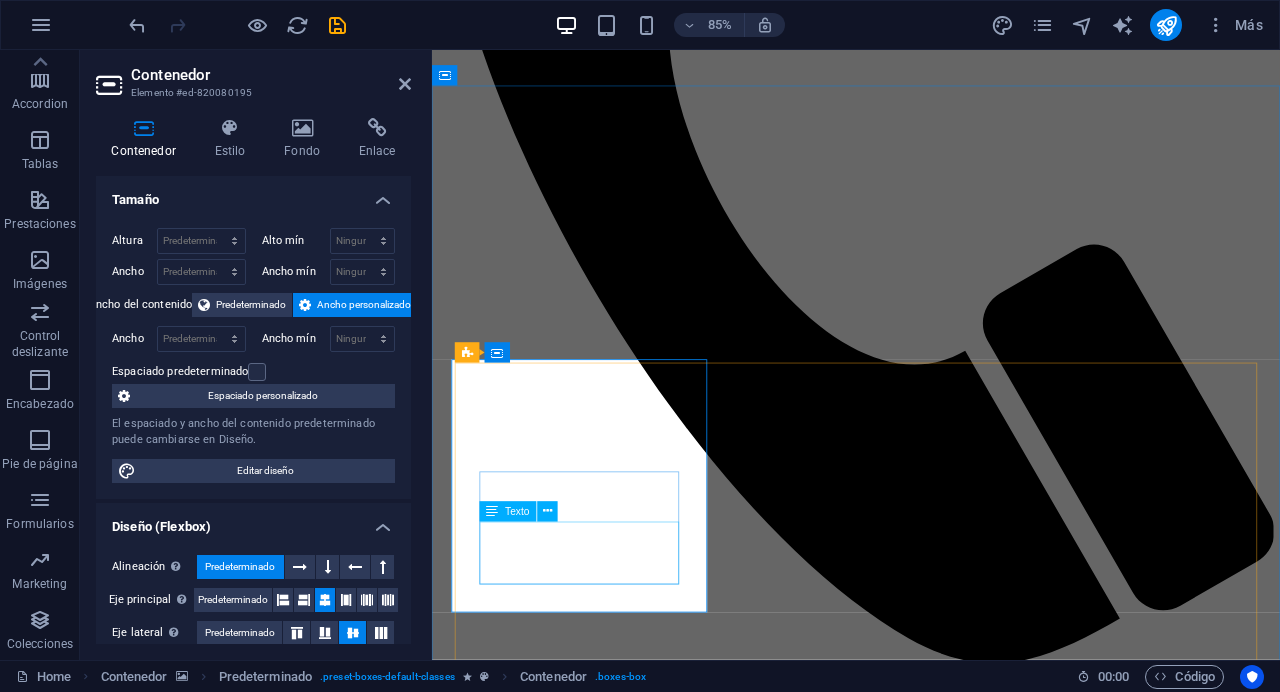 scroll, scrollTop: 2871, scrollLeft: 0, axis: vertical 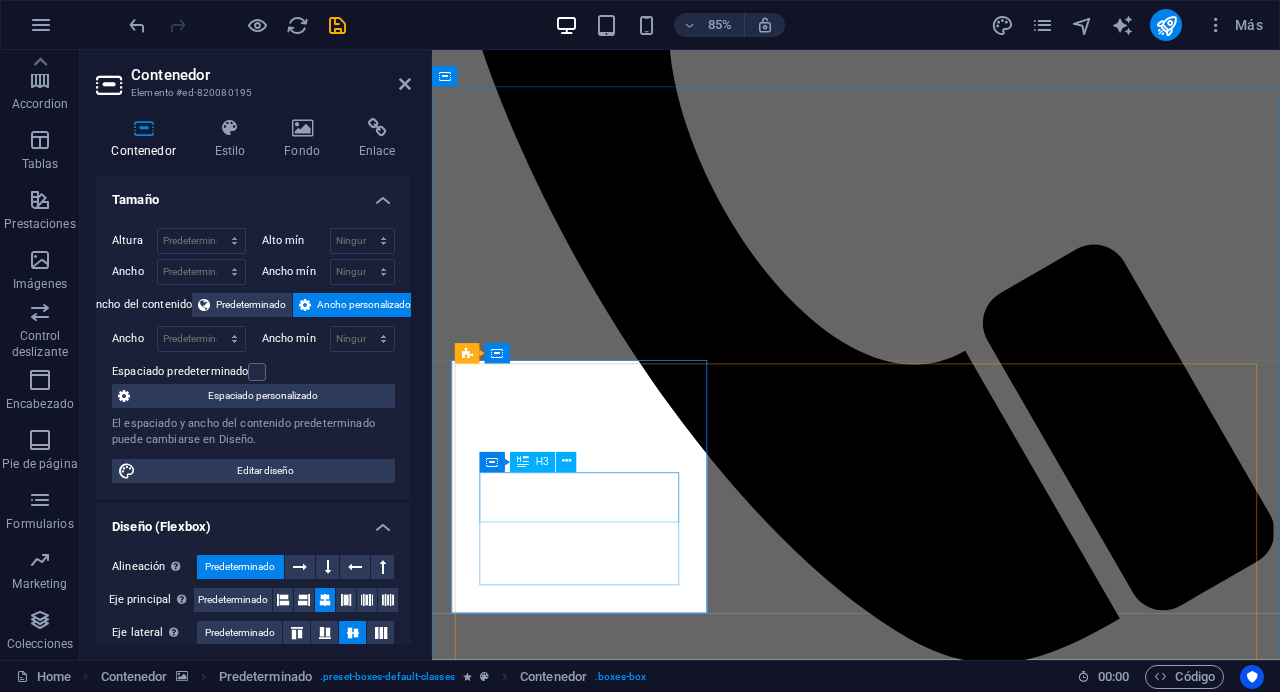 click on "Brawn" at bounding box center [931, 19955] 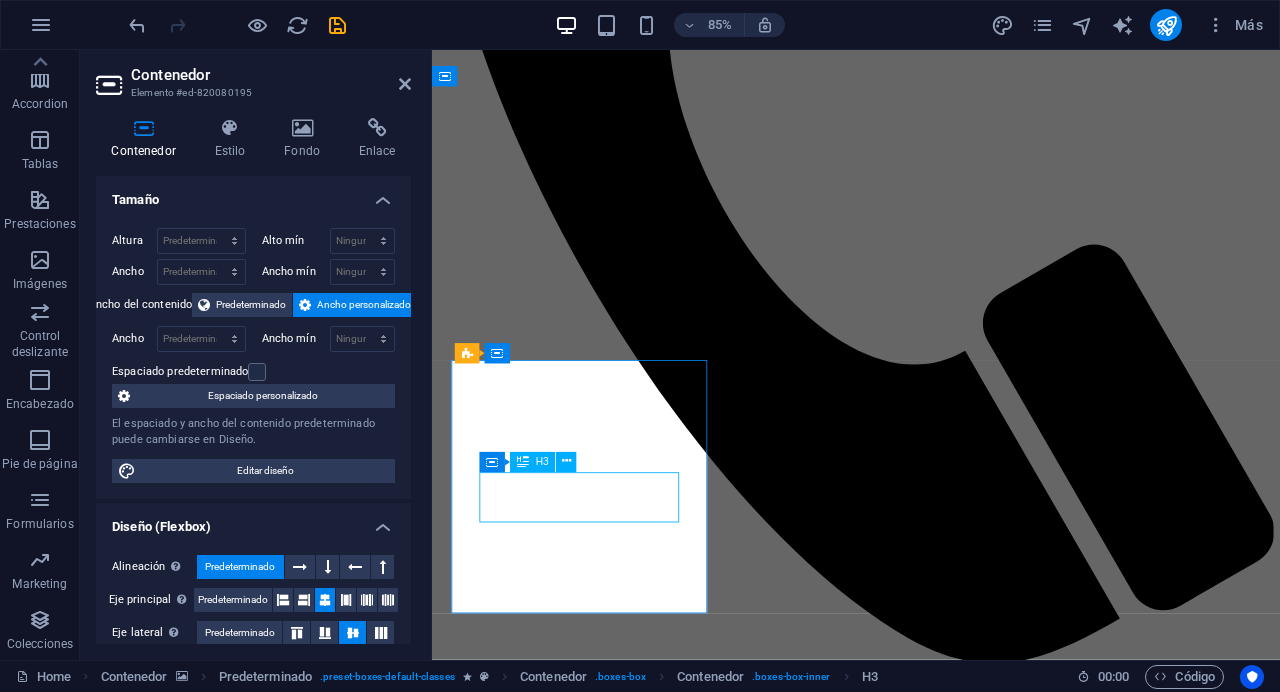 click on "Brawn" at bounding box center (931, 19955) 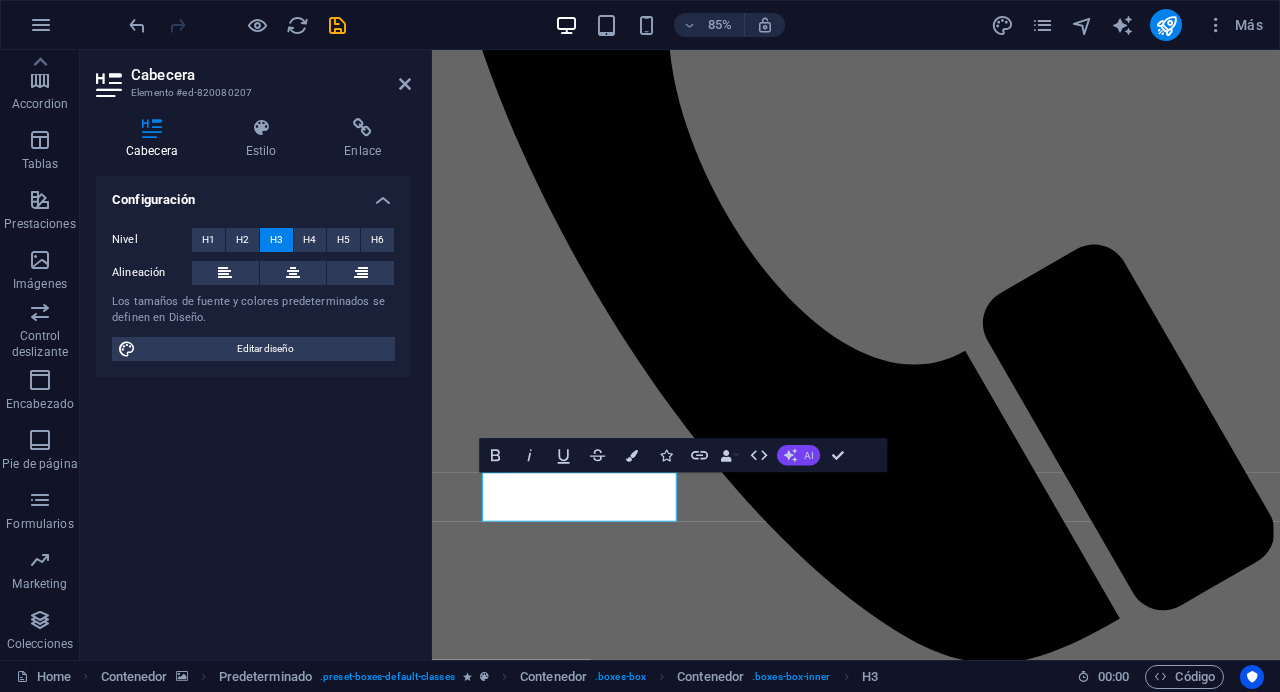 click on "AI" at bounding box center [798, 455] 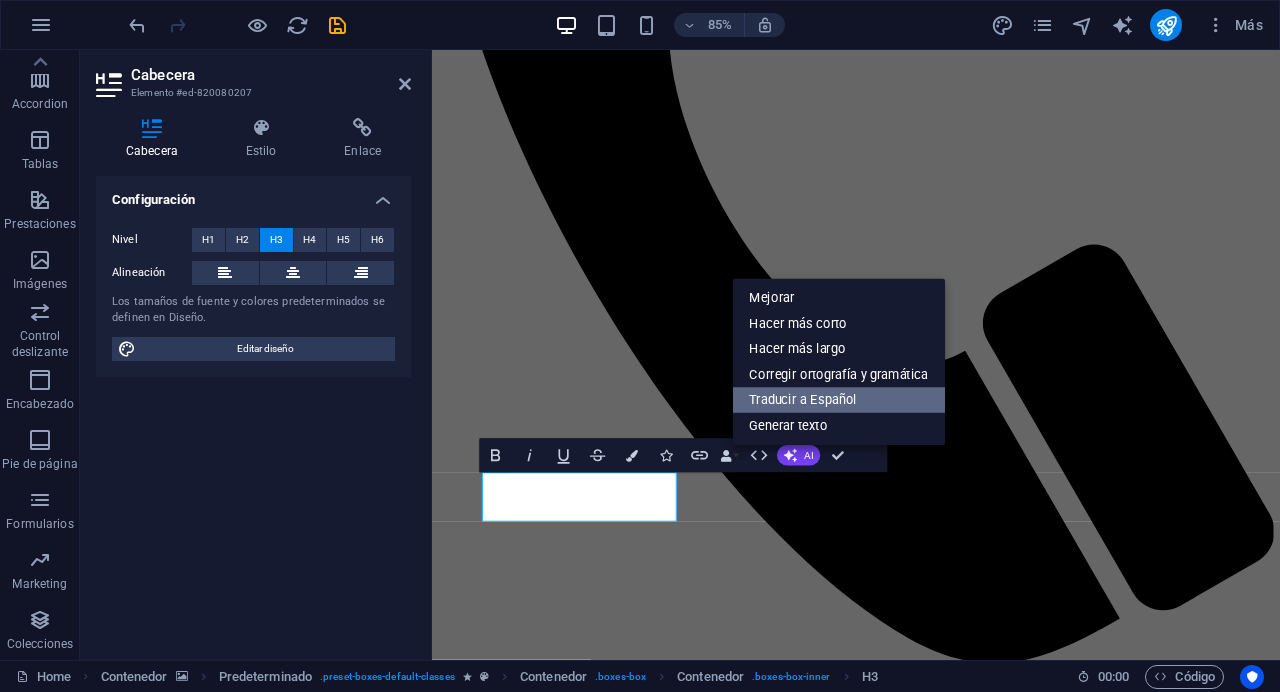 click on "Traducir a Español" at bounding box center (839, 400) 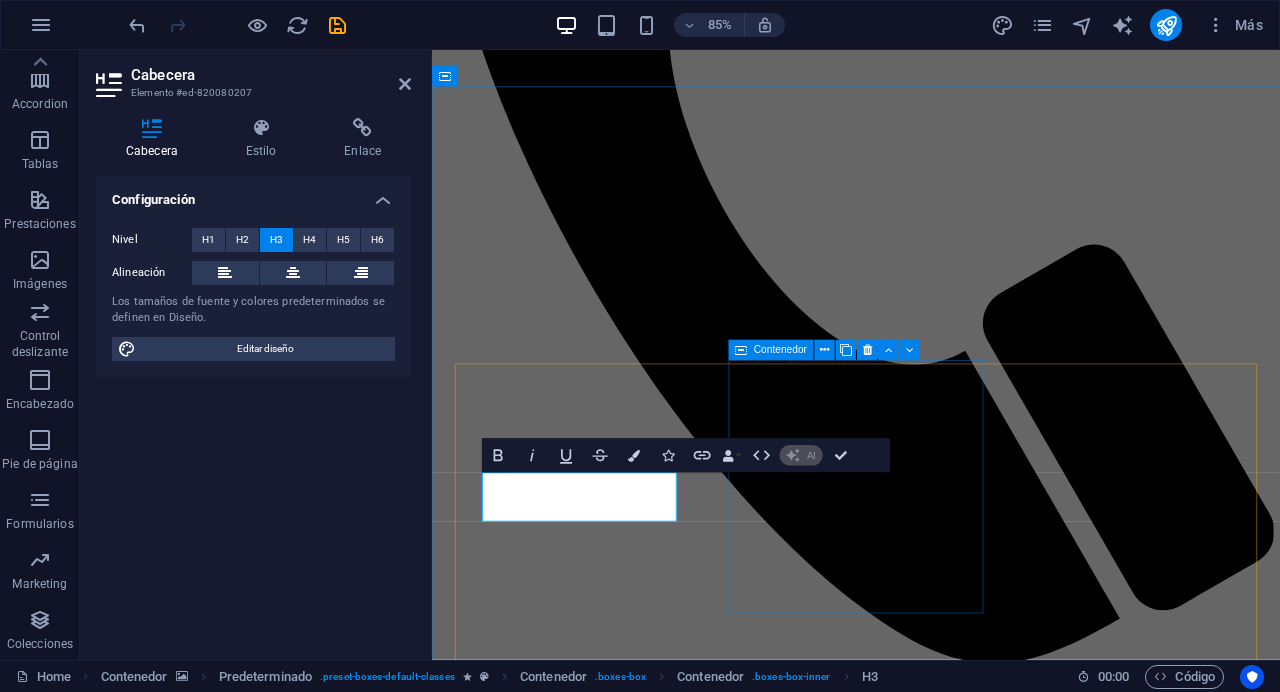 type 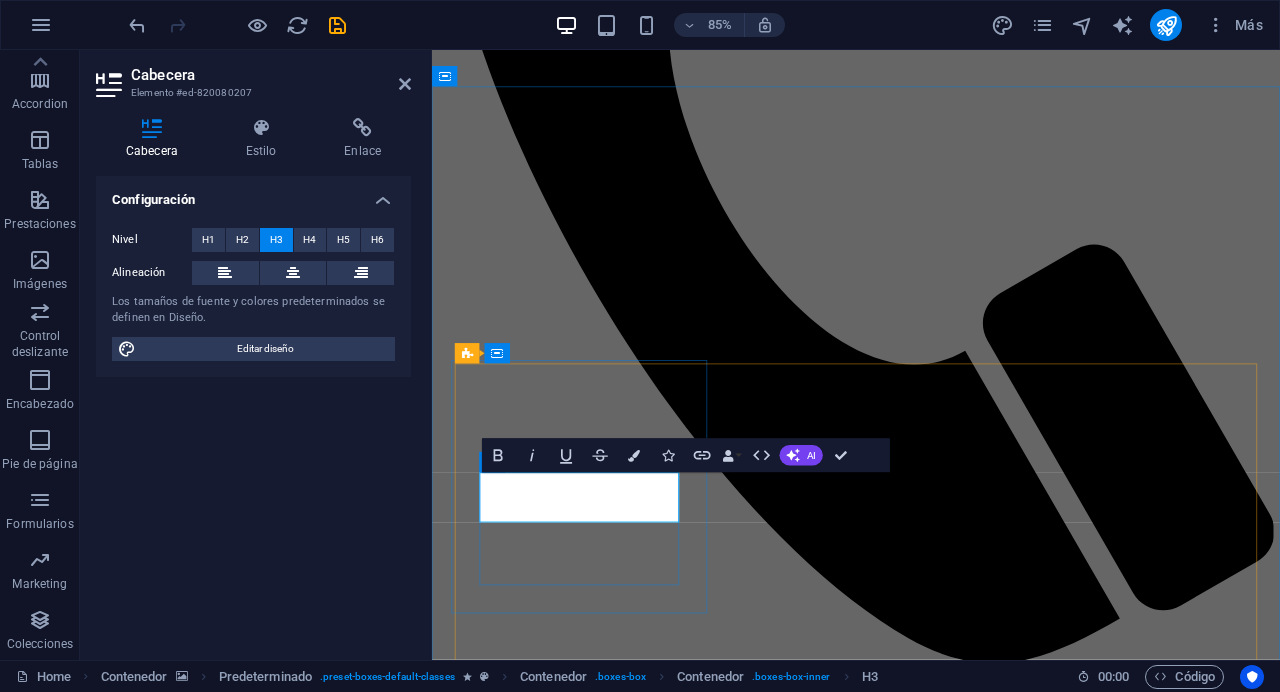 drag, startPoint x: 660, startPoint y: 578, endPoint x: 566, endPoint y: 575, distance: 94.04786 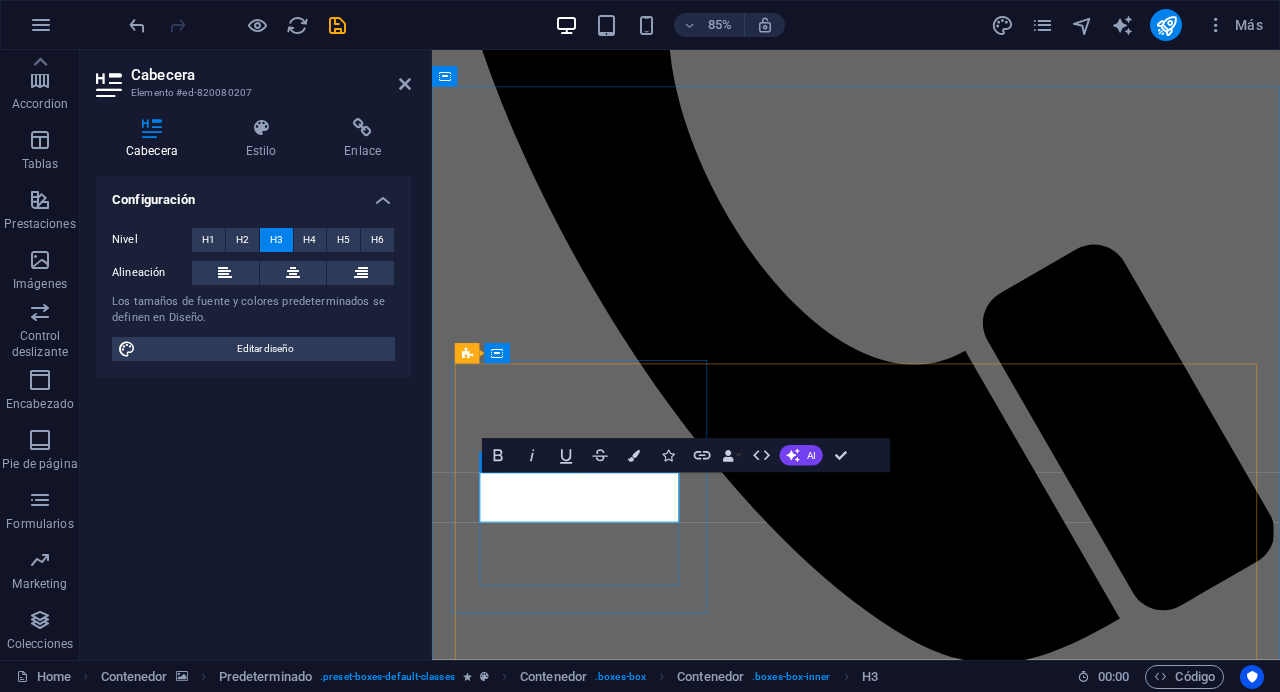 click on "Braun" at bounding box center [931, 19955] 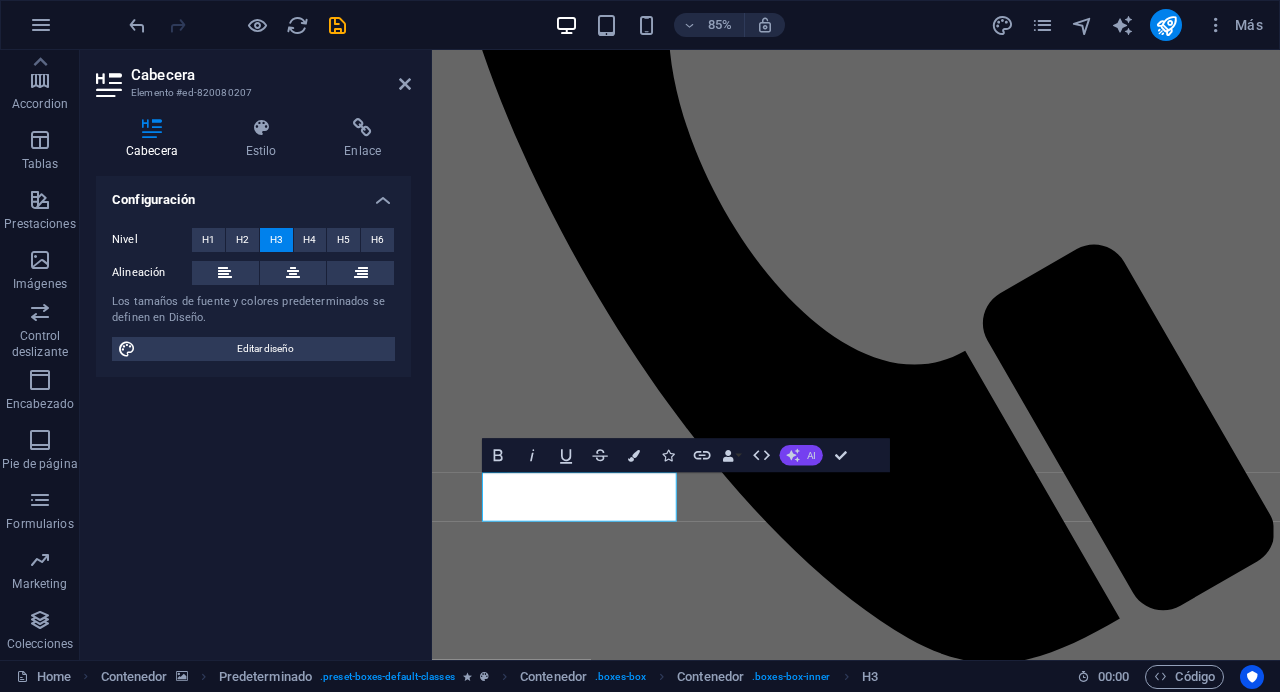 click 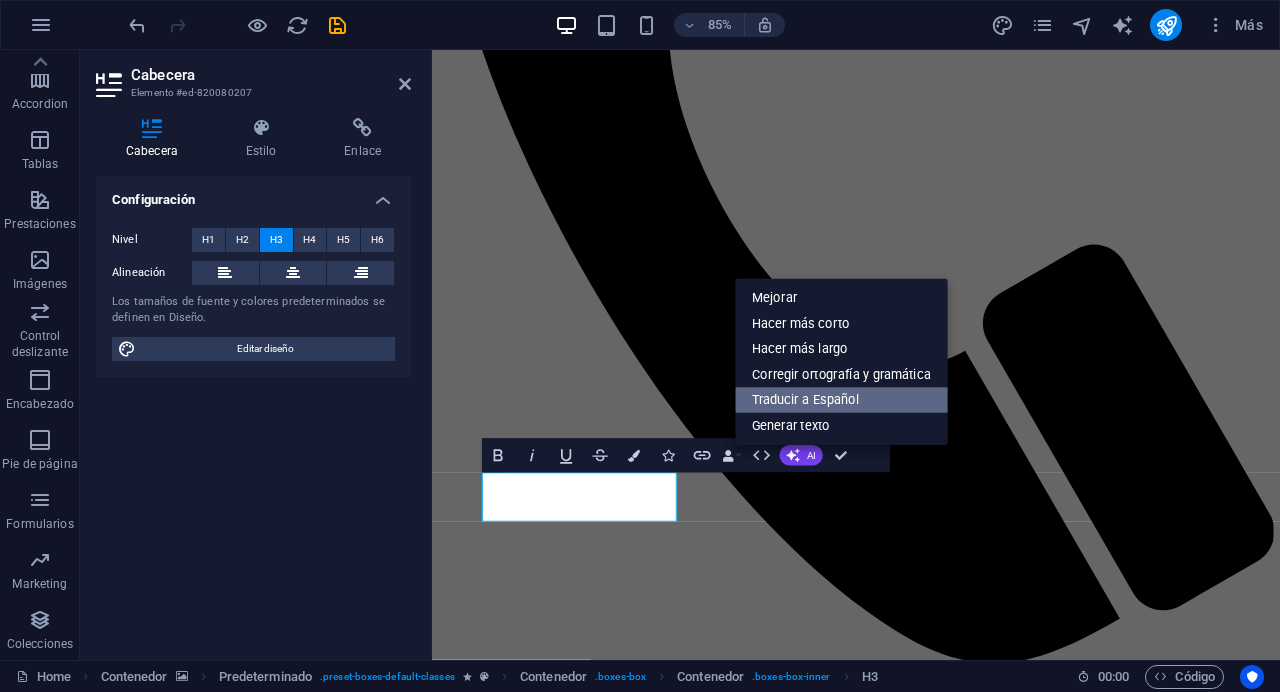 click on "Traducir a Español" at bounding box center [841, 401] 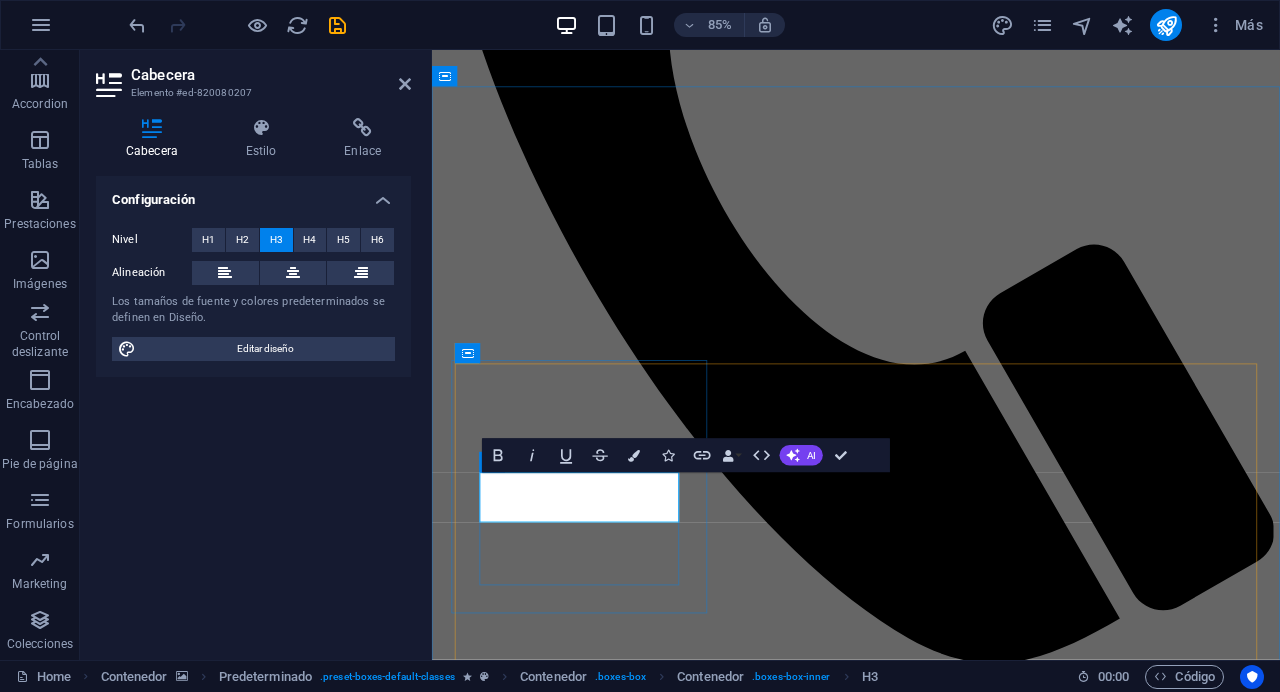 drag, startPoint x: 567, startPoint y: 575, endPoint x: 653, endPoint y: 588, distance: 86.977005 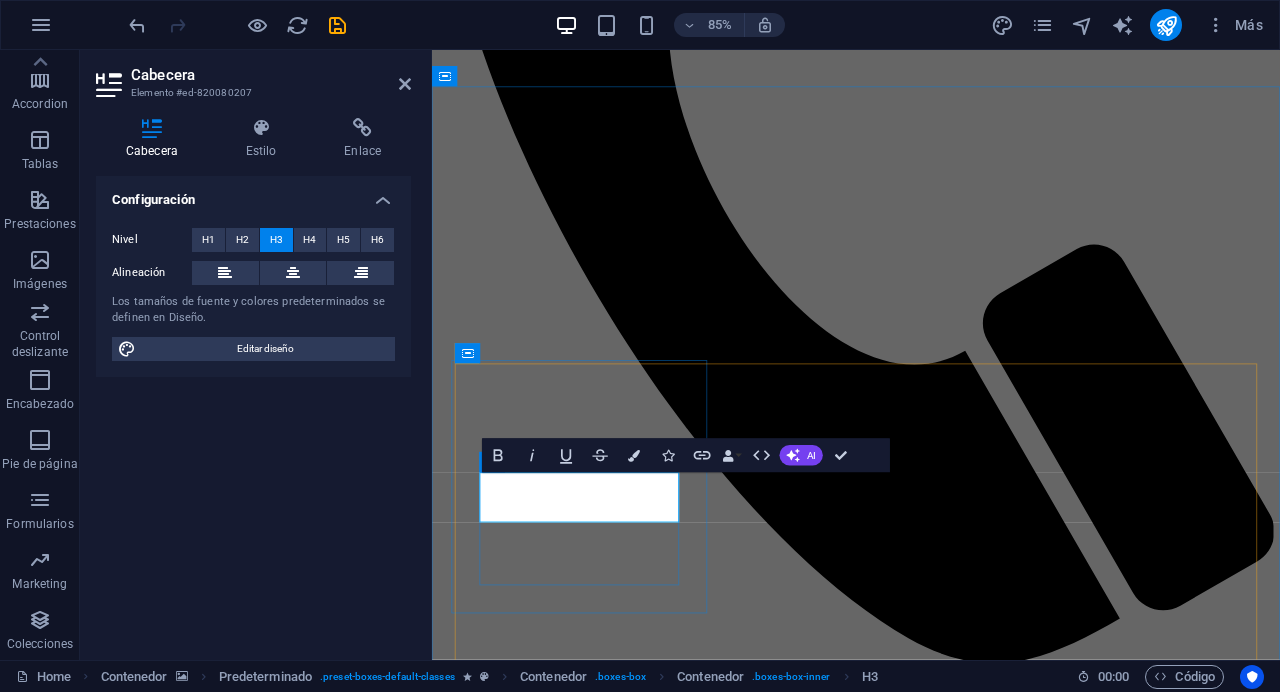 click on "Braun" at bounding box center [931, 19955] 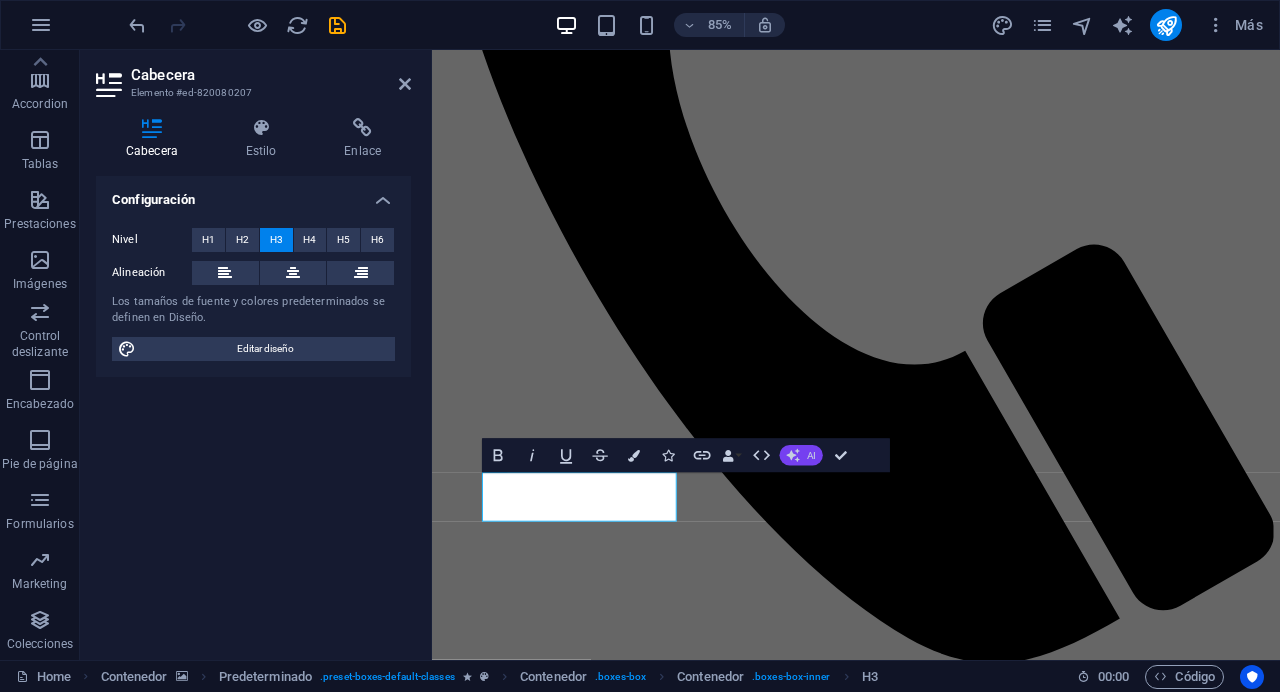 click on "AI" at bounding box center (811, 455) 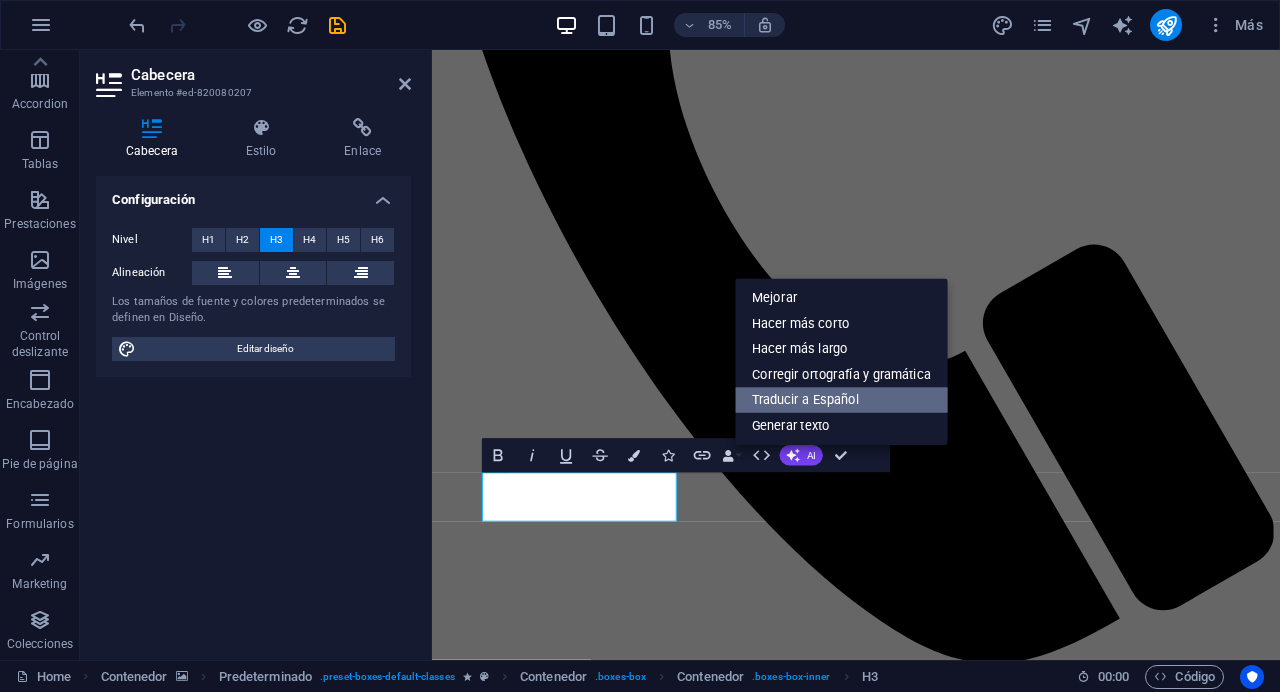 click on "Traducir a Español" at bounding box center (841, 401) 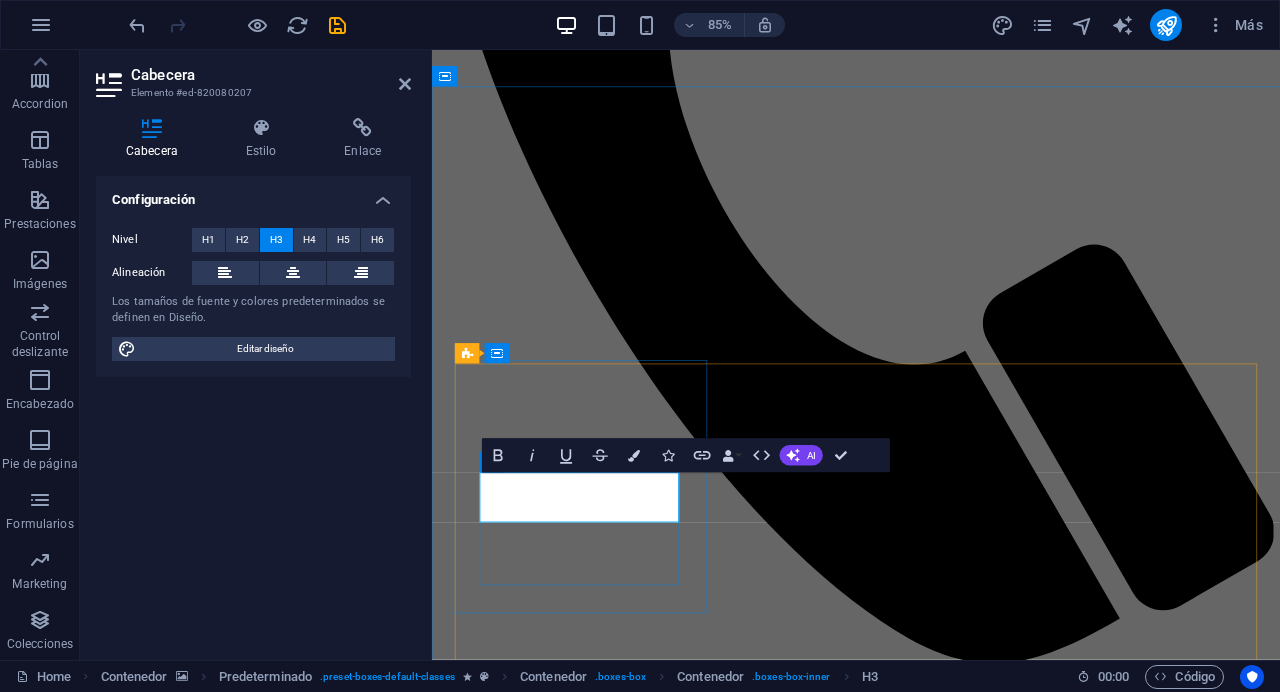 drag, startPoint x: 564, startPoint y: 578, endPoint x: 654, endPoint y: 586, distance: 90.35486 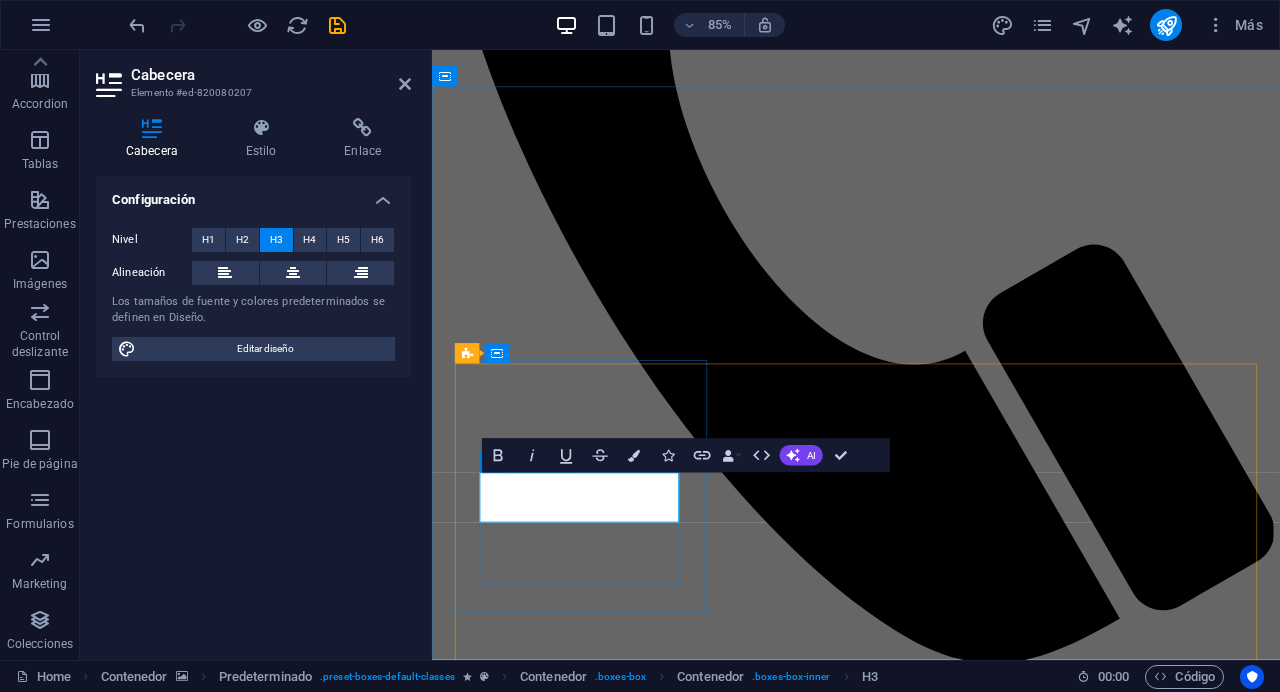 click on "Braun" at bounding box center (931, 19955) 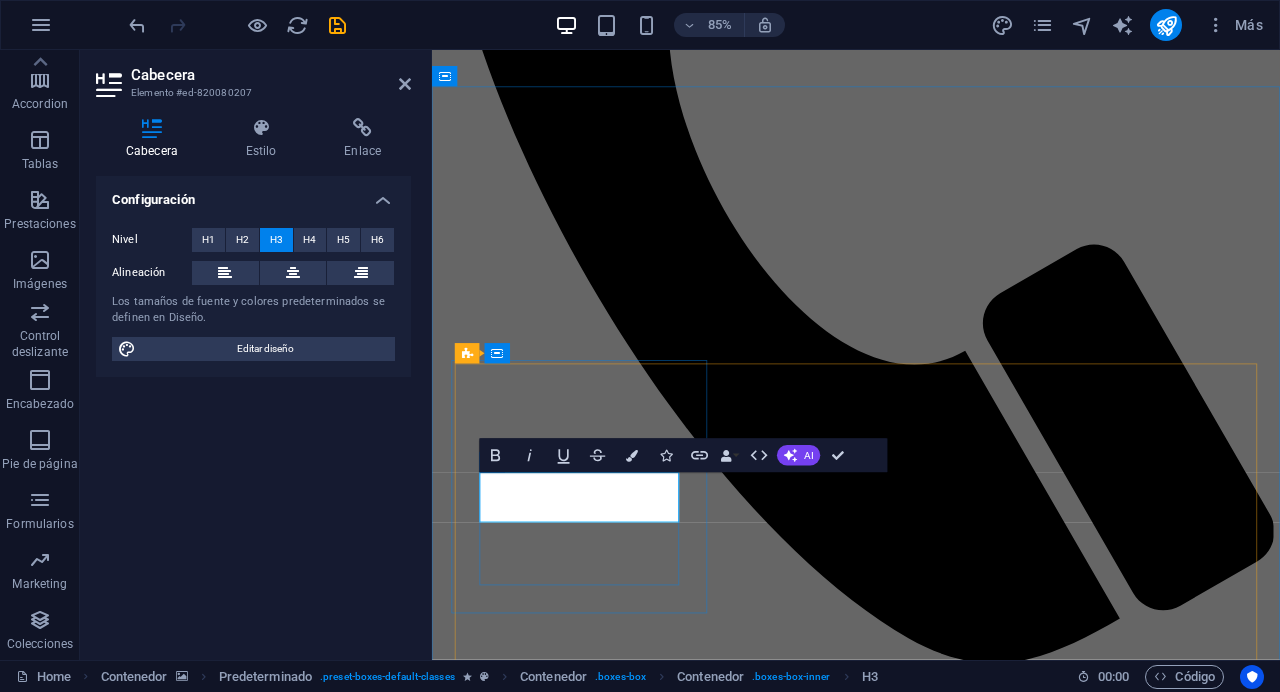 copy on "Braun" 